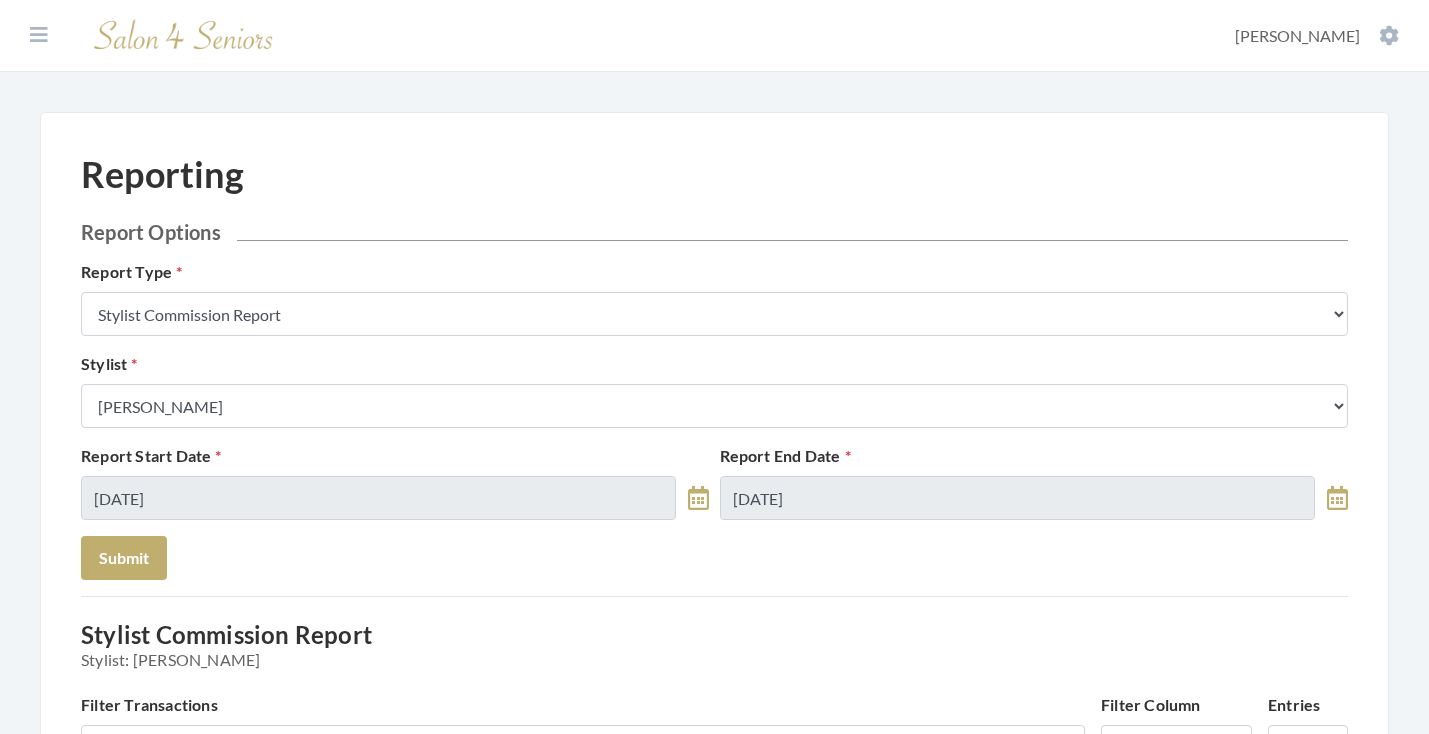 scroll, scrollTop: 0, scrollLeft: 0, axis: both 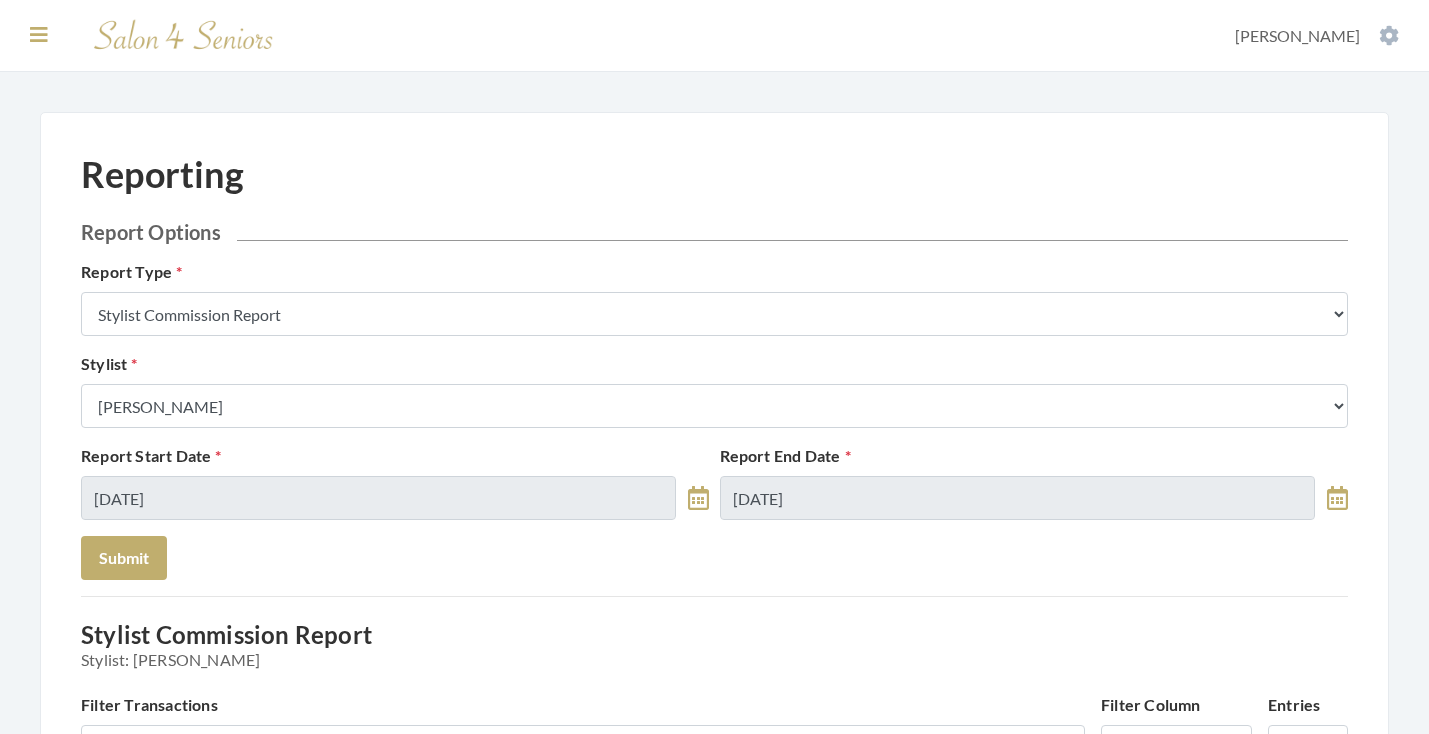 click at bounding box center (39, 35) 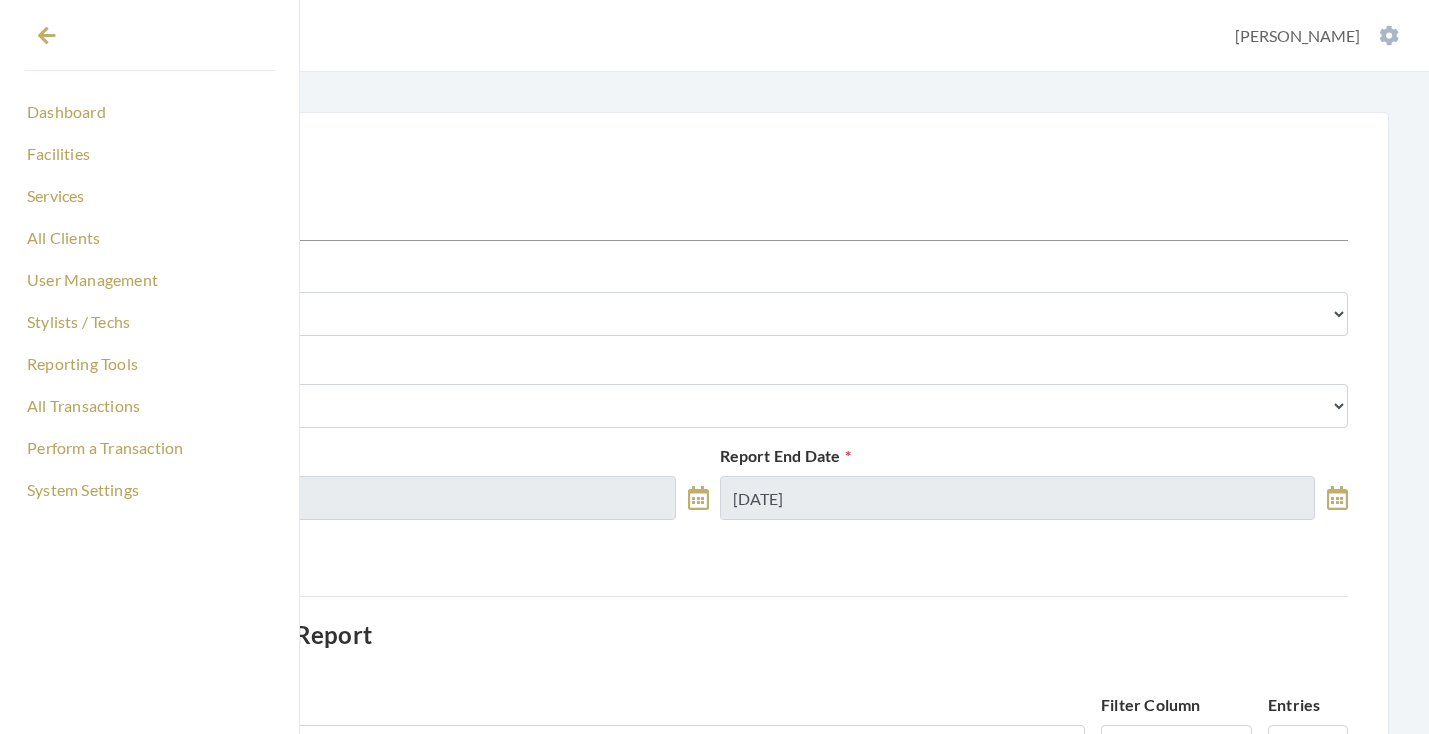 click on "Dashboard   Facilities   Services   All Clients   User Management   Stylists / Techs   Reporting Tools   All Transactions   Perform a Transaction   System Settings     Evie Binder       Account   Log Out   Reporting     Report Options   Report Type   Stylist Commission Report   Tech Payroll Report   Facility Billing Report   Individual Billing Report   Service History Report   Stylist   Select a Stylist   Alaina Krumm   Alisha Teasley   April Dructor   Ashley Venable   Bonnie Pierce   Cassie Boyle   Charlie Kinetic   Cheryl Riches   Danielle Johnson   Diane Wilson   Donella Carter   Emilee Daly   Erika Sasser   Erika Carey   Greg Stylist   Jane Hunter   Jean McRee   Jennifer Hess   Jessica Brown   Jill Rodriguez   Kellye McCormick   Keri Simpson   Kinetic Stylist   Kristen Koci   Krystal Rutledge   Melisssa Hope Bonnemer   Mindy Dunn   Nat Thompson   Padricka Kinsey-Williams   Rose Randle   Roslyn Hudson   Shawnette Tucker   Shemeka Stephens   Stephanie Speights   Susan Marshall   Susie McCombs" at bounding box center [714, 885] 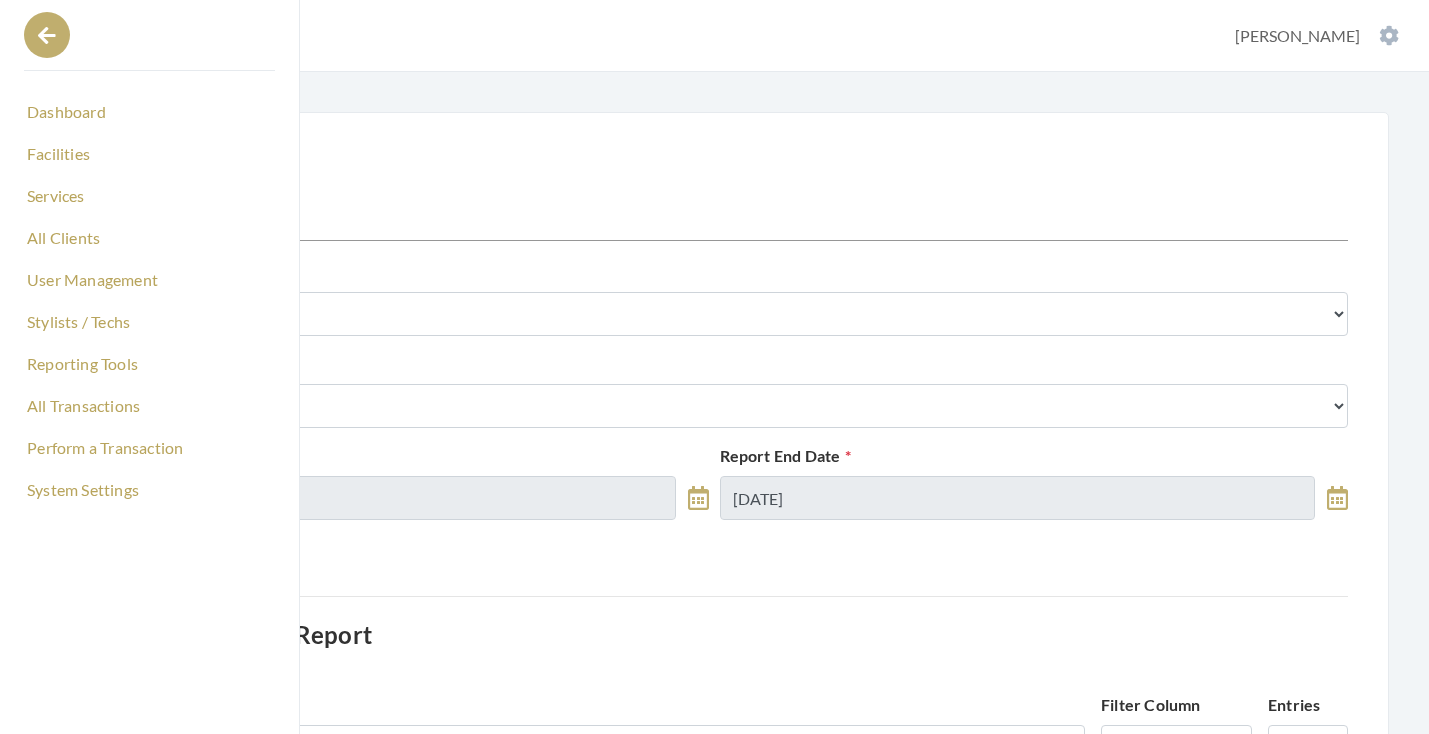 click at bounding box center [47, 35] 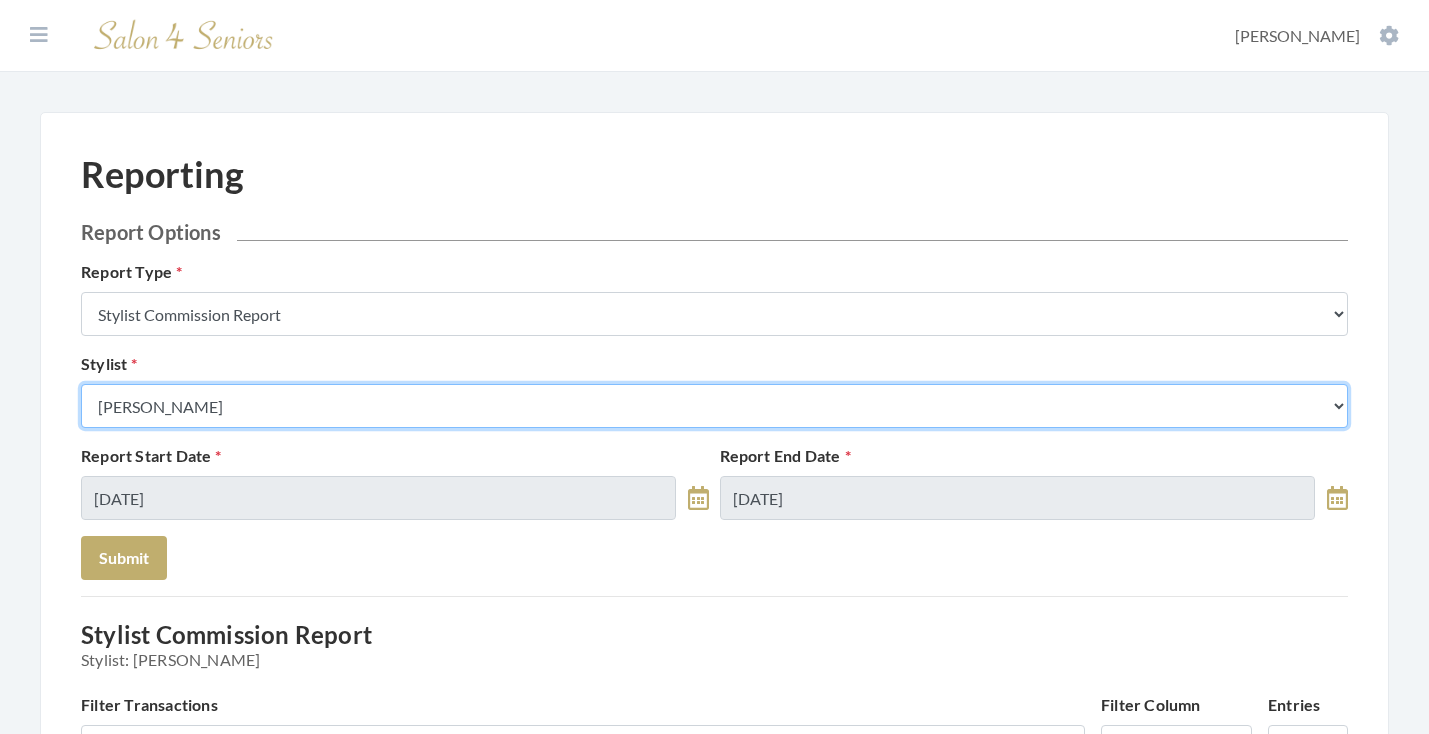 select on "165" 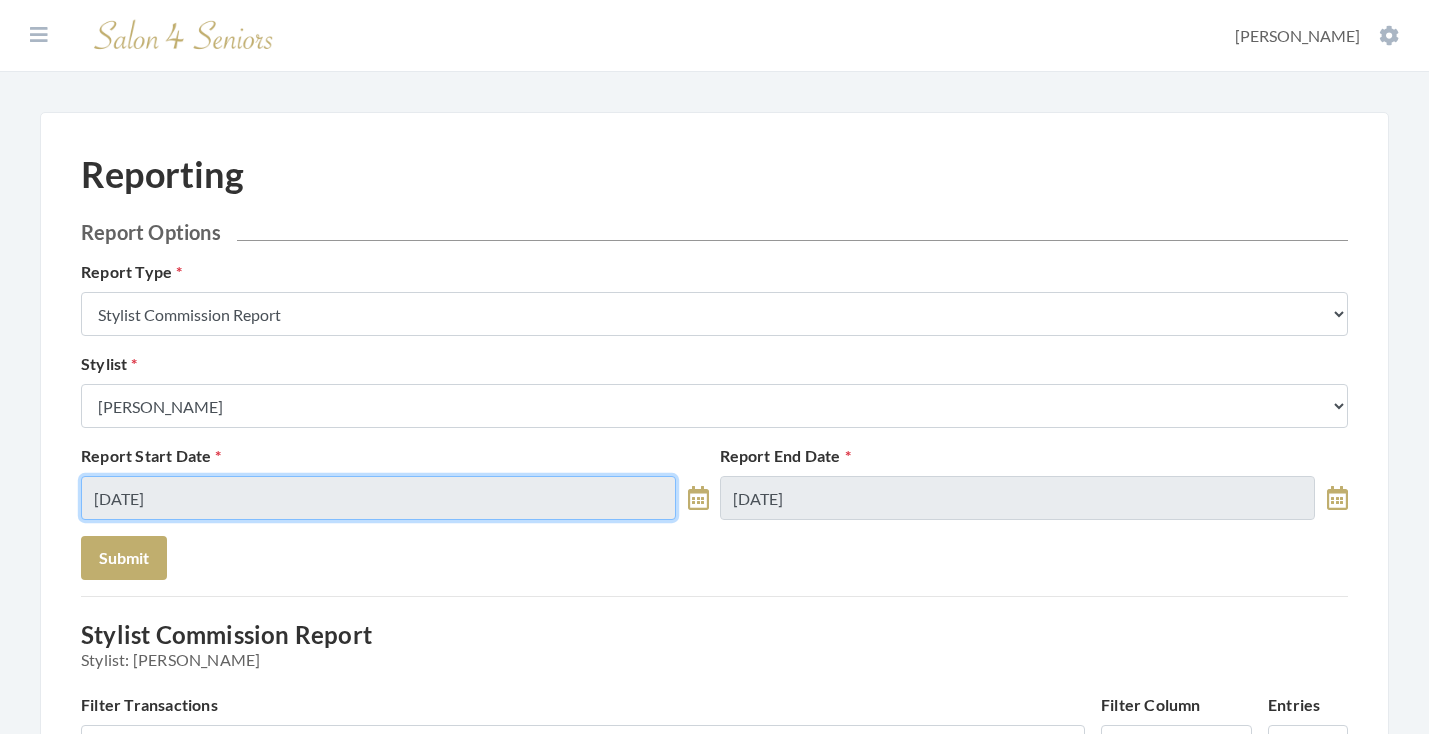 click on "07/07/2025" at bounding box center (378, 498) 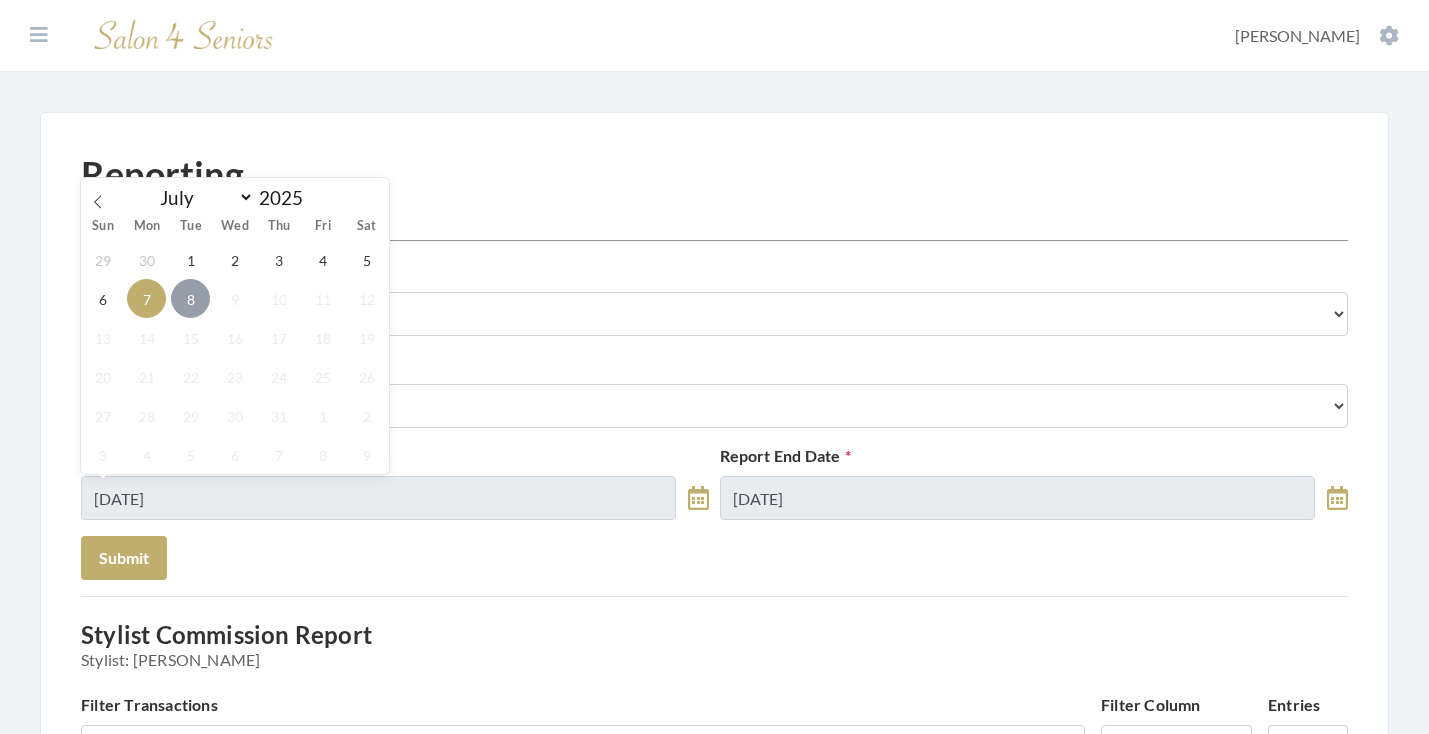 click on "8" at bounding box center (190, 298) 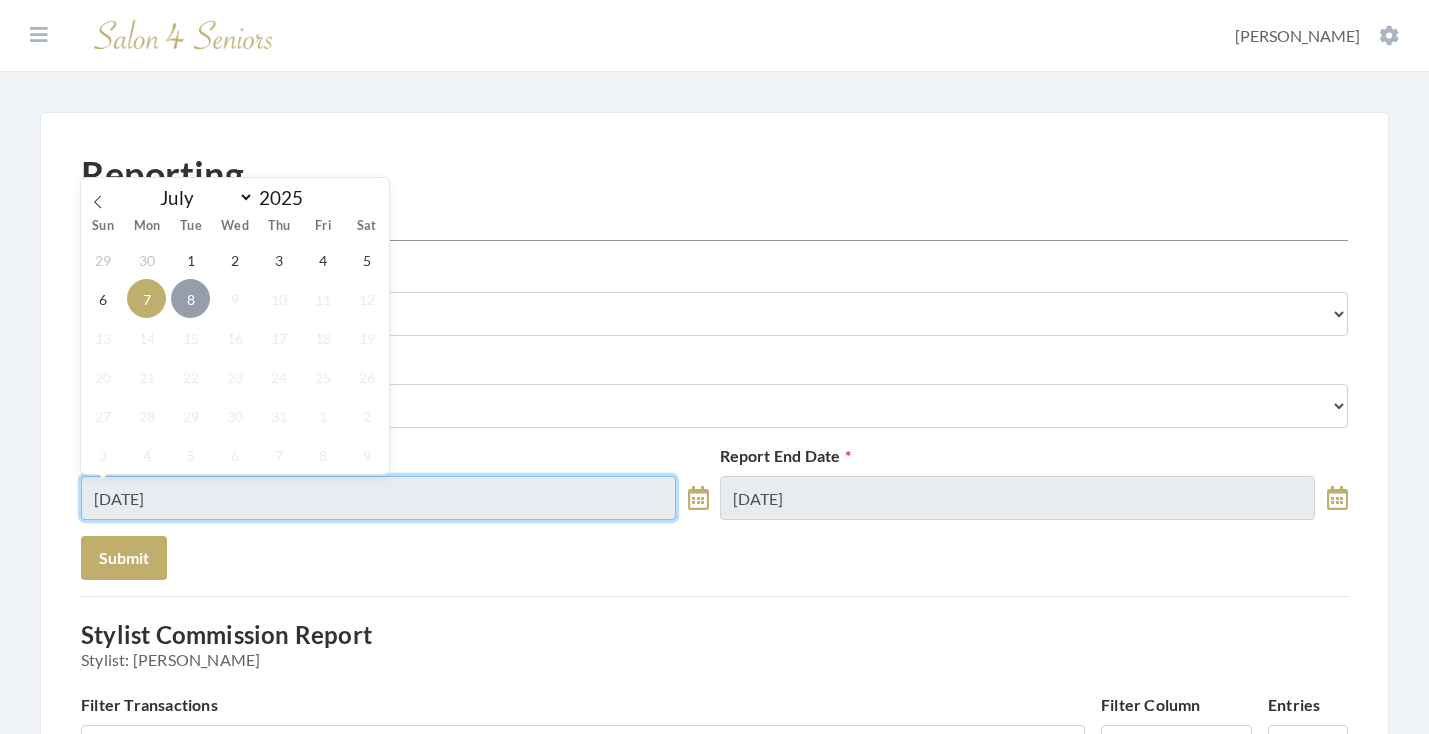 type on "[DATE]" 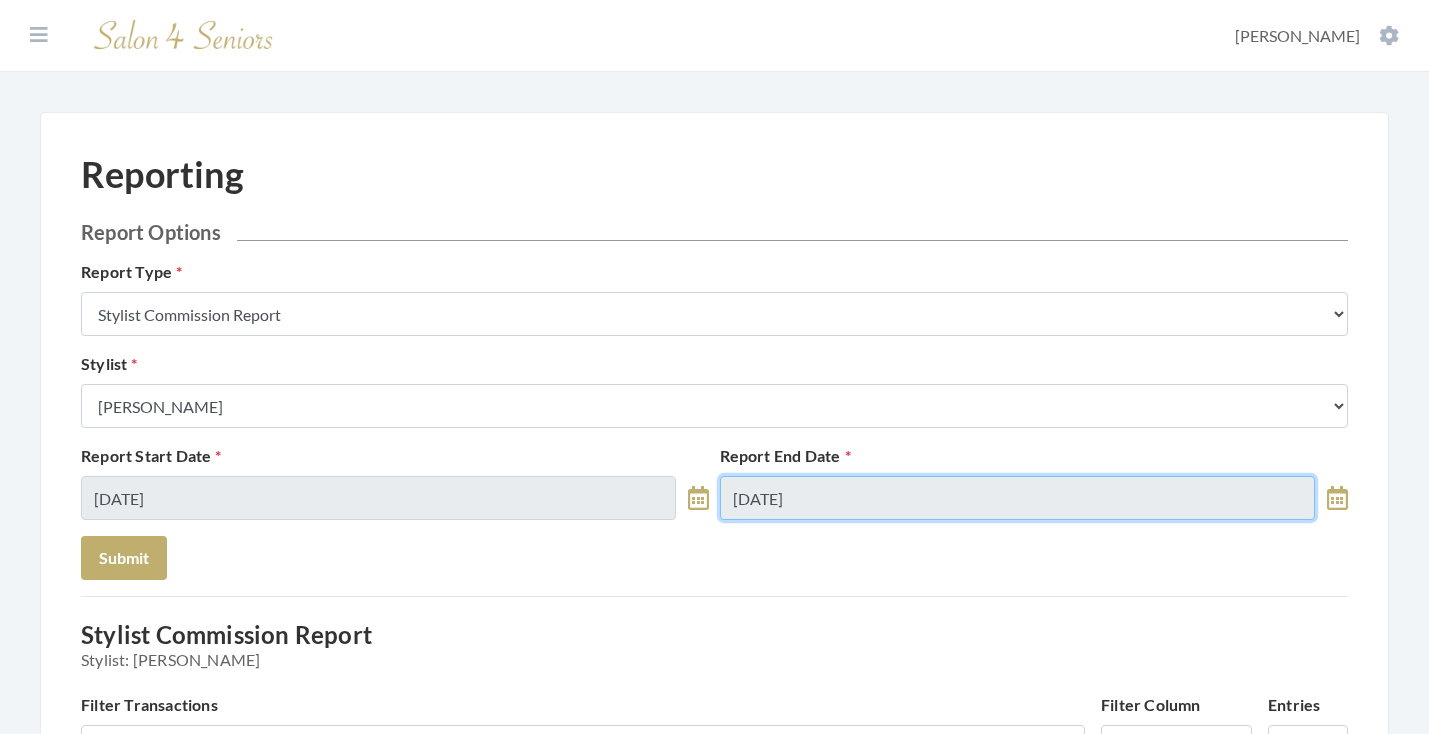 click on "07/07/2025" at bounding box center [1017, 498] 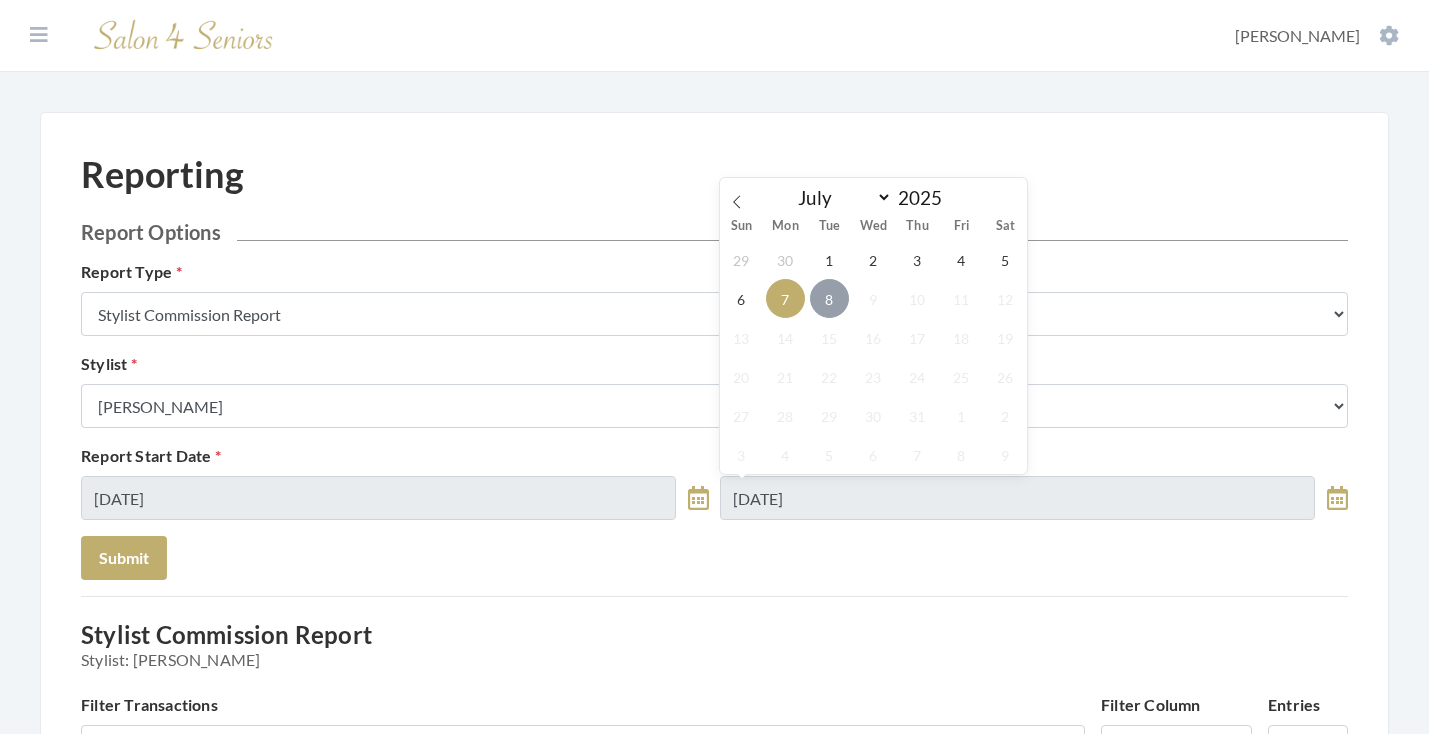 click on "8" at bounding box center [829, 298] 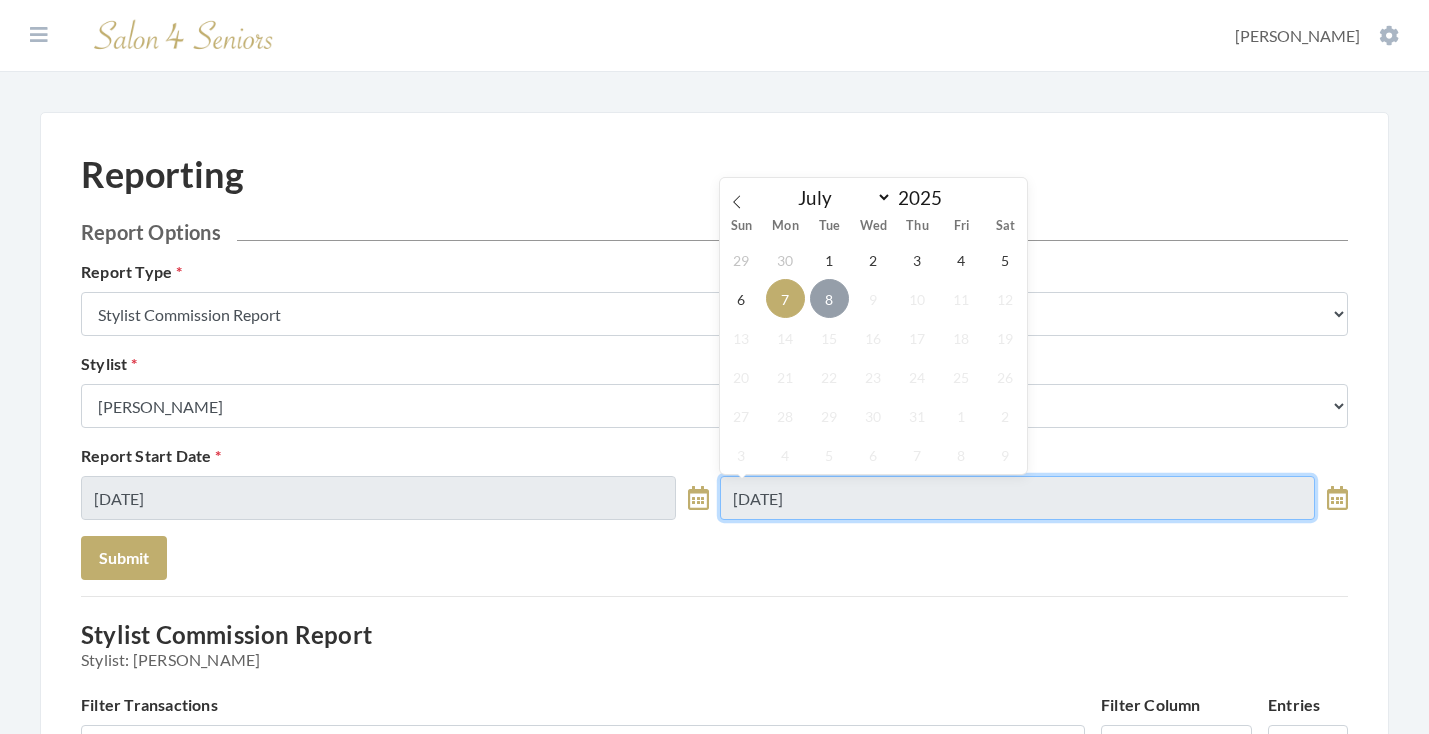 type on "[DATE]" 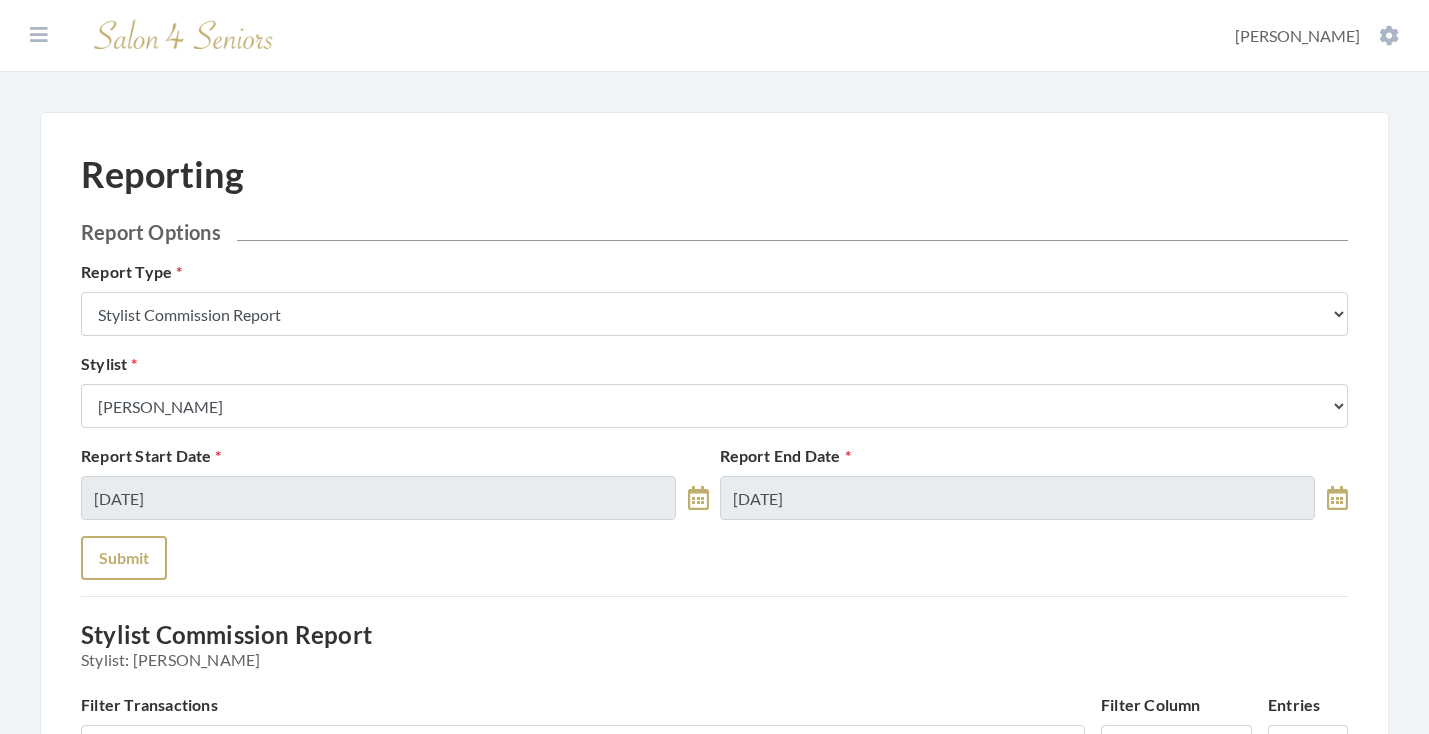 click on "Submit" at bounding box center (124, 558) 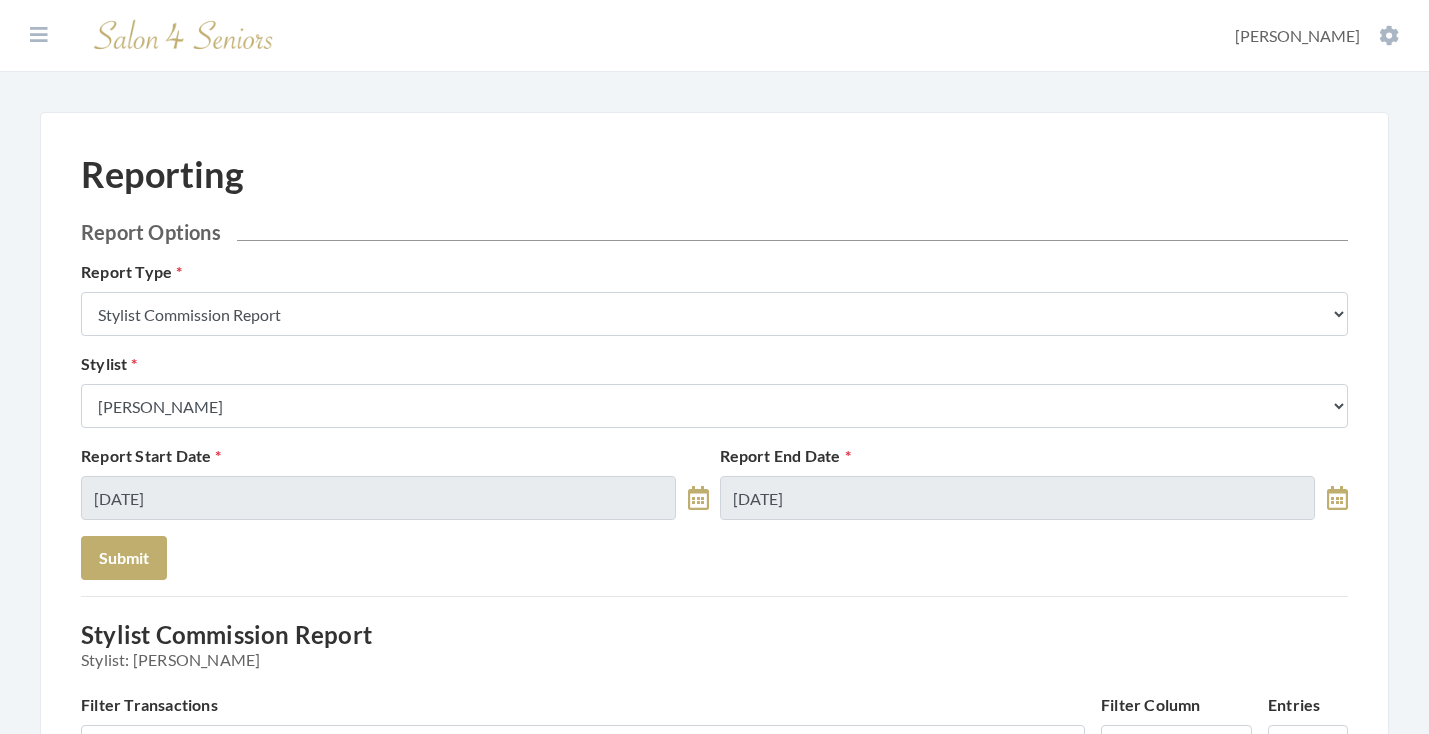 scroll, scrollTop: 0, scrollLeft: 0, axis: both 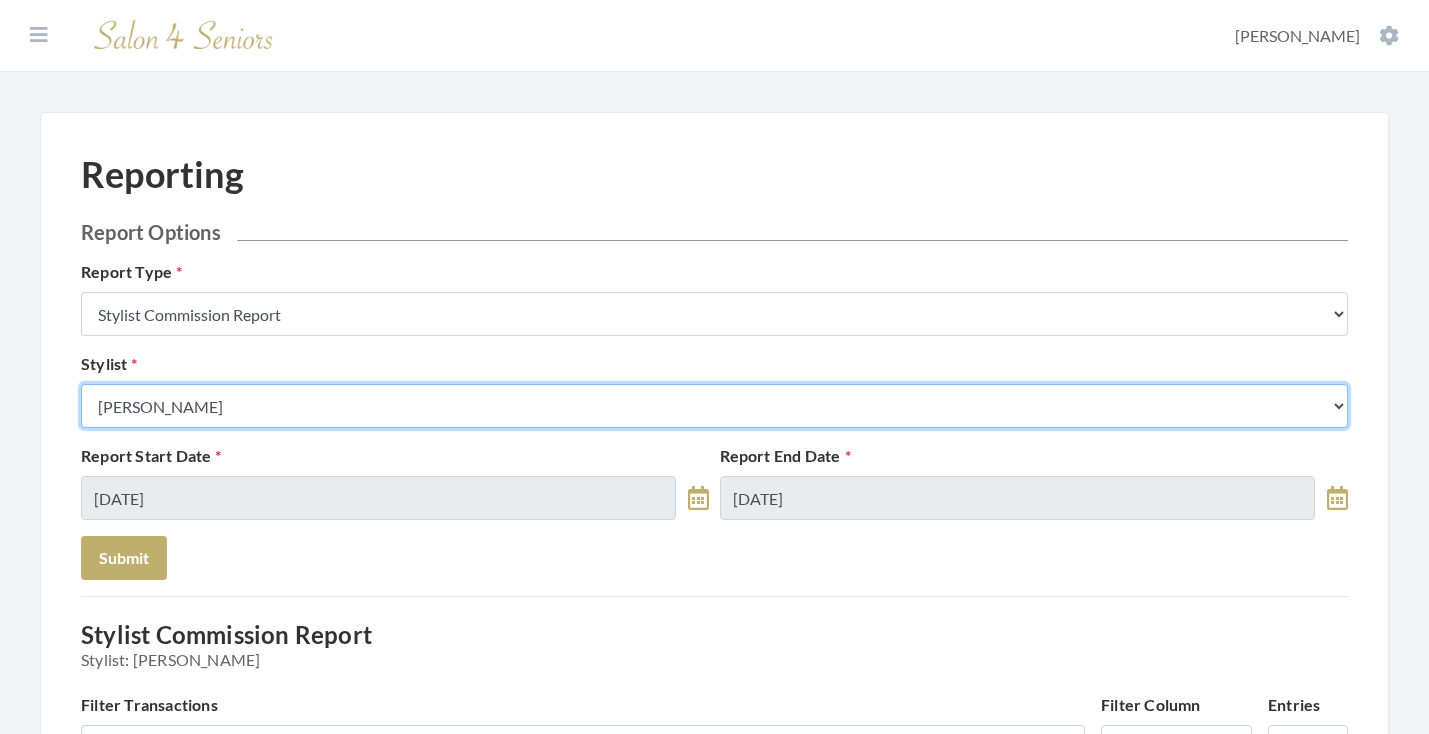 select on "147" 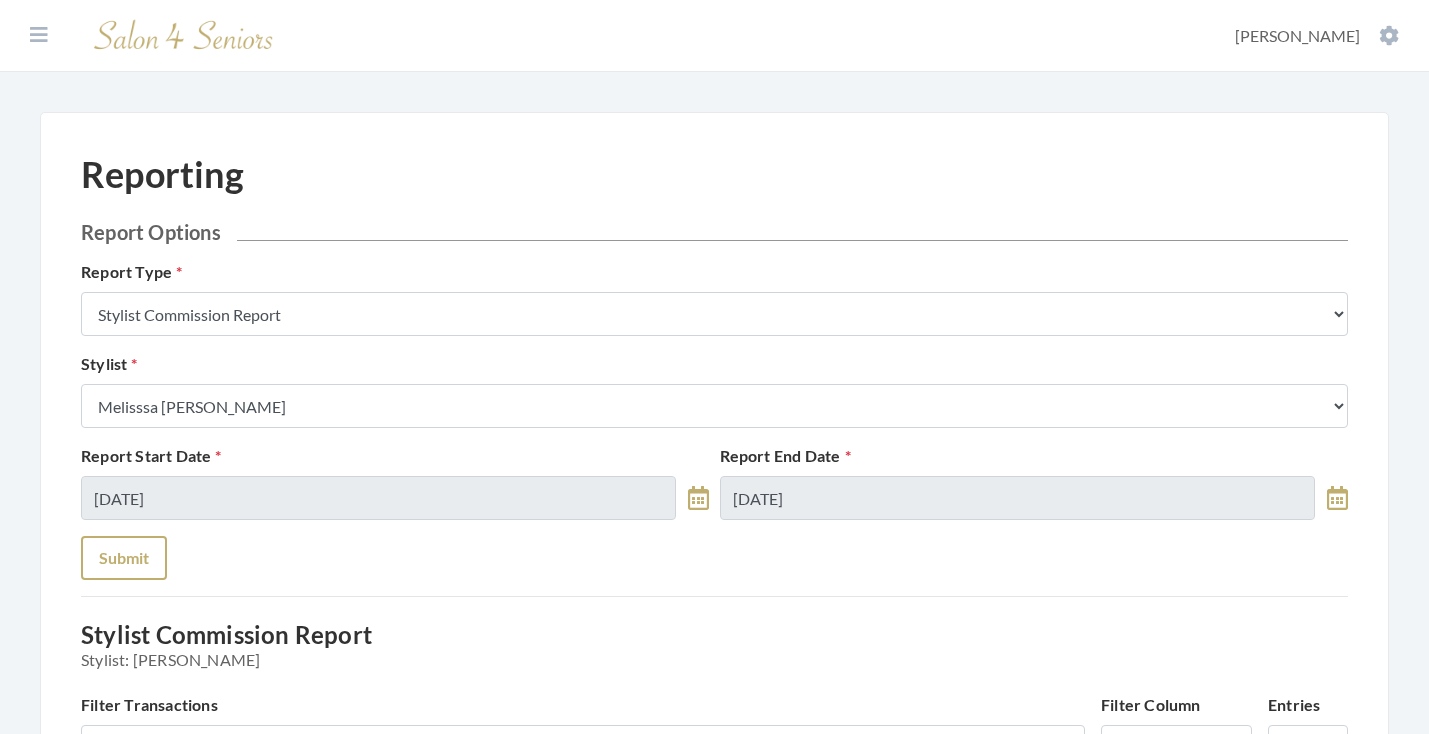 click on "Submit" at bounding box center (124, 558) 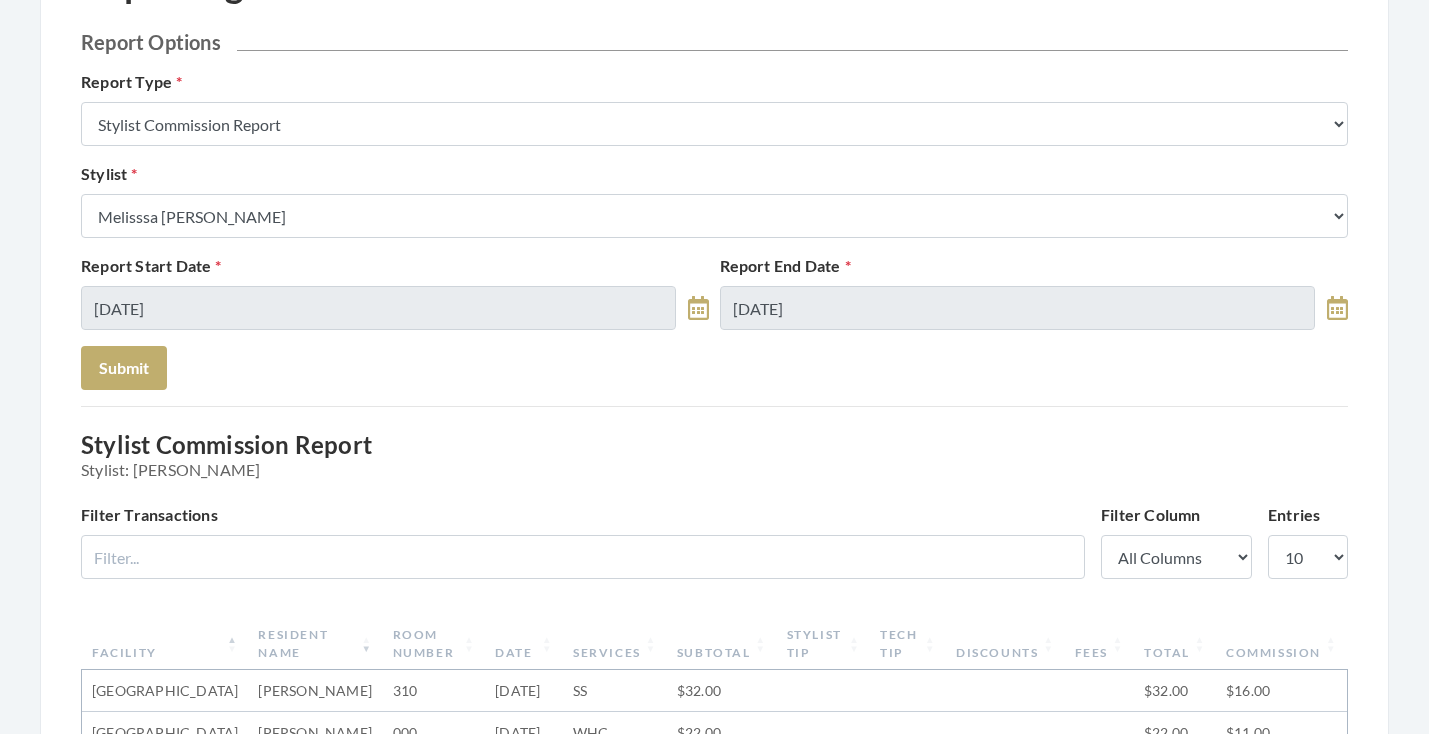 scroll, scrollTop: 187, scrollLeft: 0, axis: vertical 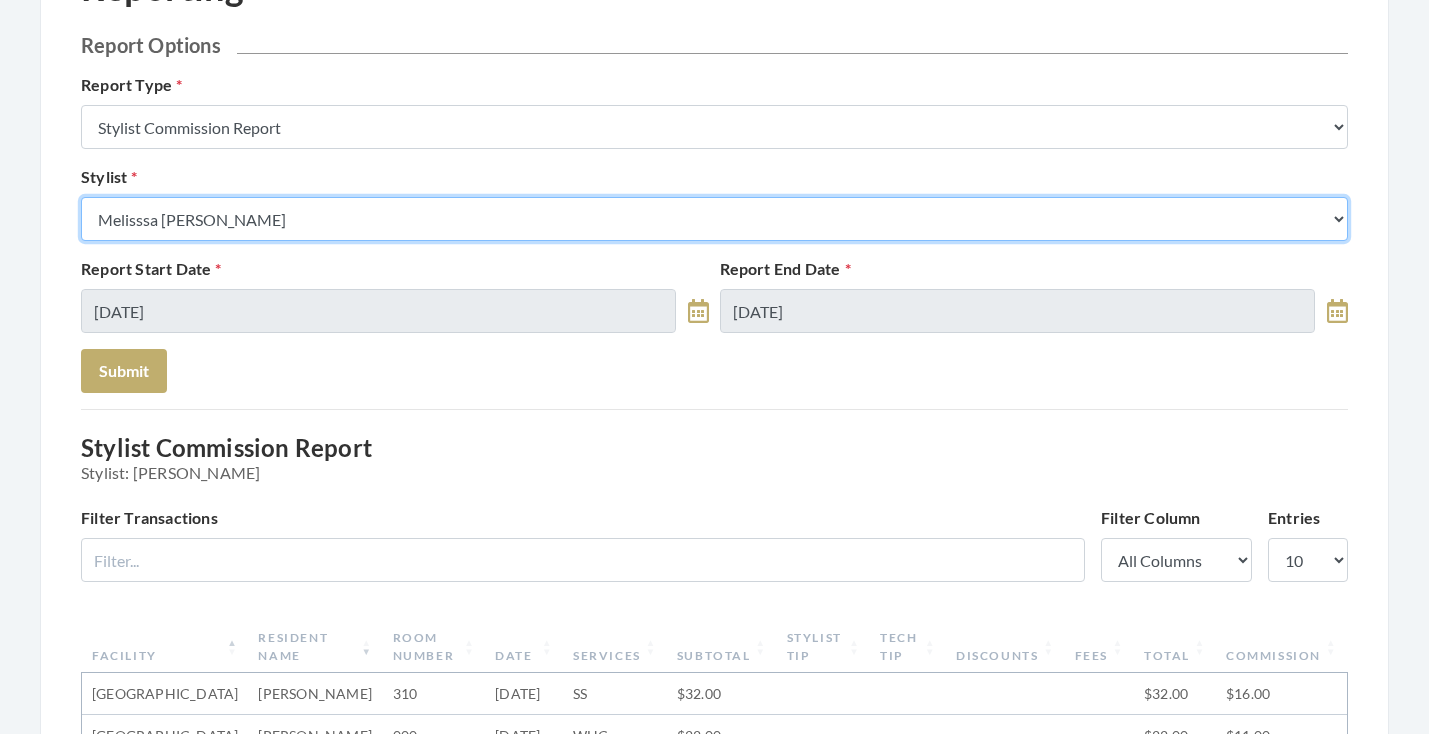 select on "28" 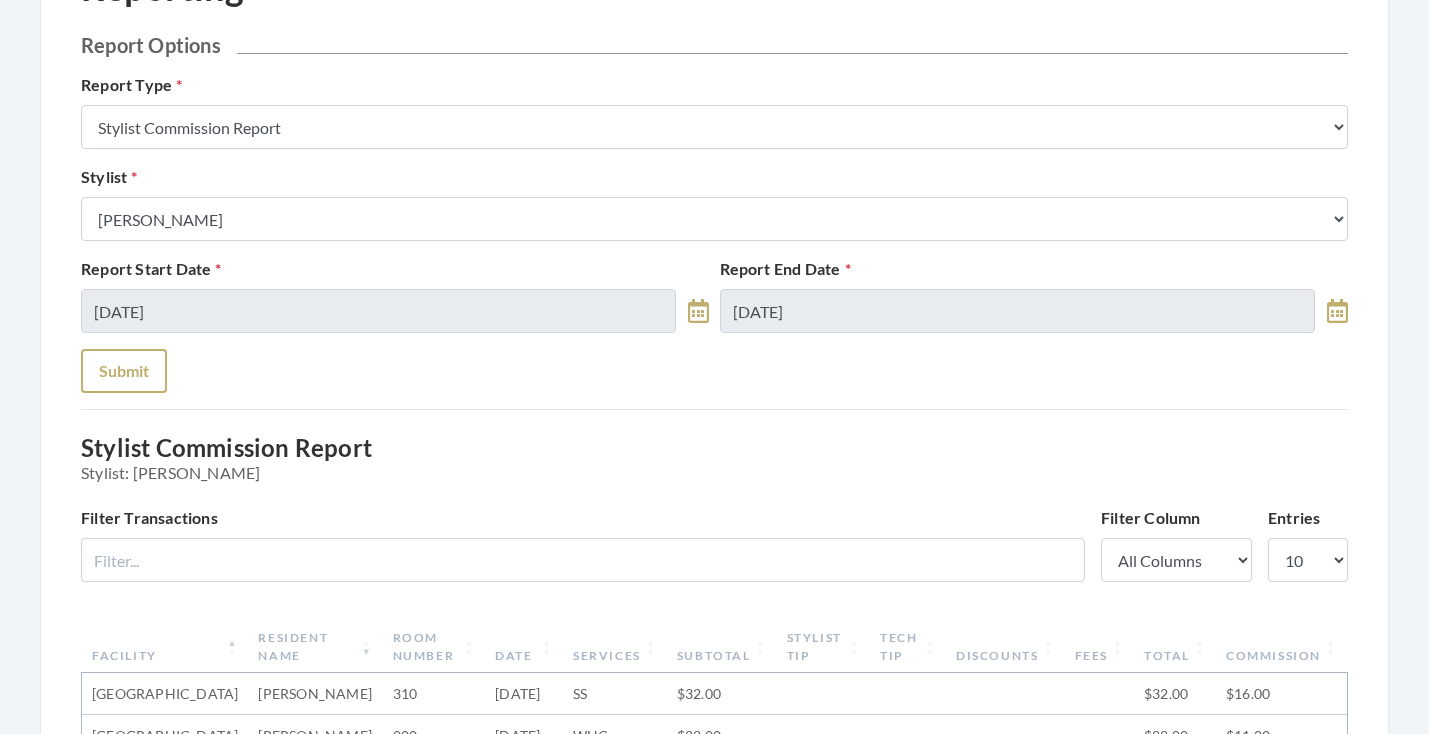 click on "Submit" at bounding box center [124, 371] 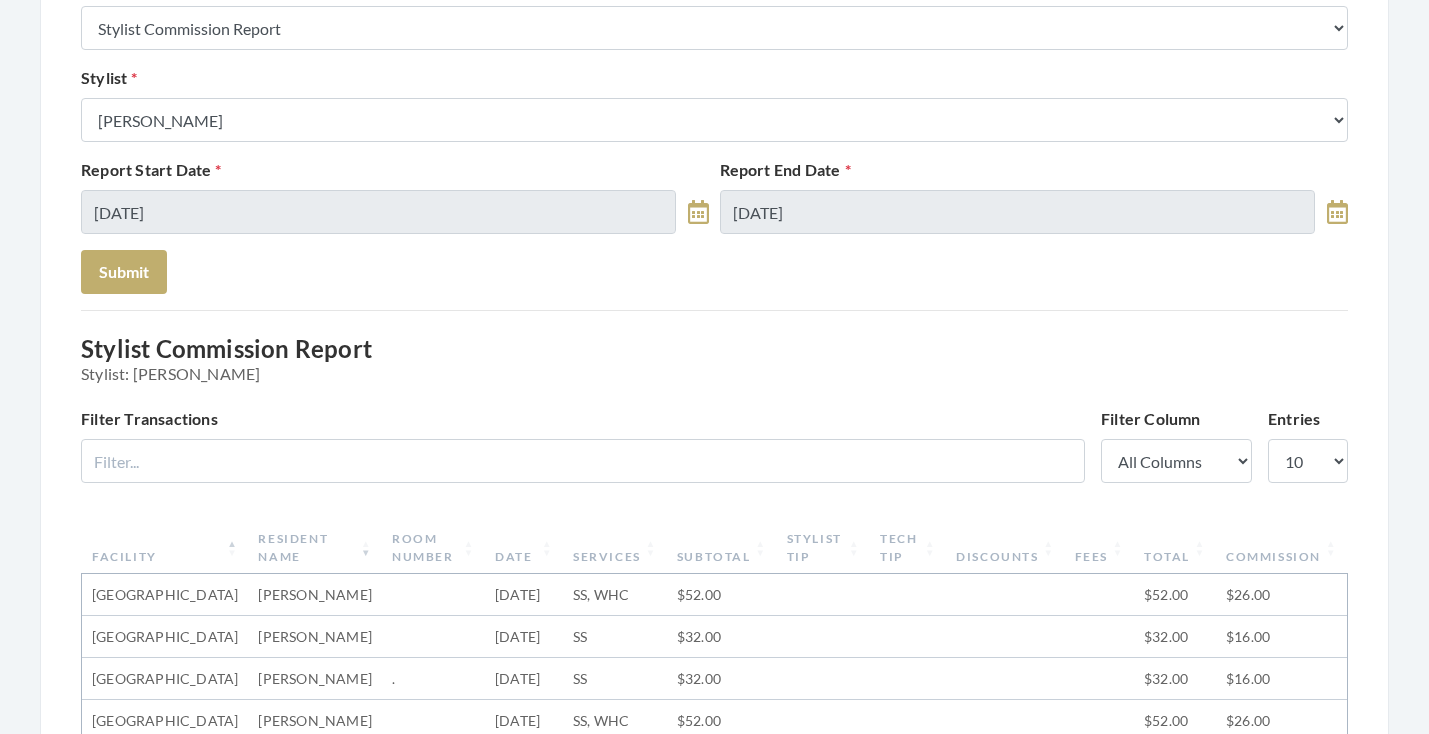 scroll, scrollTop: 157, scrollLeft: 0, axis: vertical 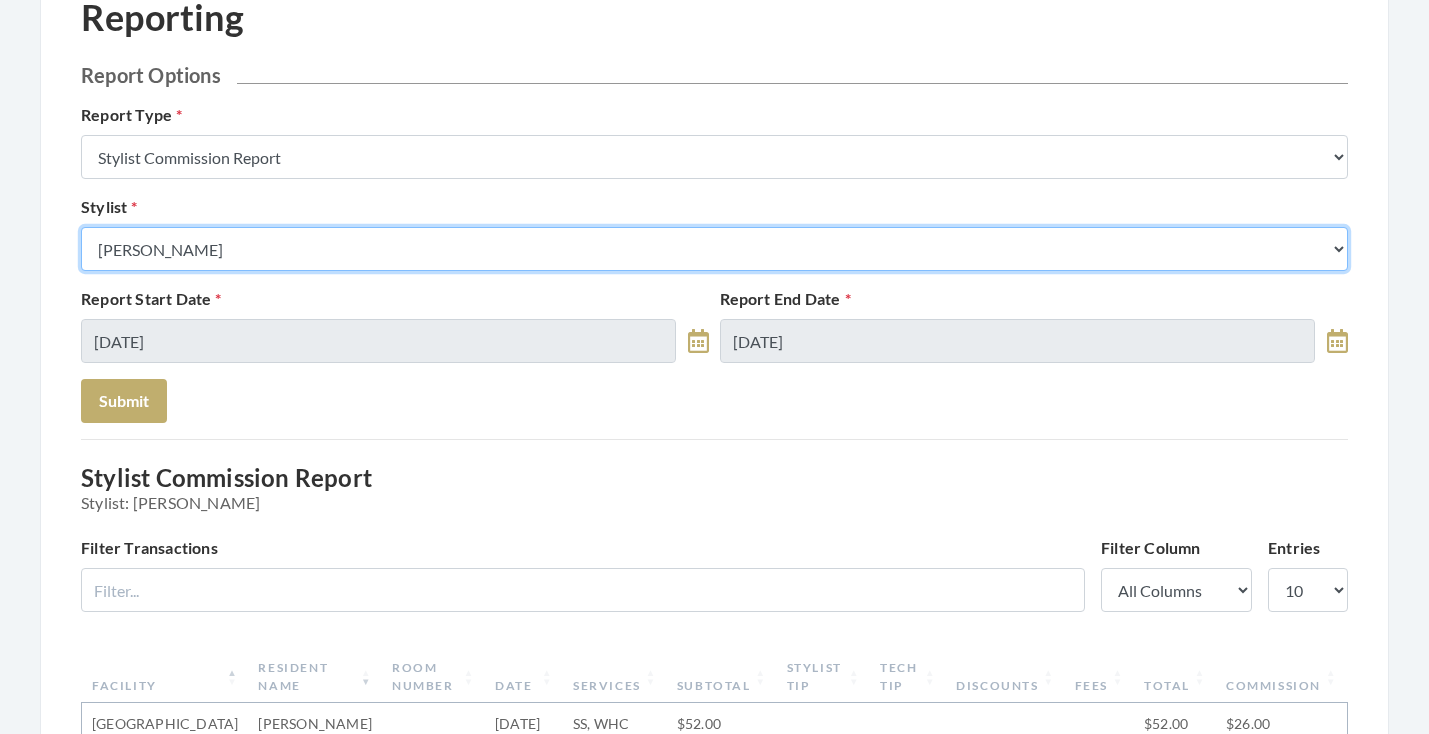 select on "32" 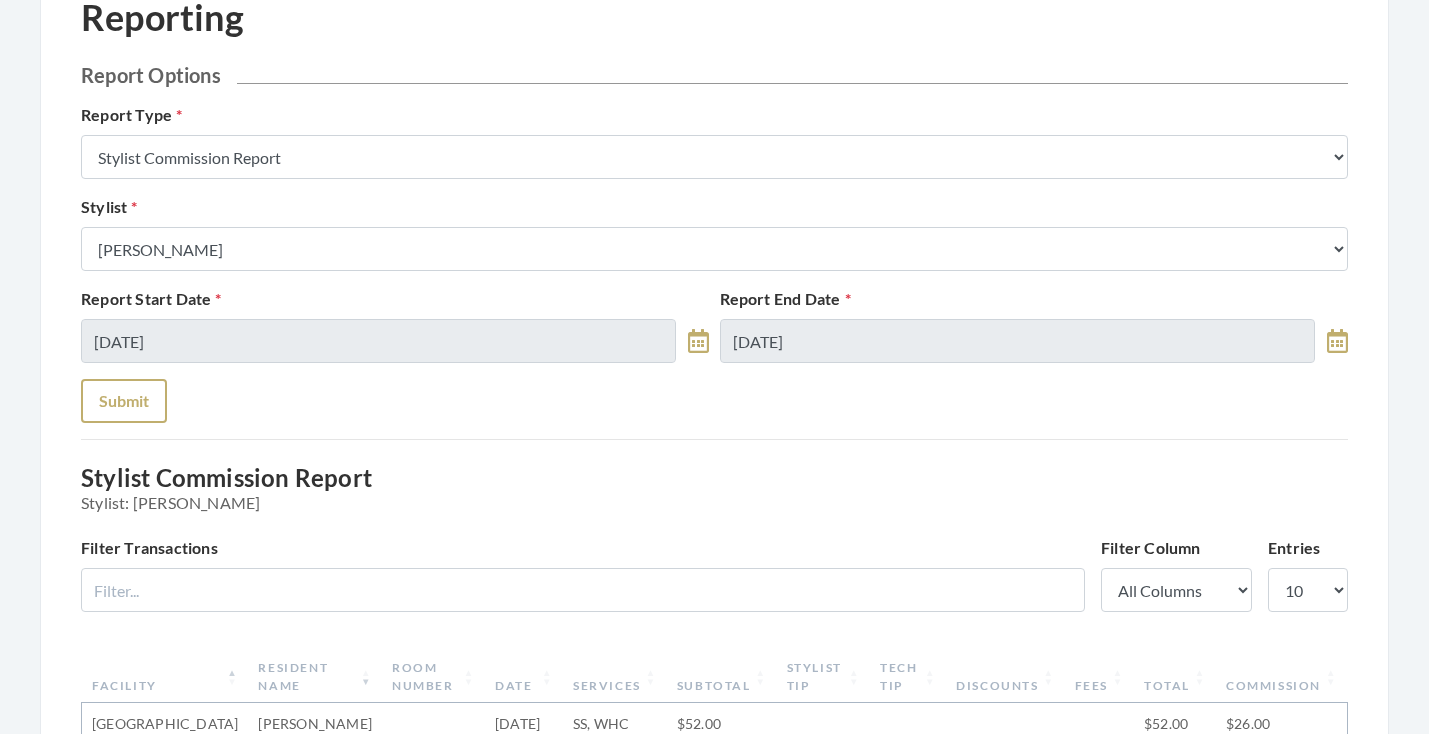 click on "Submit" at bounding box center [124, 401] 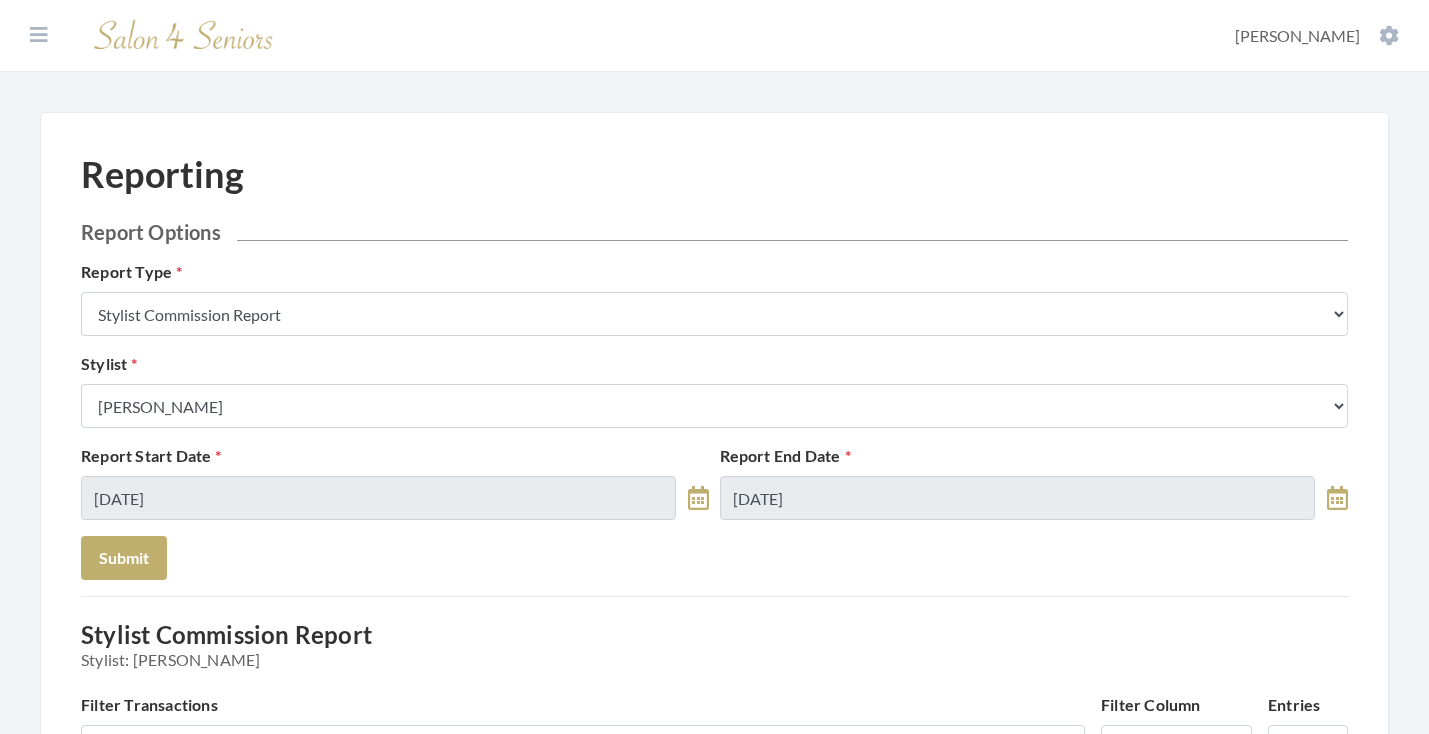 scroll, scrollTop: -1, scrollLeft: 0, axis: vertical 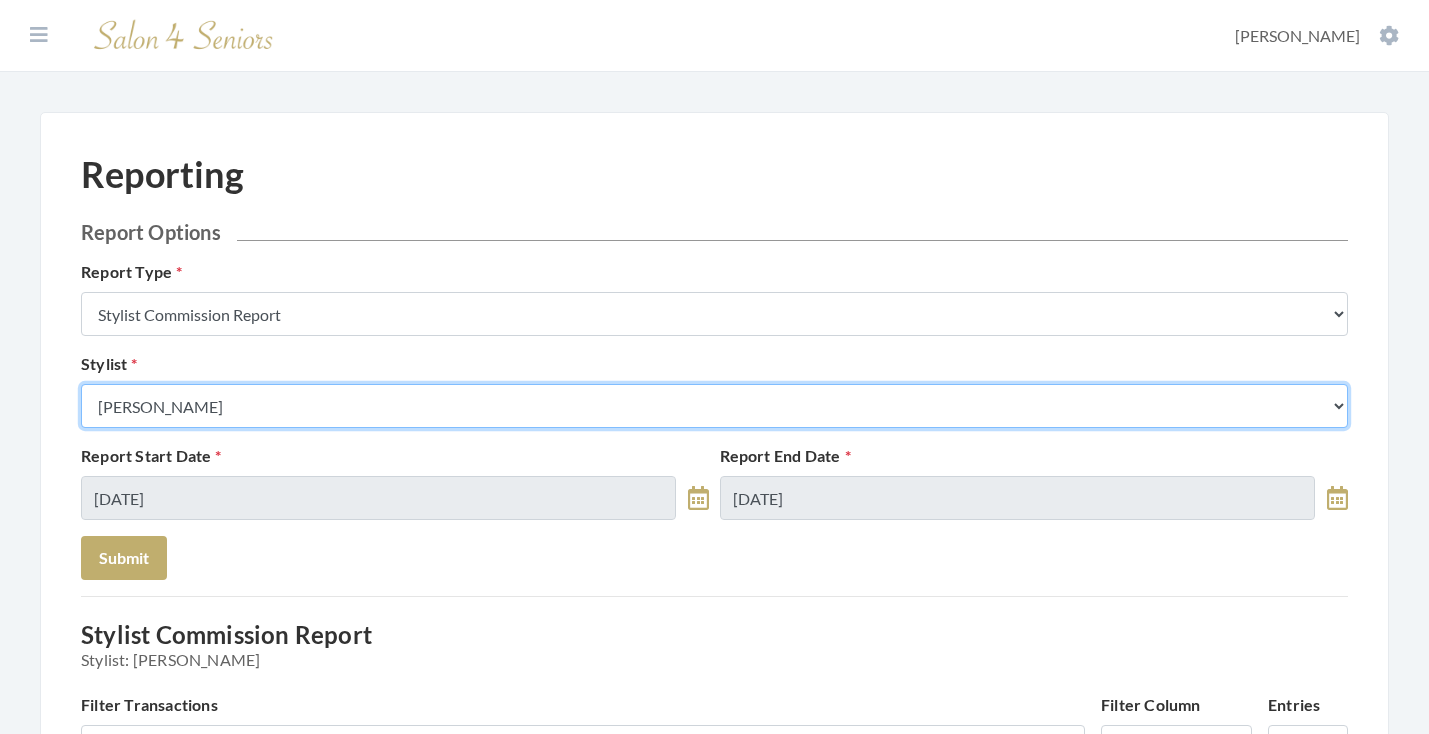 select on "49" 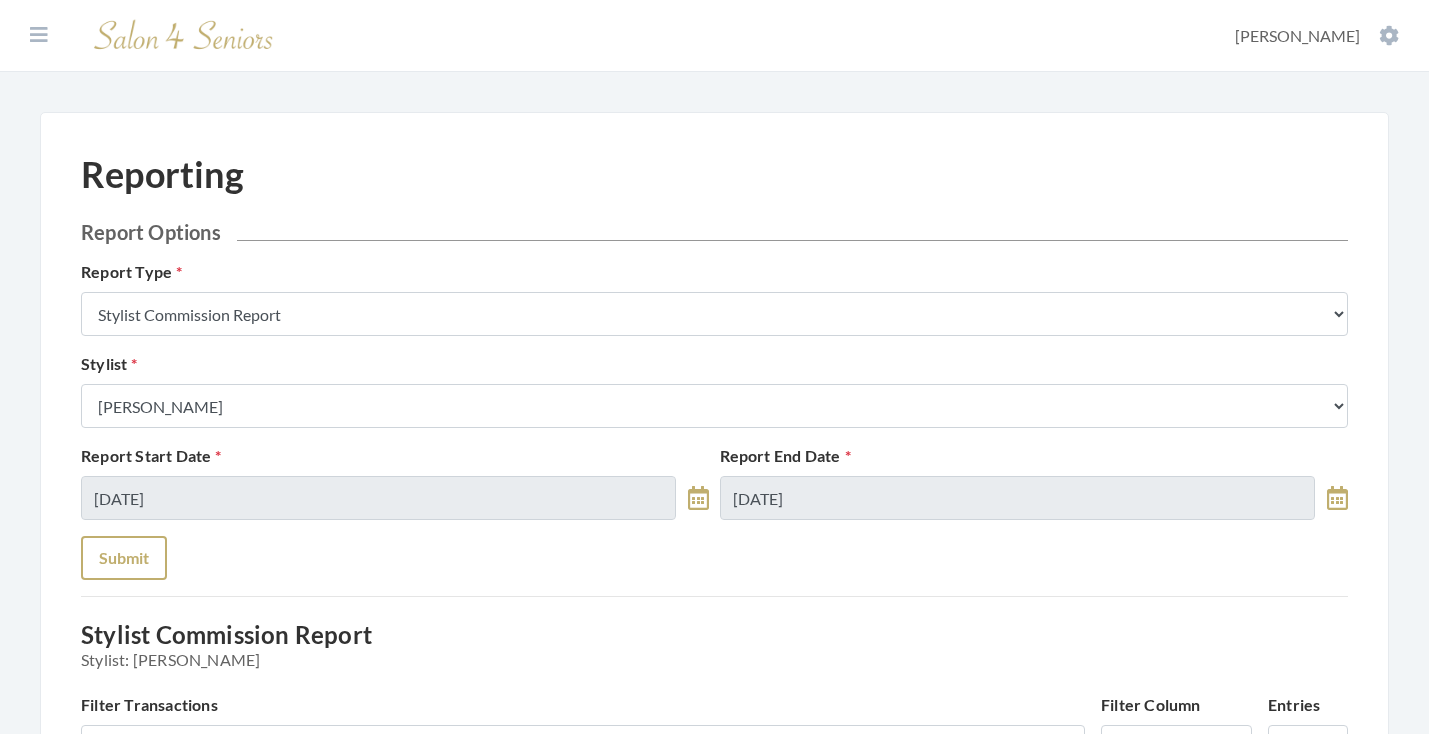 click on "Submit" at bounding box center (124, 558) 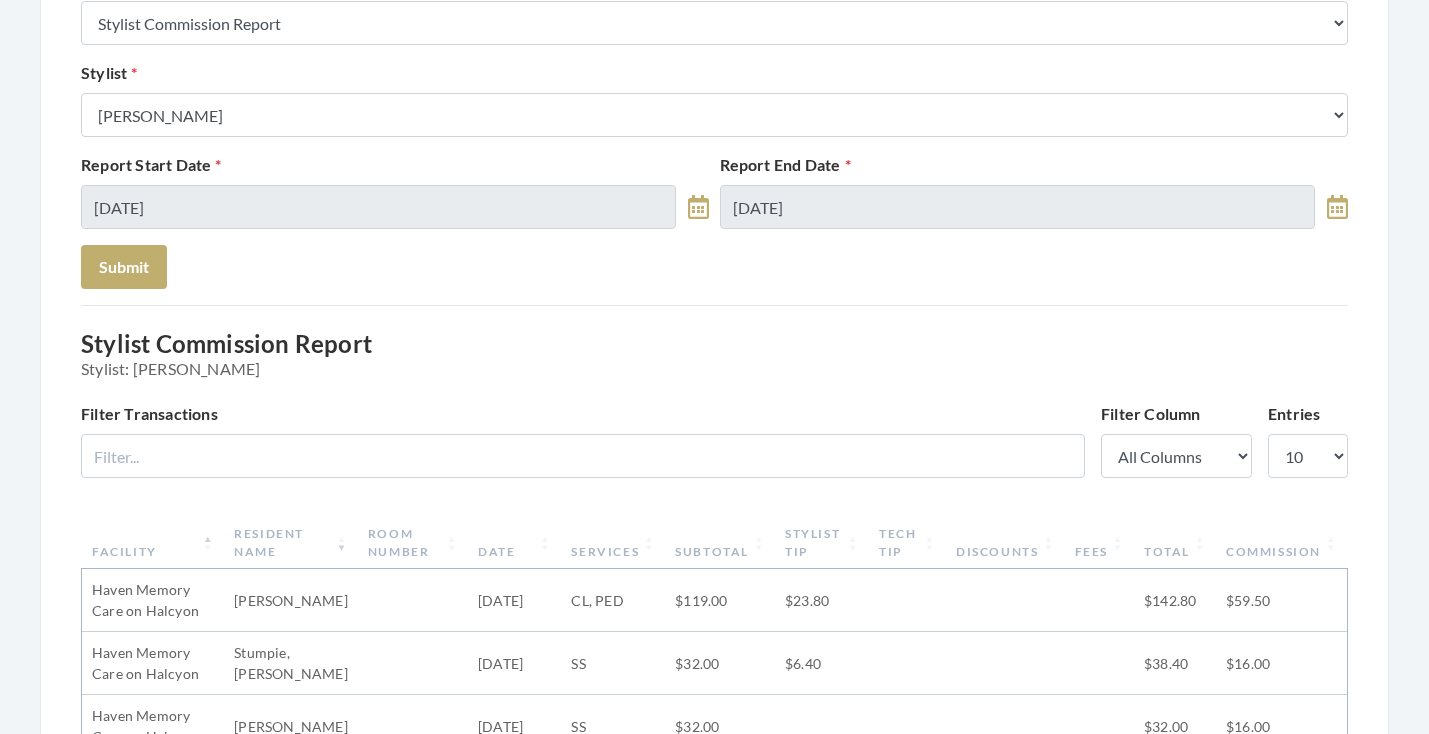 scroll, scrollTop: 55, scrollLeft: 0, axis: vertical 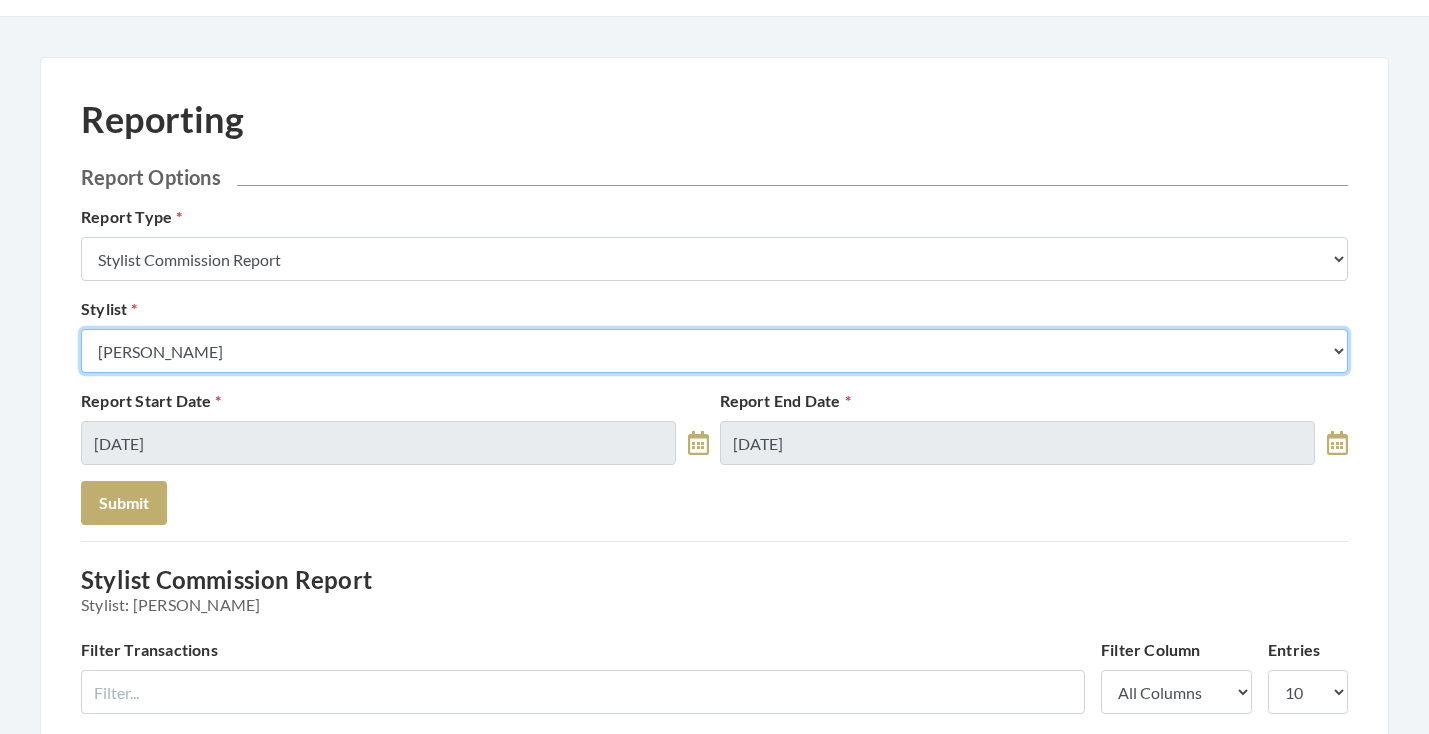 select on "13" 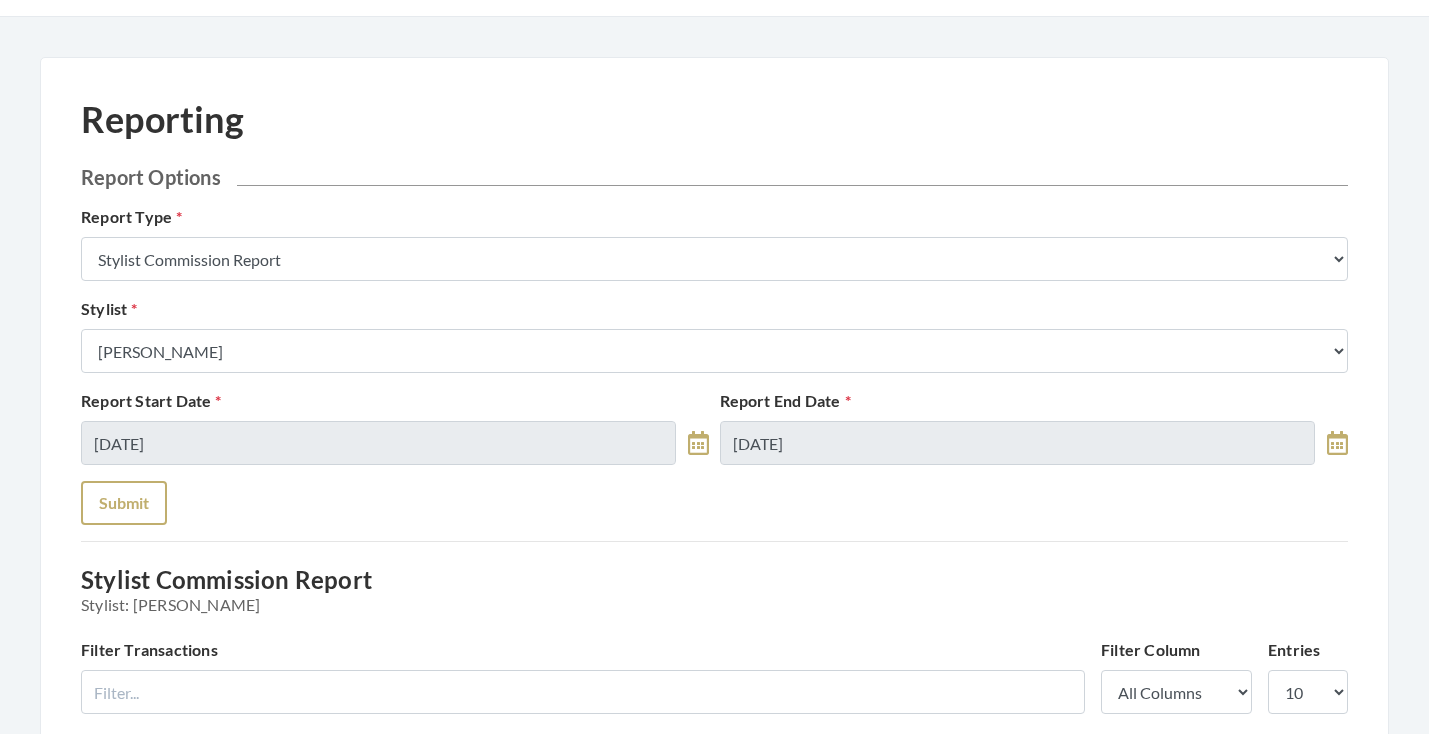 click on "Submit" at bounding box center (124, 503) 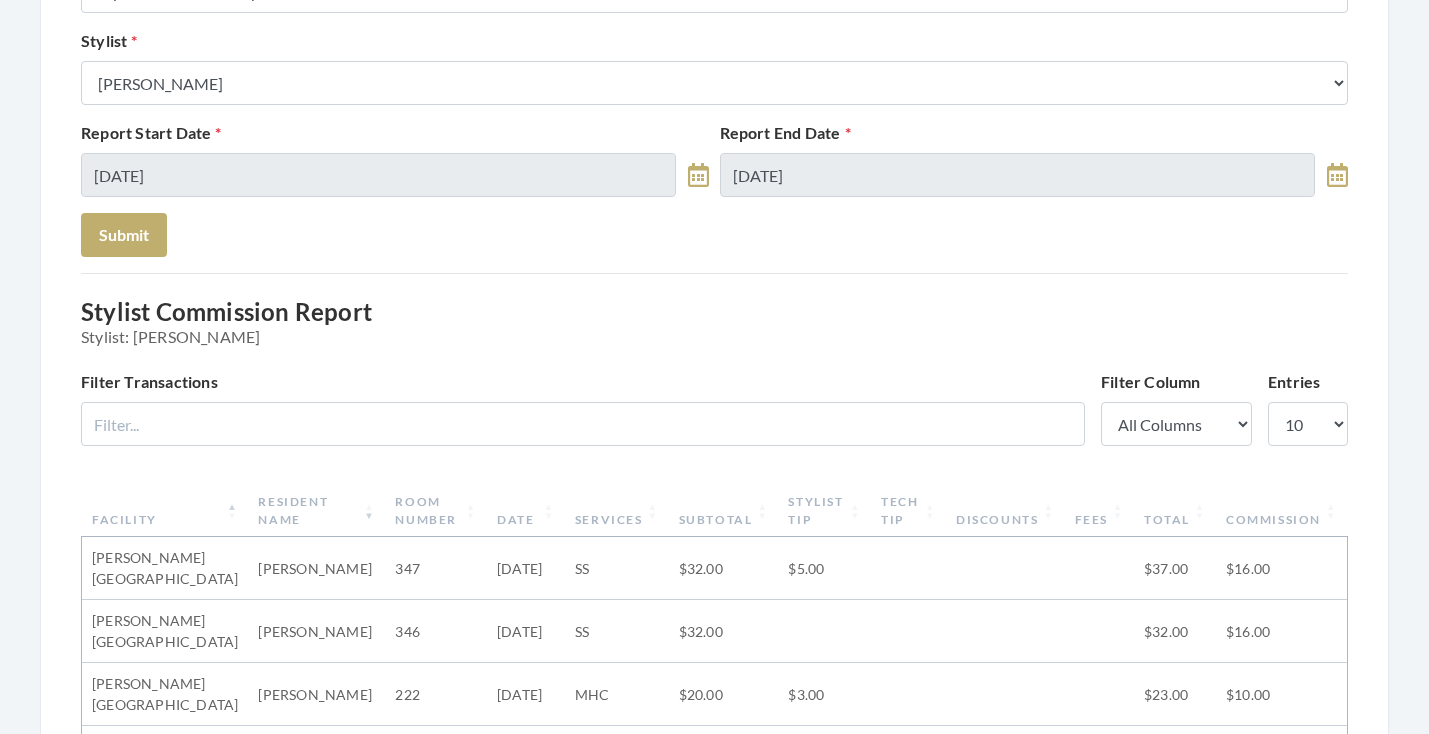 scroll, scrollTop: 298, scrollLeft: 0, axis: vertical 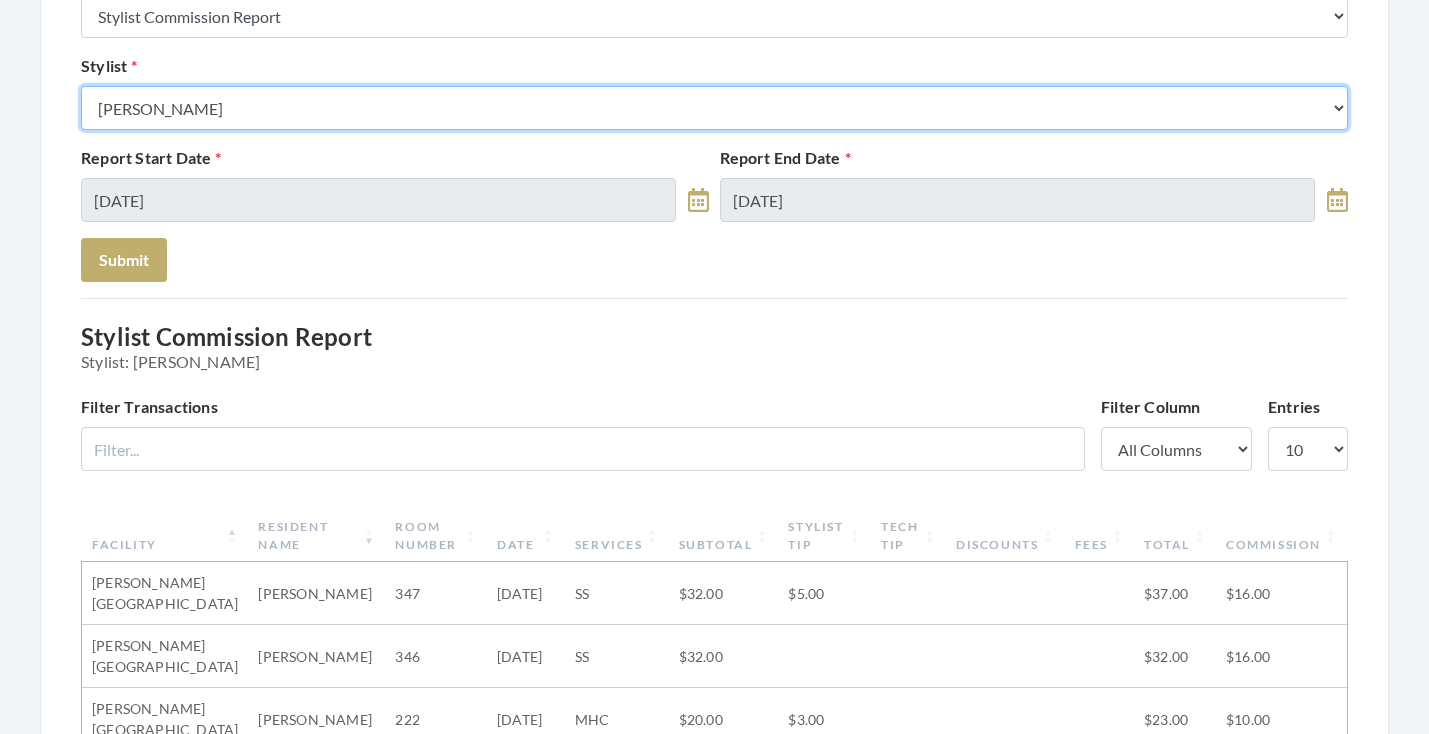 select on "180" 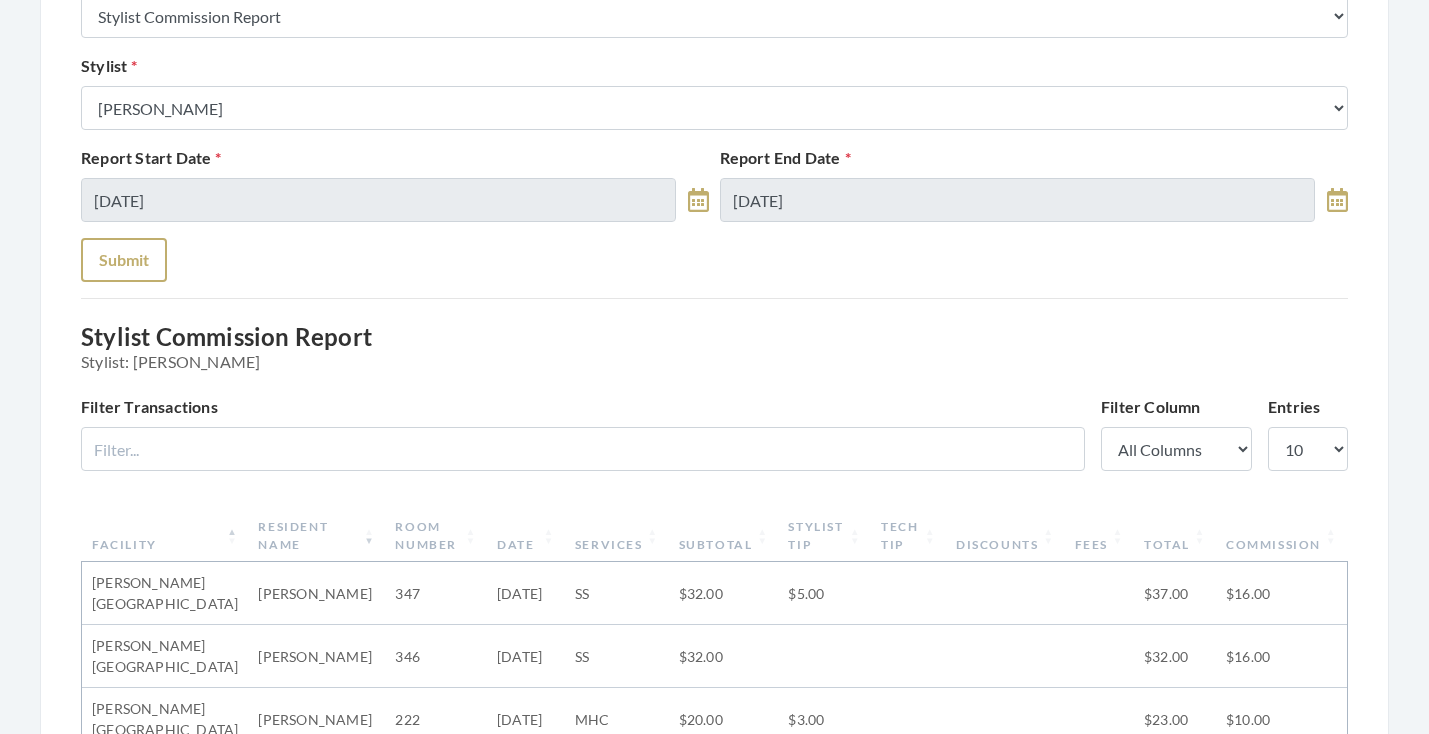 click on "Submit" at bounding box center [124, 260] 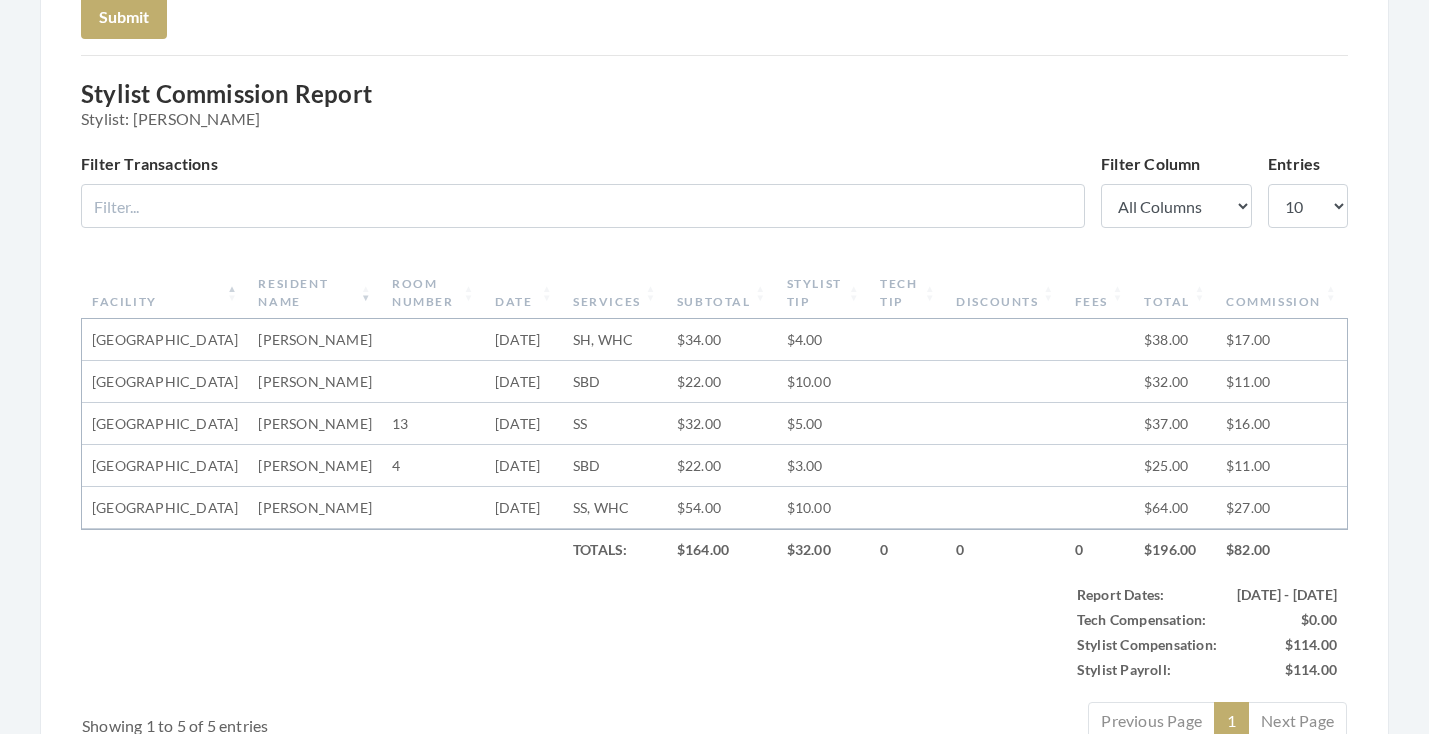 scroll, scrollTop: 540, scrollLeft: 0, axis: vertical 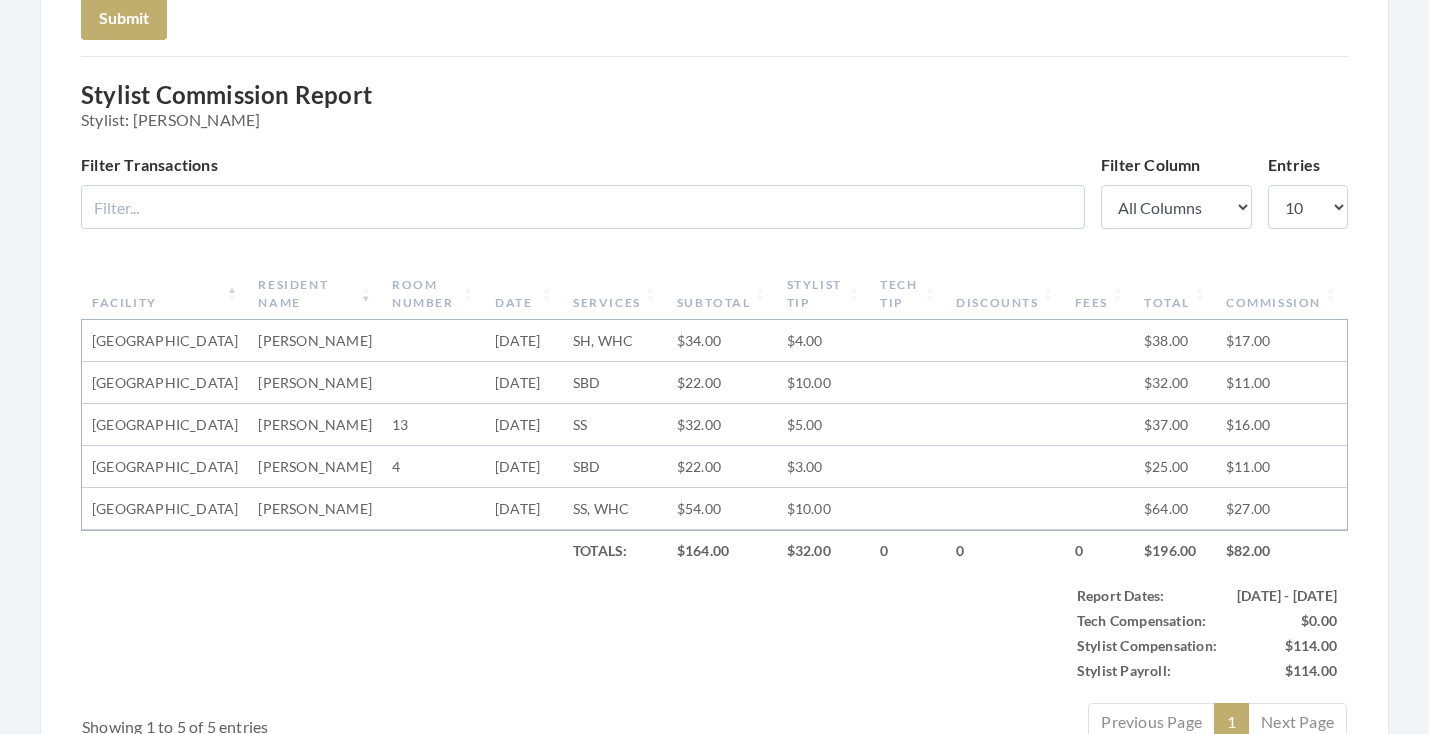 click on "Subtotal" at bounding box center (722, 294) 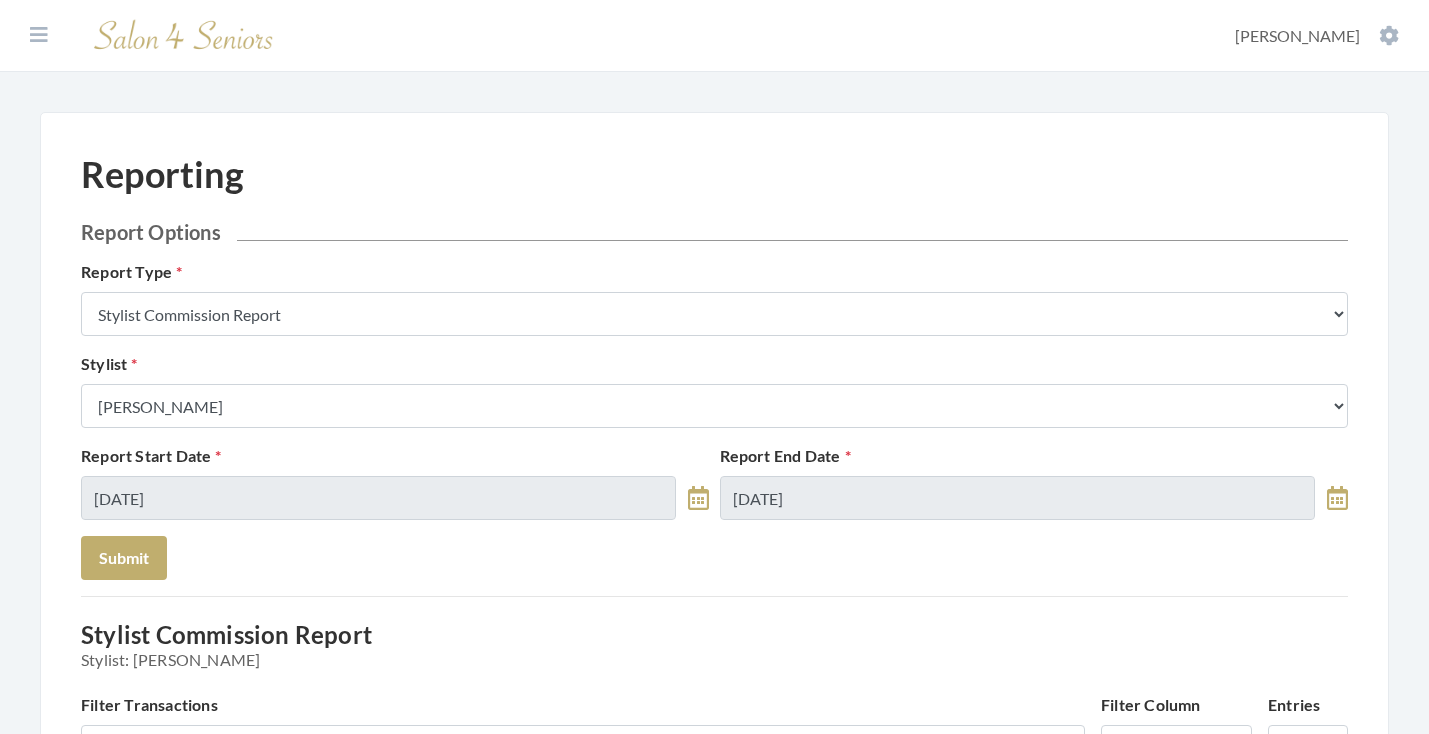 scroll, scrollTop: 0, scrollLeft: 0, axis: both 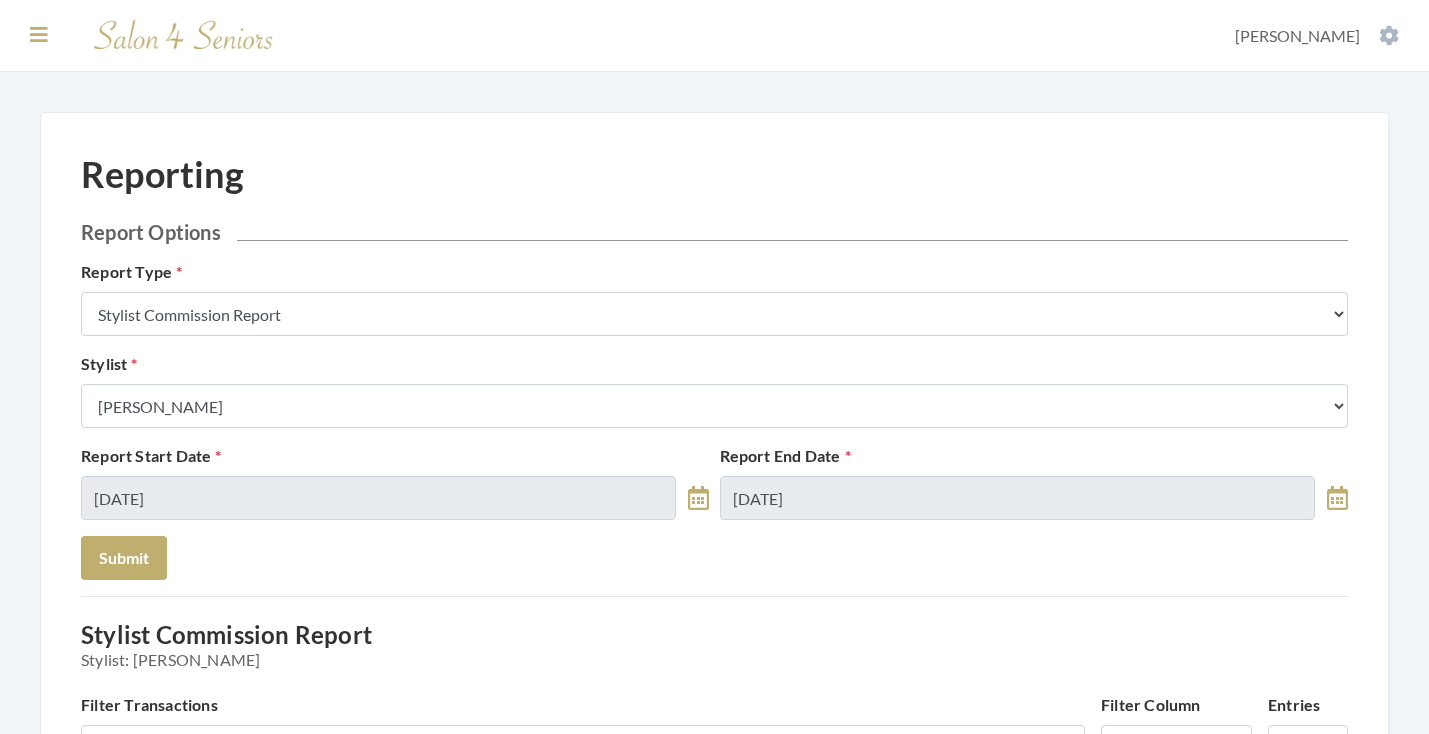 click at bounding box center [39, 35] 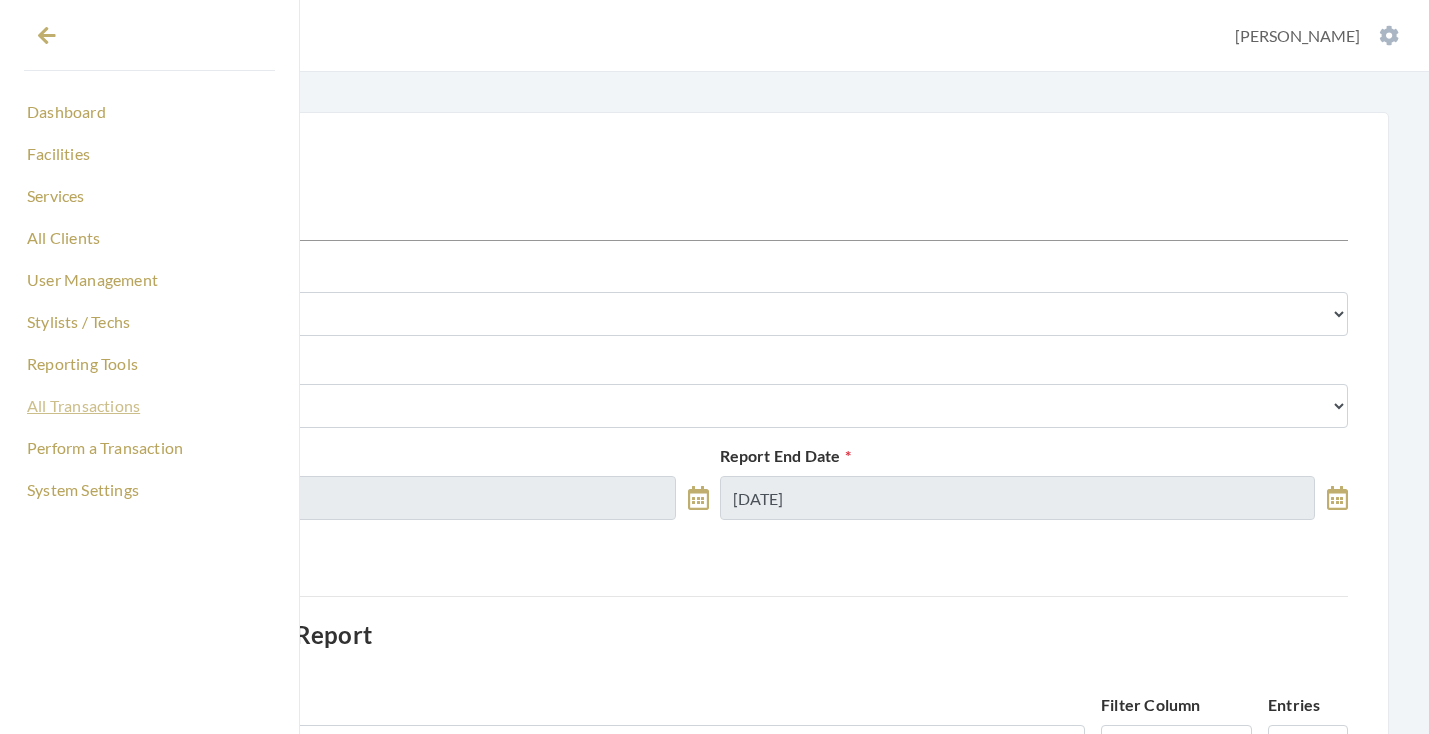 click on "All Transactions" at bounding box center (149, 406) 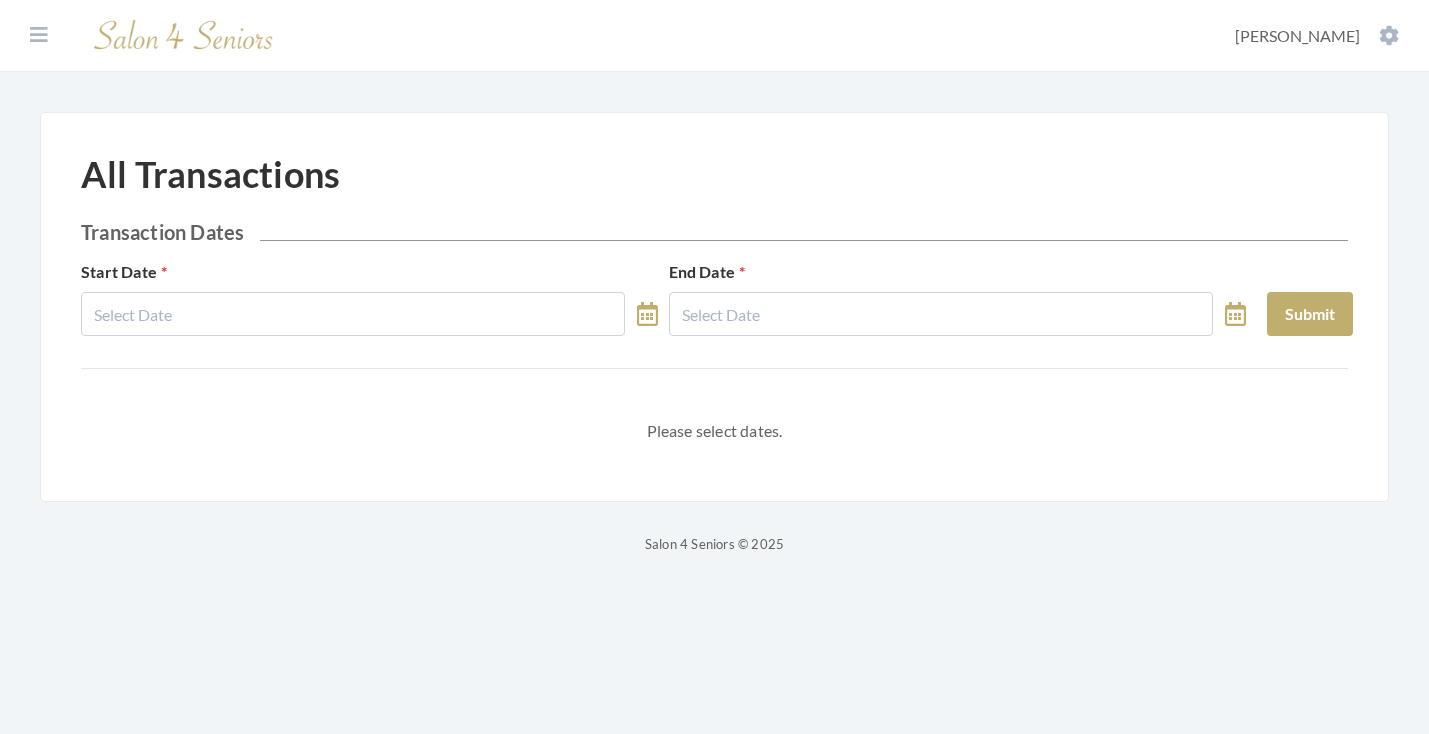 select on "6" 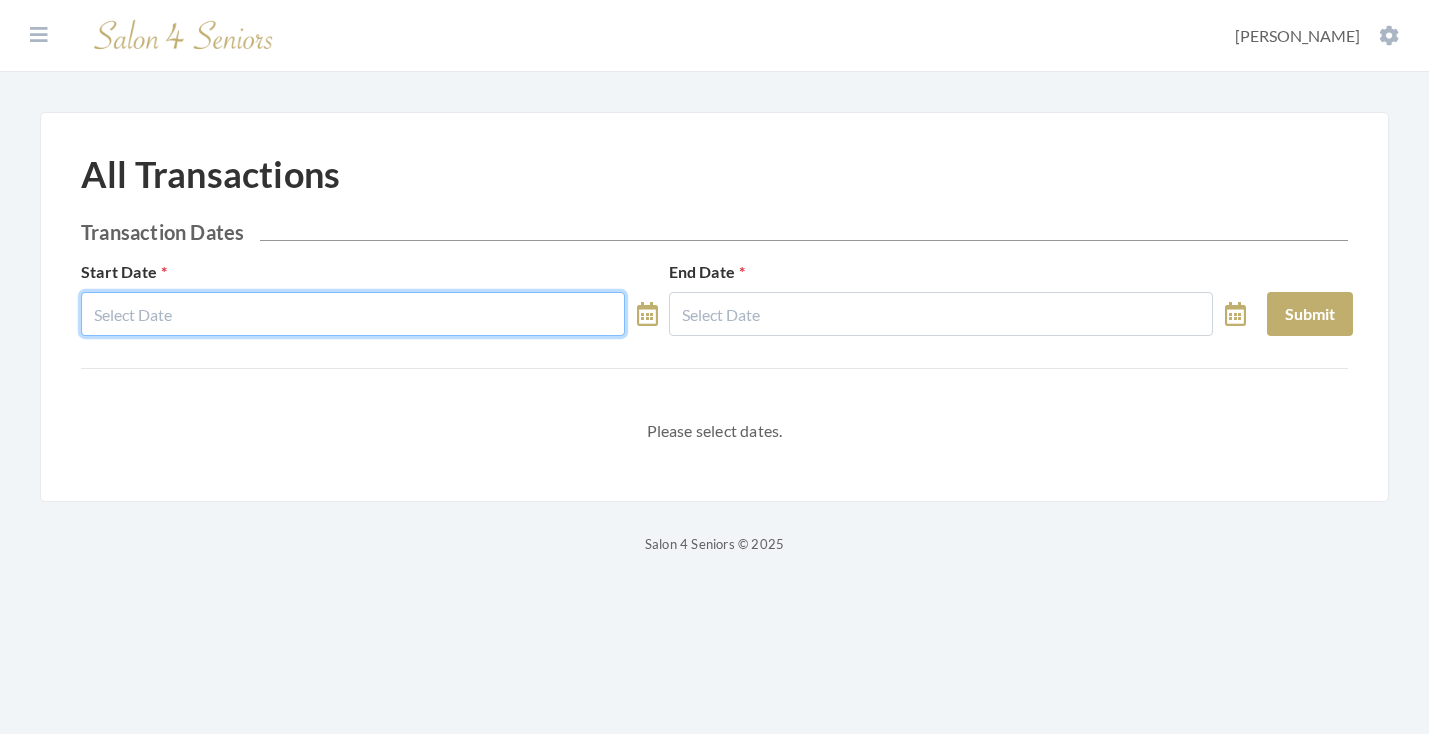 click at bounding box center [353, 314] 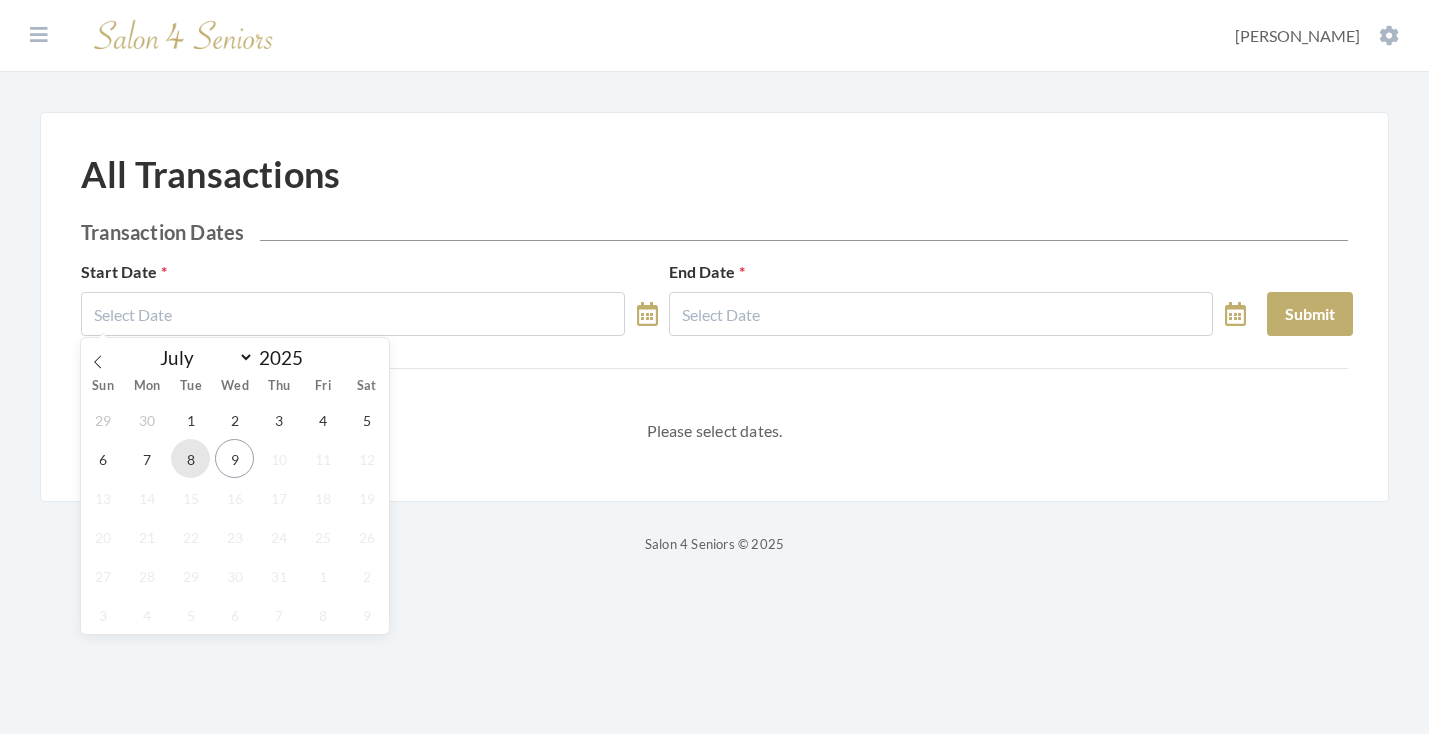 click on "8" at bounding box center (190, 458) 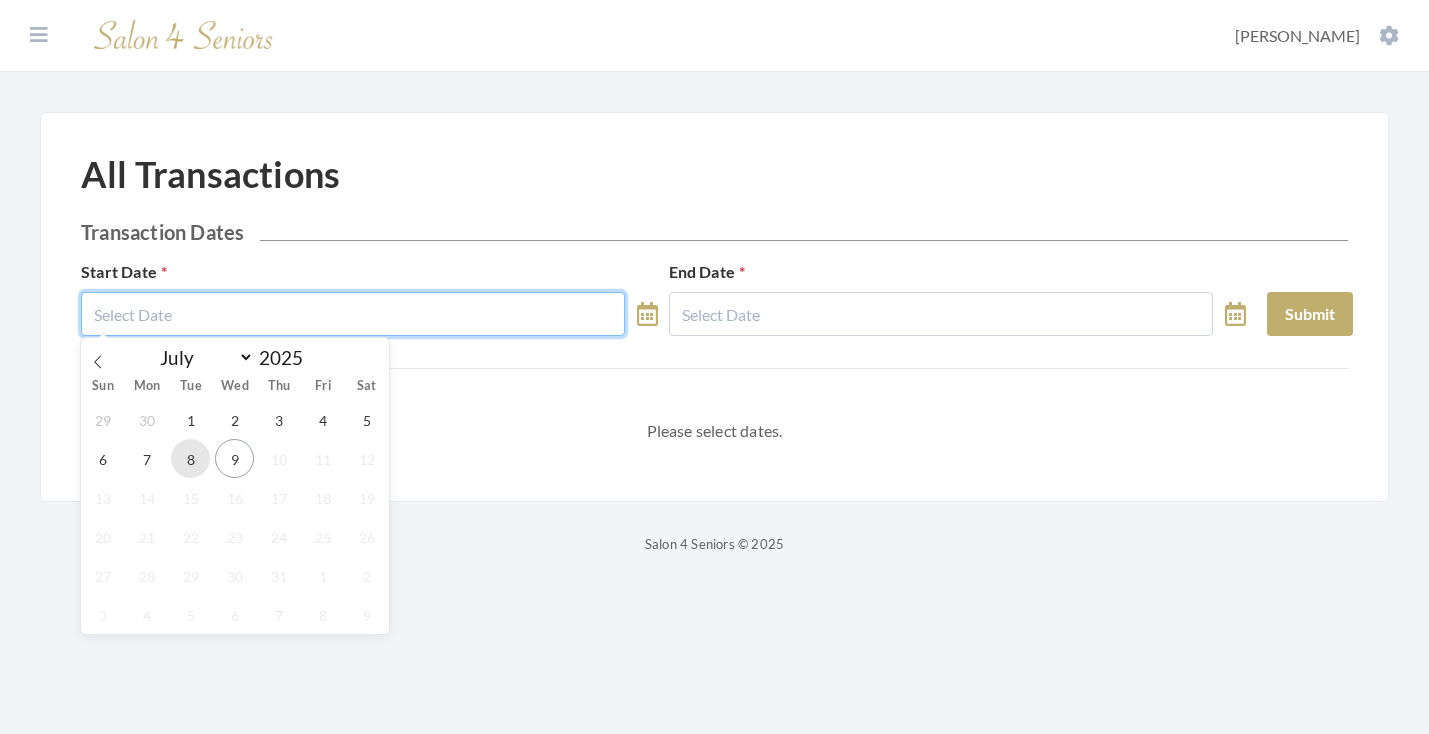 type on "[DATE]" 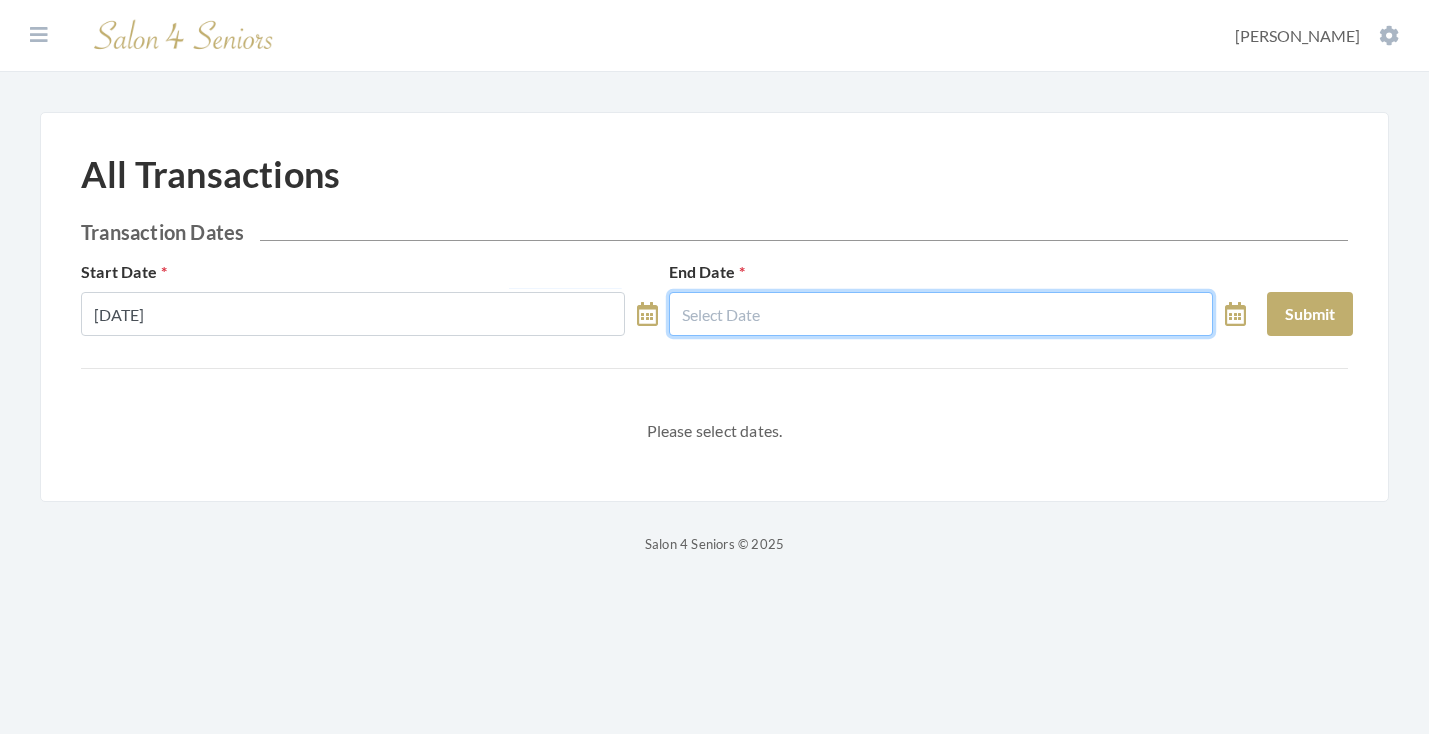 click at bounding box center [941, 314] 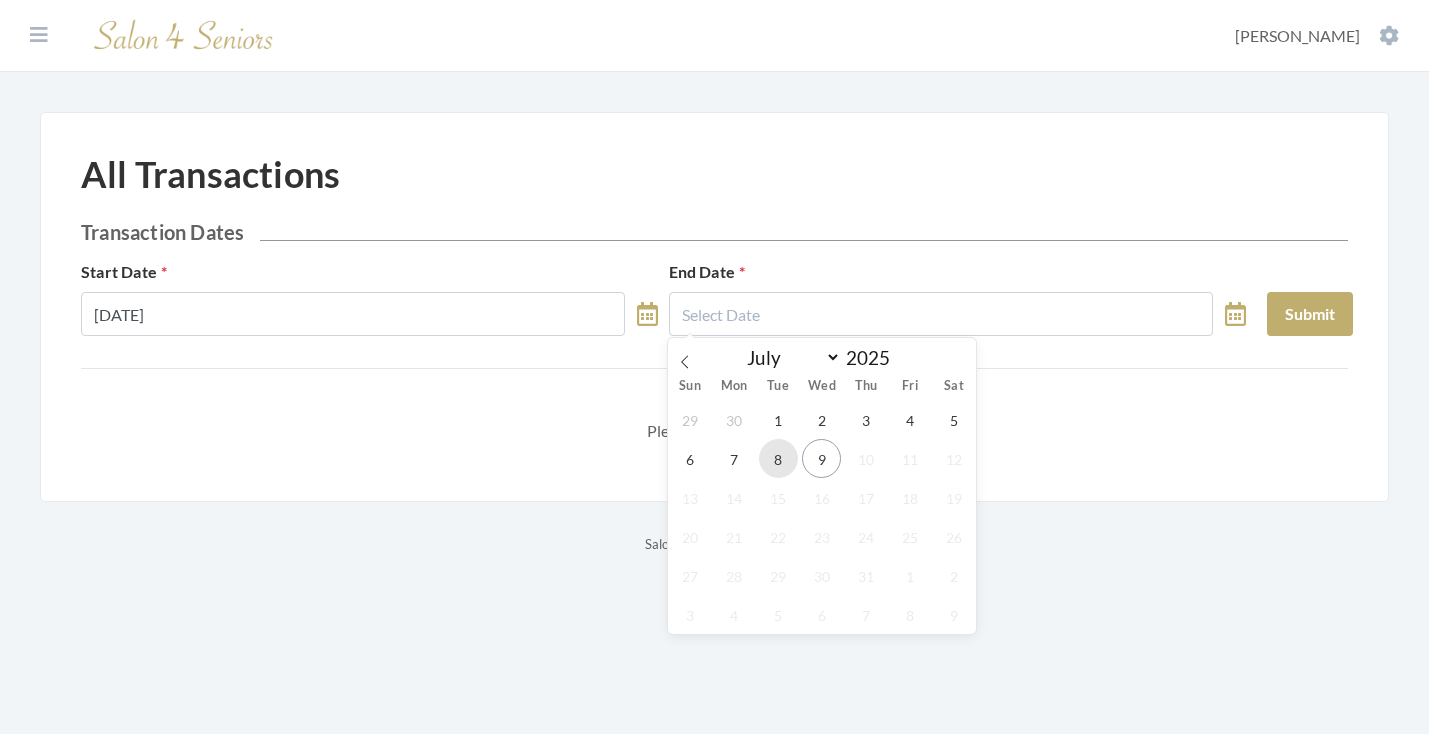 click on "8" at bounding box center (778, 458) 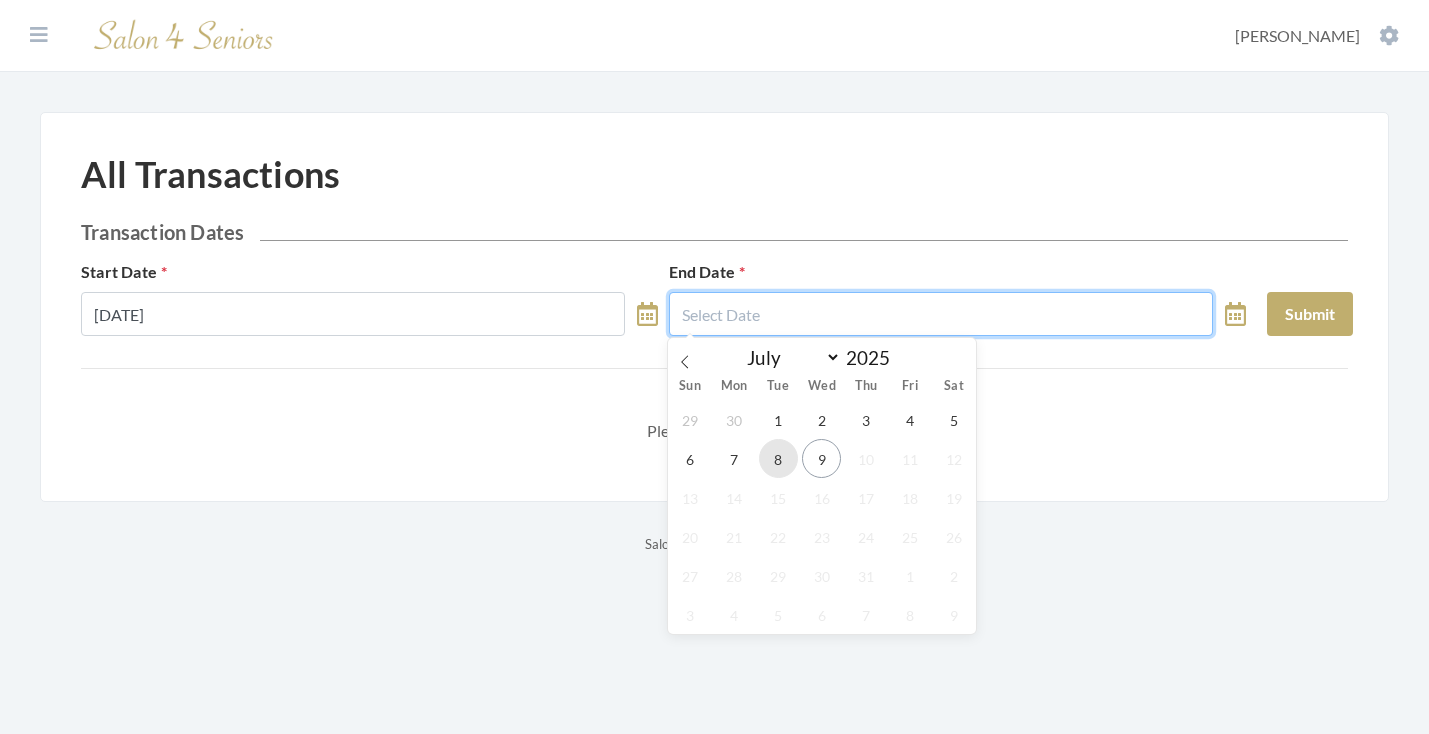 type on "07/08/2025" 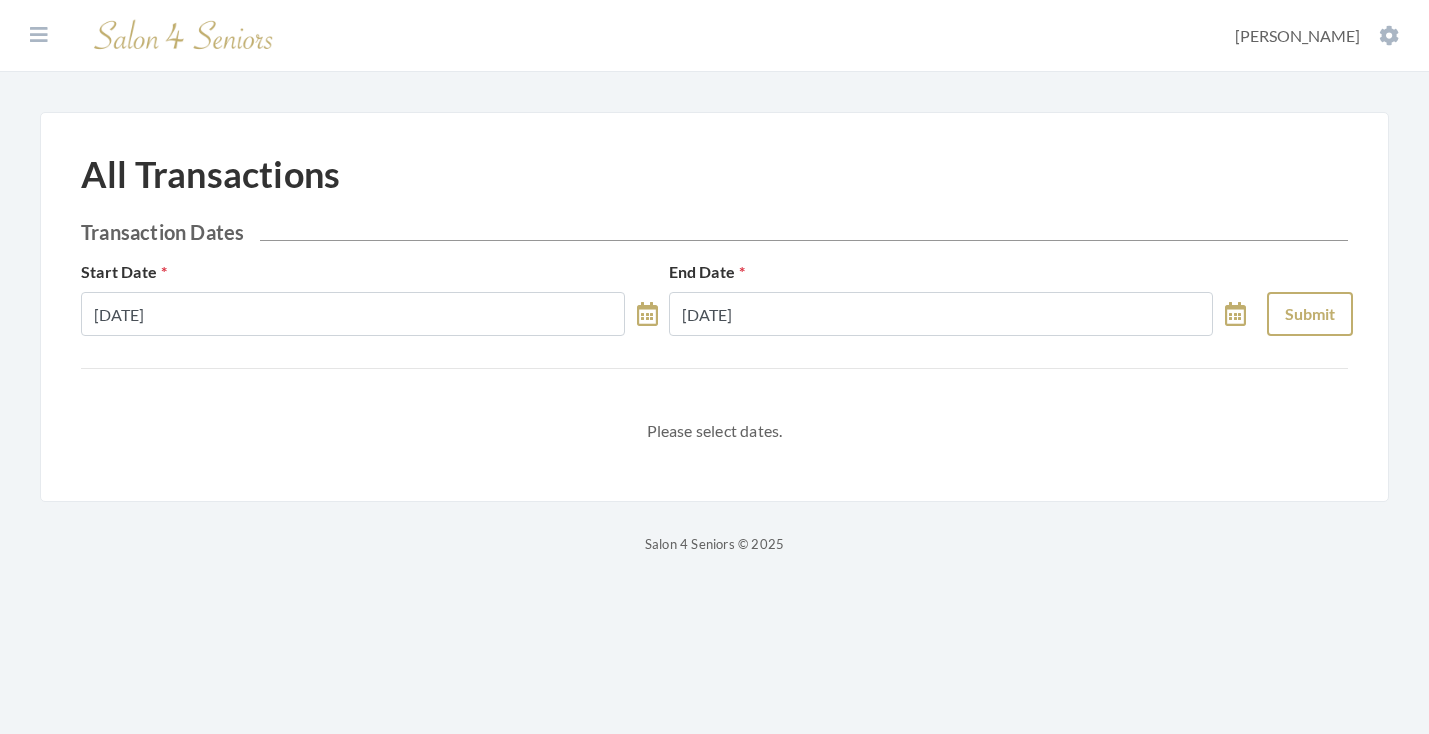 click on "Submit" at bounding box center [1310, 314] 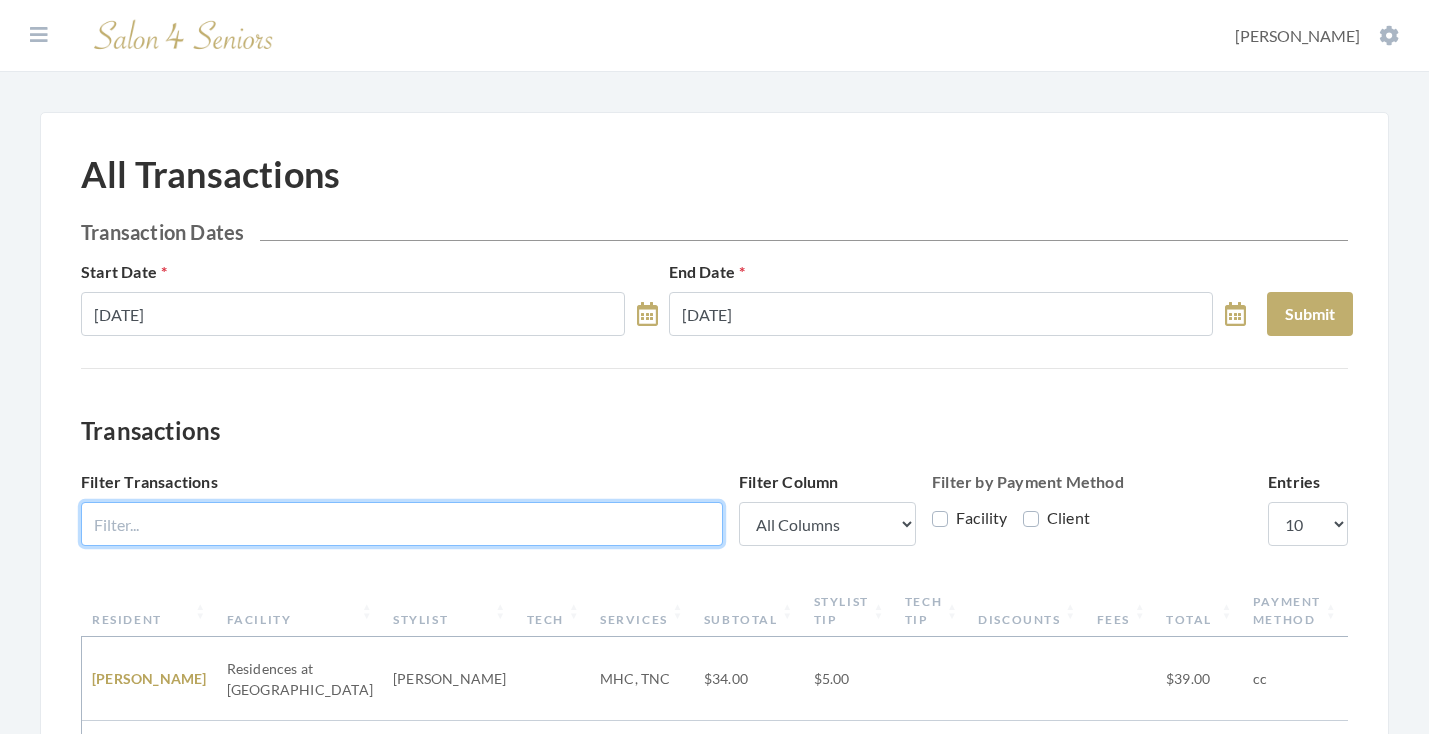 click on "Filter Transactions" at bounding box center (402, 524) 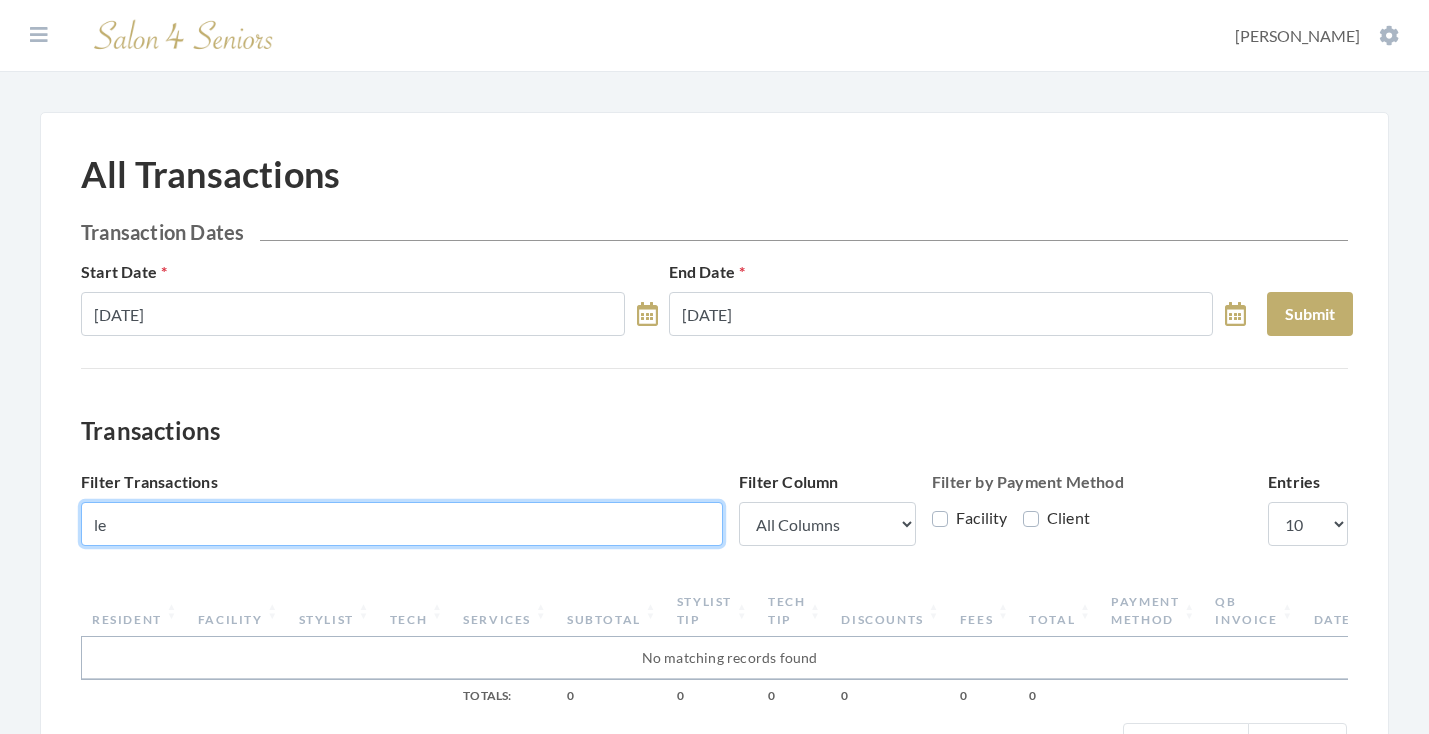type on "l" 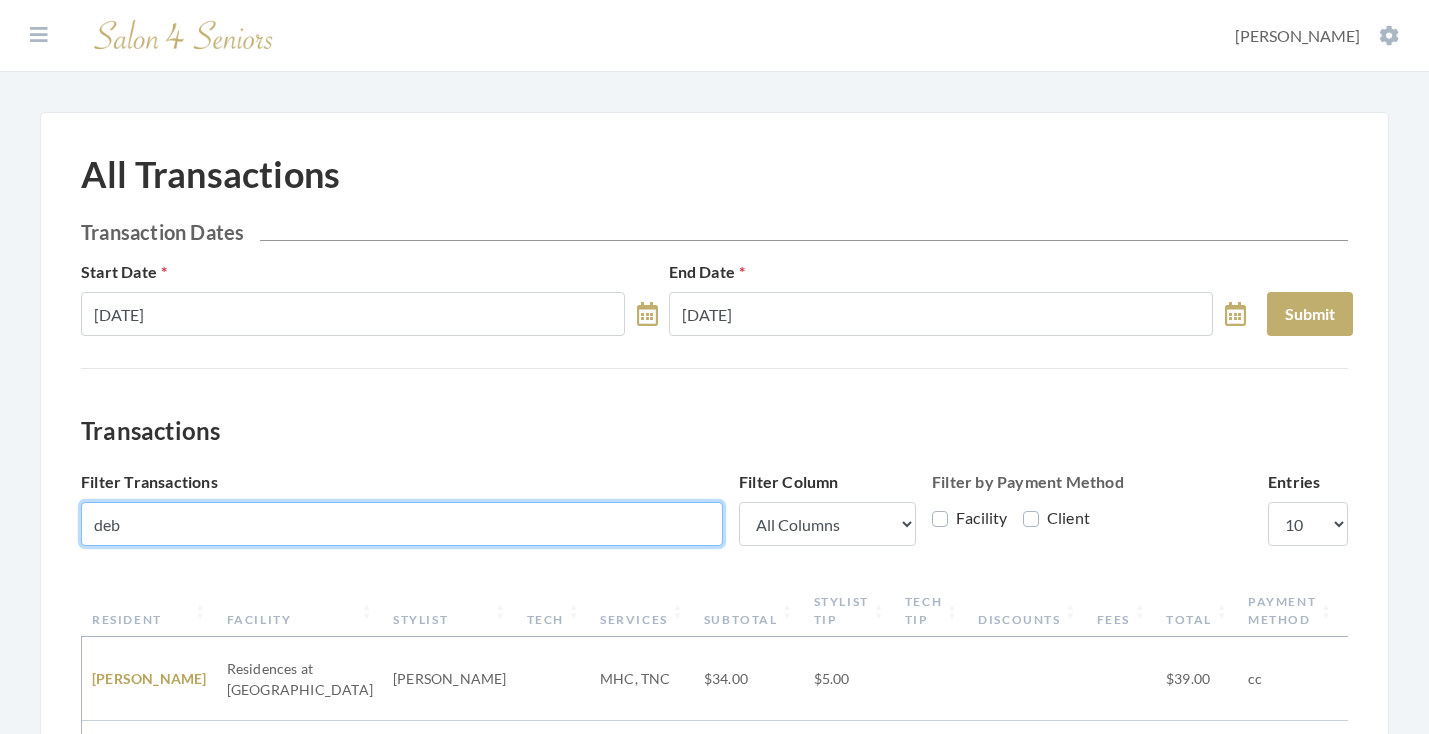 type on "debb" 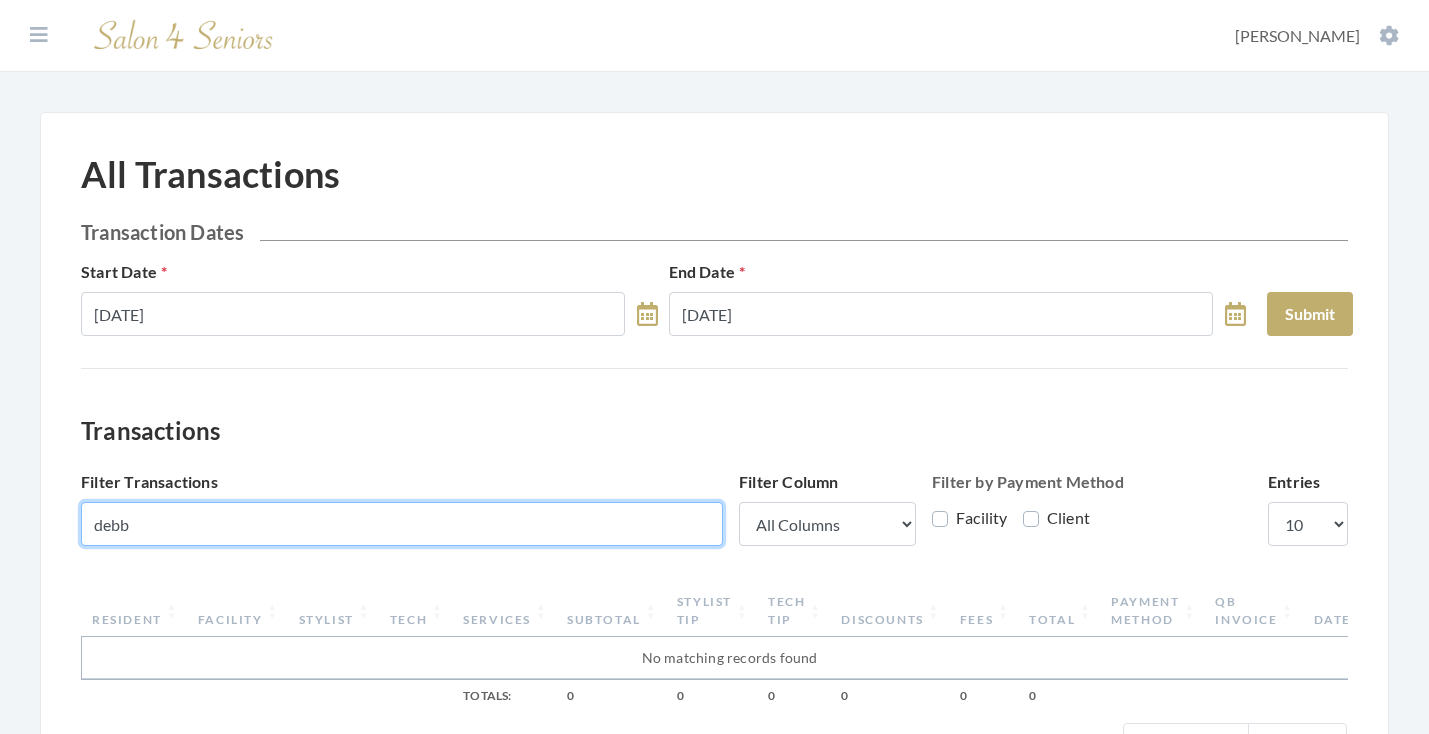 click on "debb" at bounding box center [402, 524] 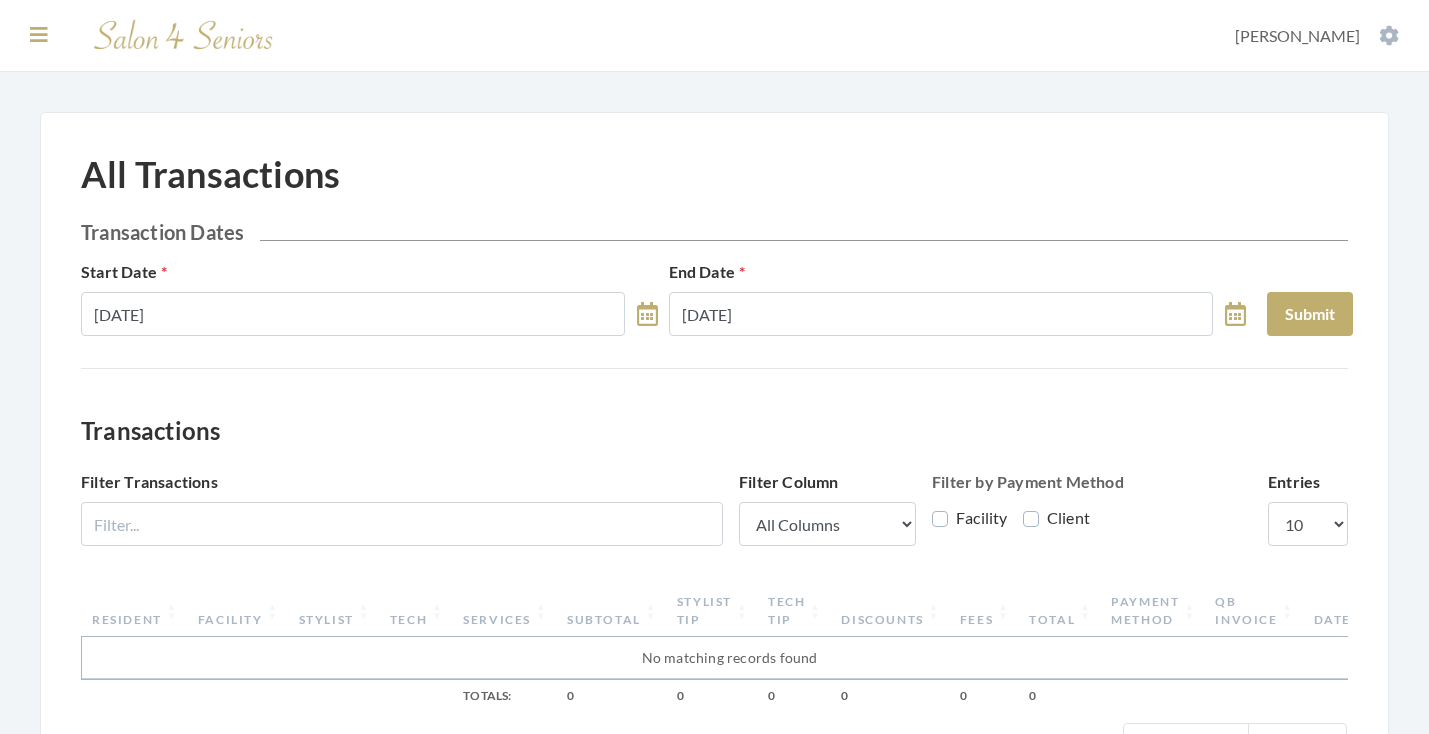 click at bounding box center [39, 35] 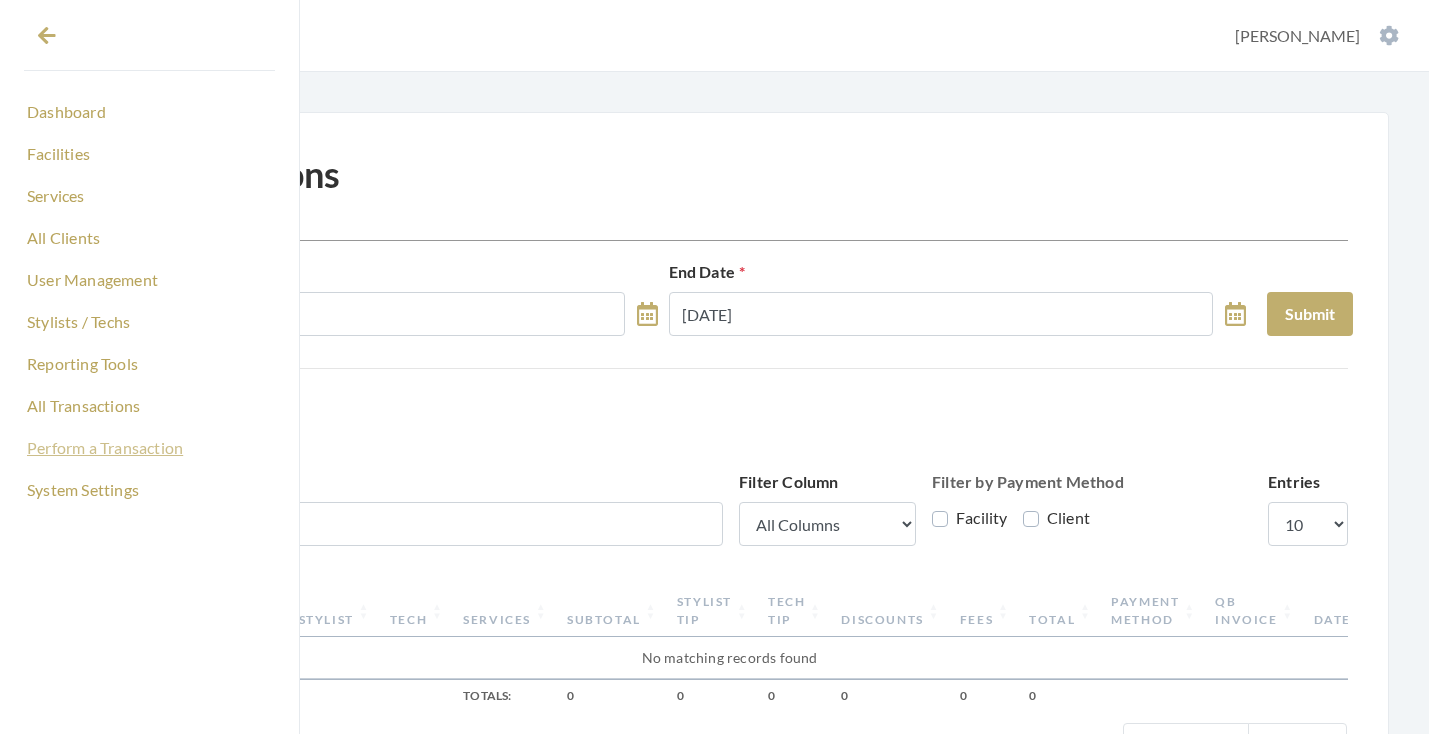 click on "Perform a Transaction" at bounding box center [149, 448] 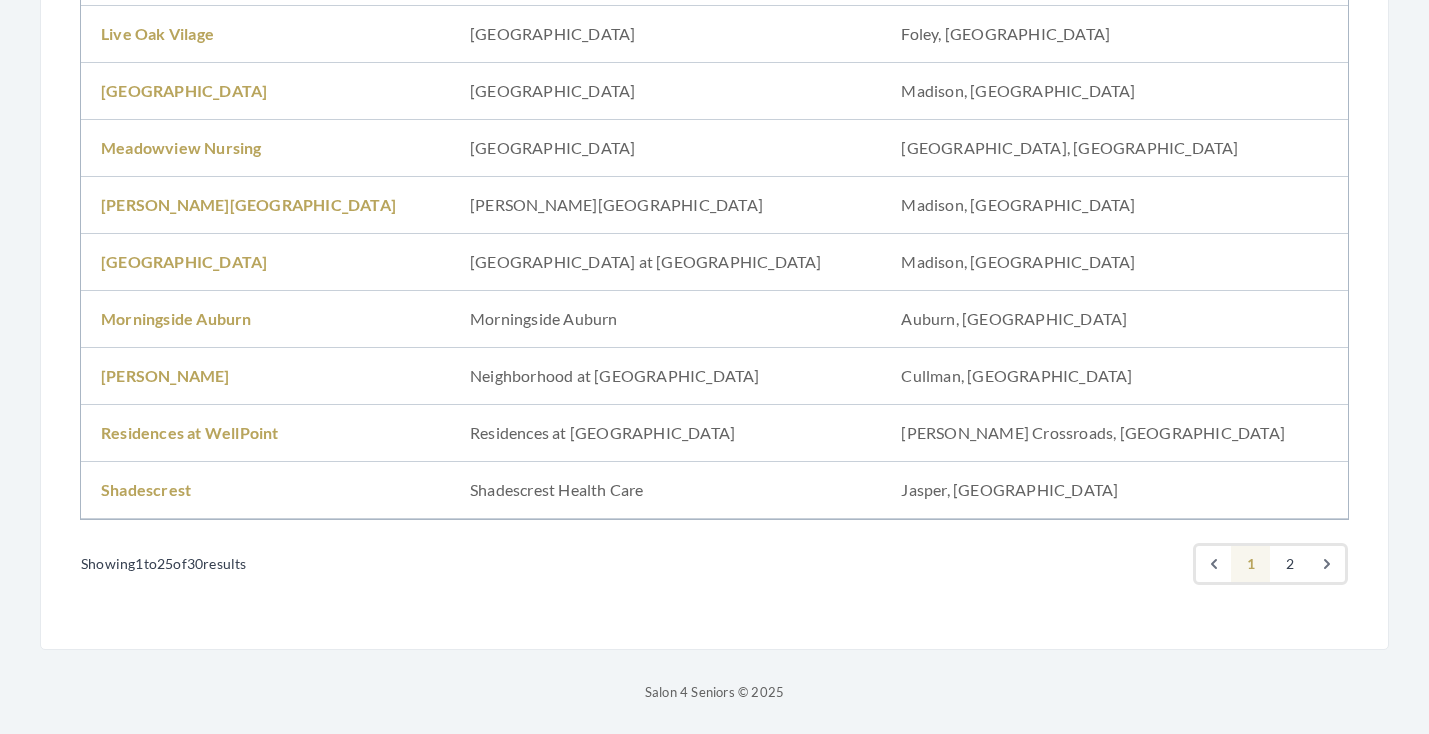 scroll, scrollTop: 1307, scrollLeft: 0, axis: vertical 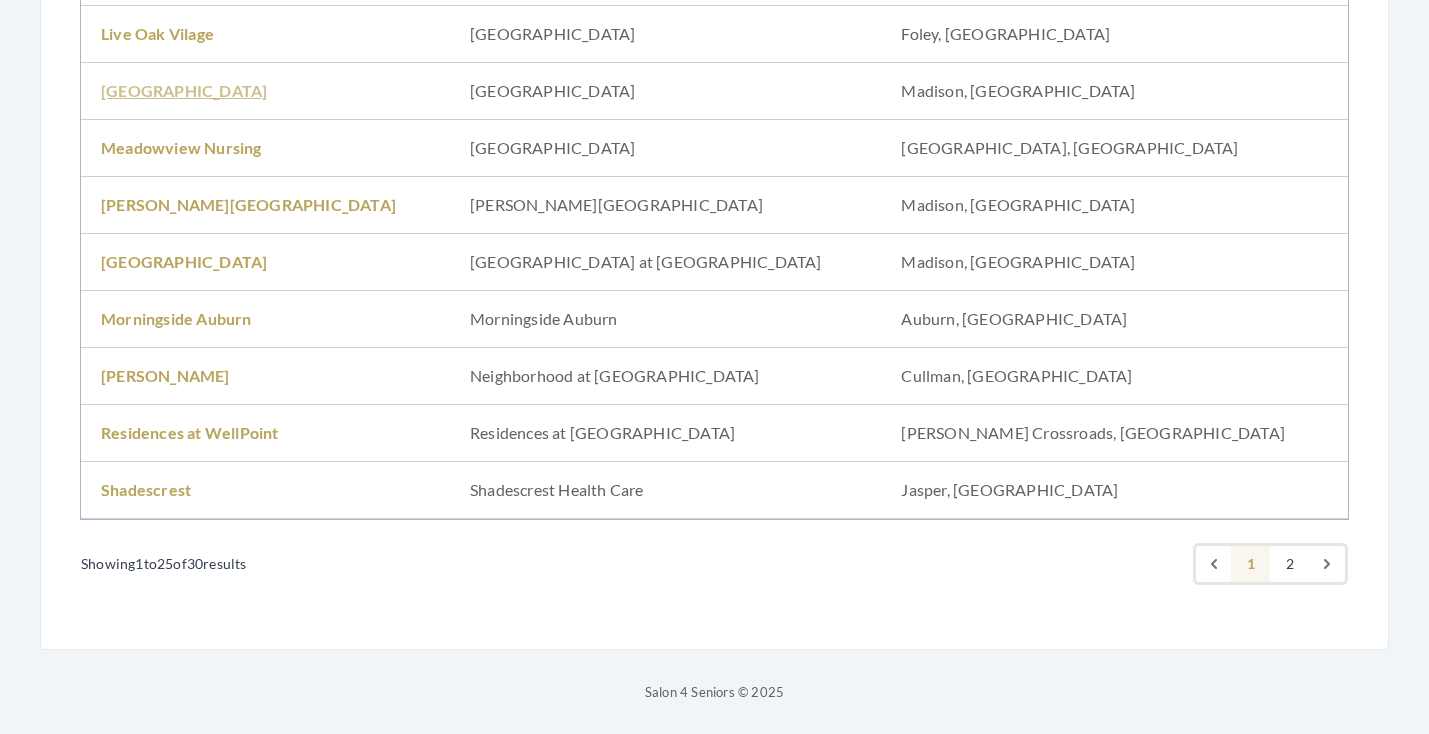 click on "Madison Village" at bounding box center (184, 90) 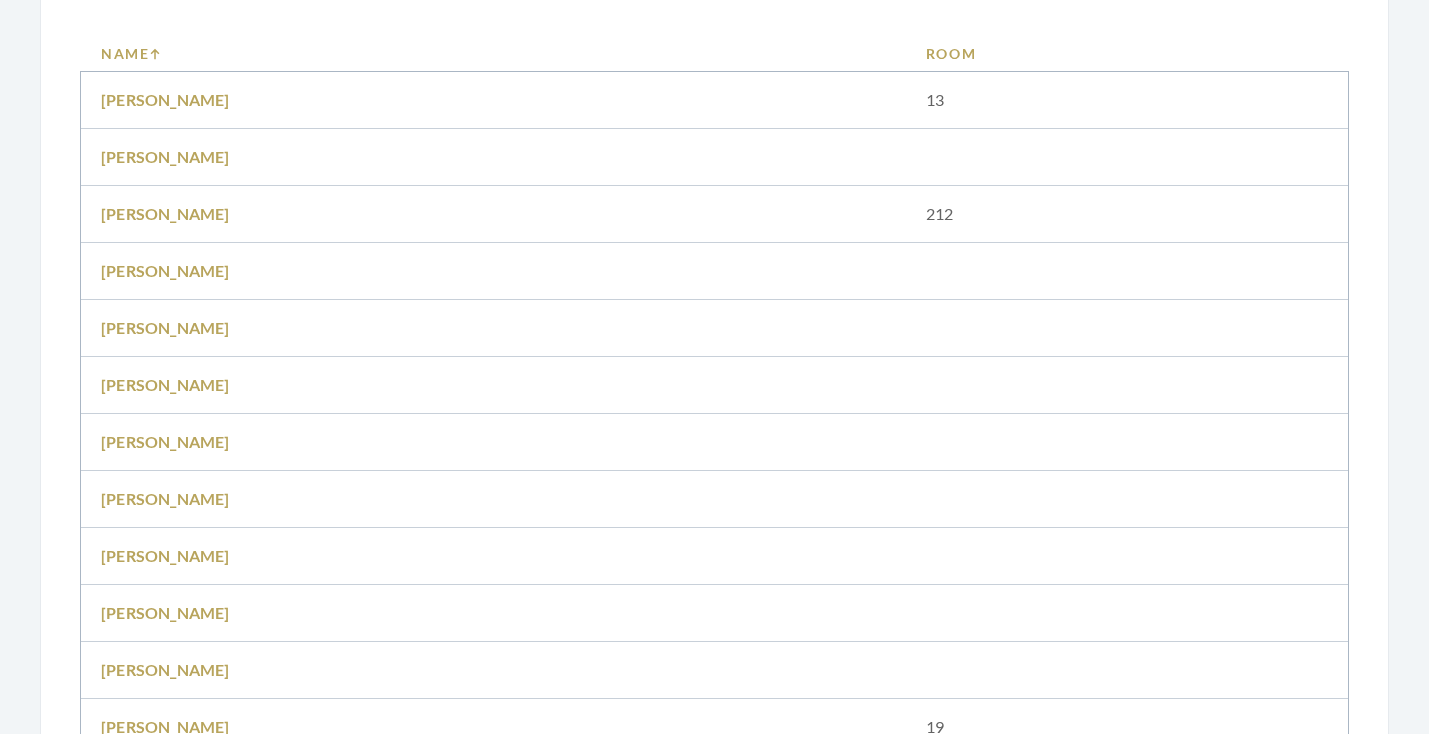 scroll, scrollTop: 543, scrollLeft: 0, axis: vertical 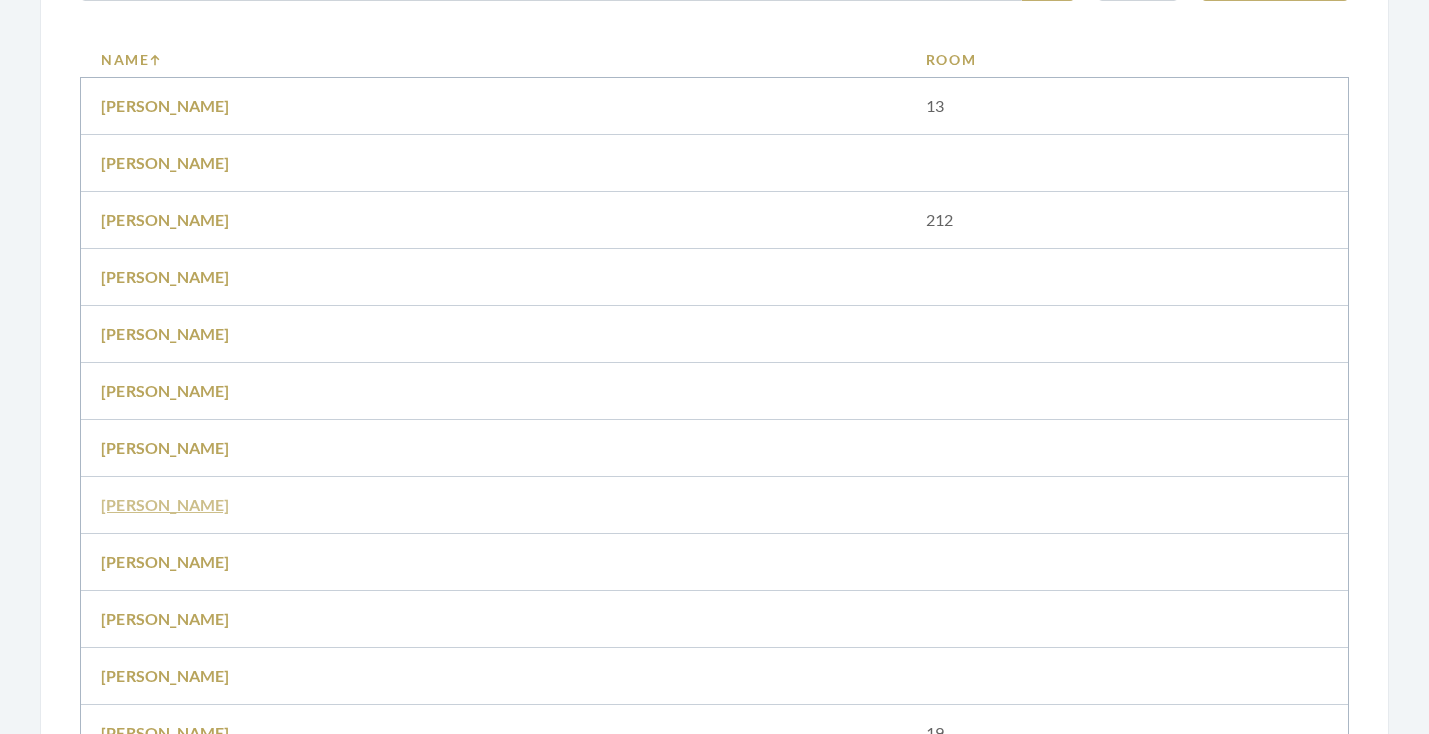 click on "Debbie Towner" at bounding box center [165, 504] 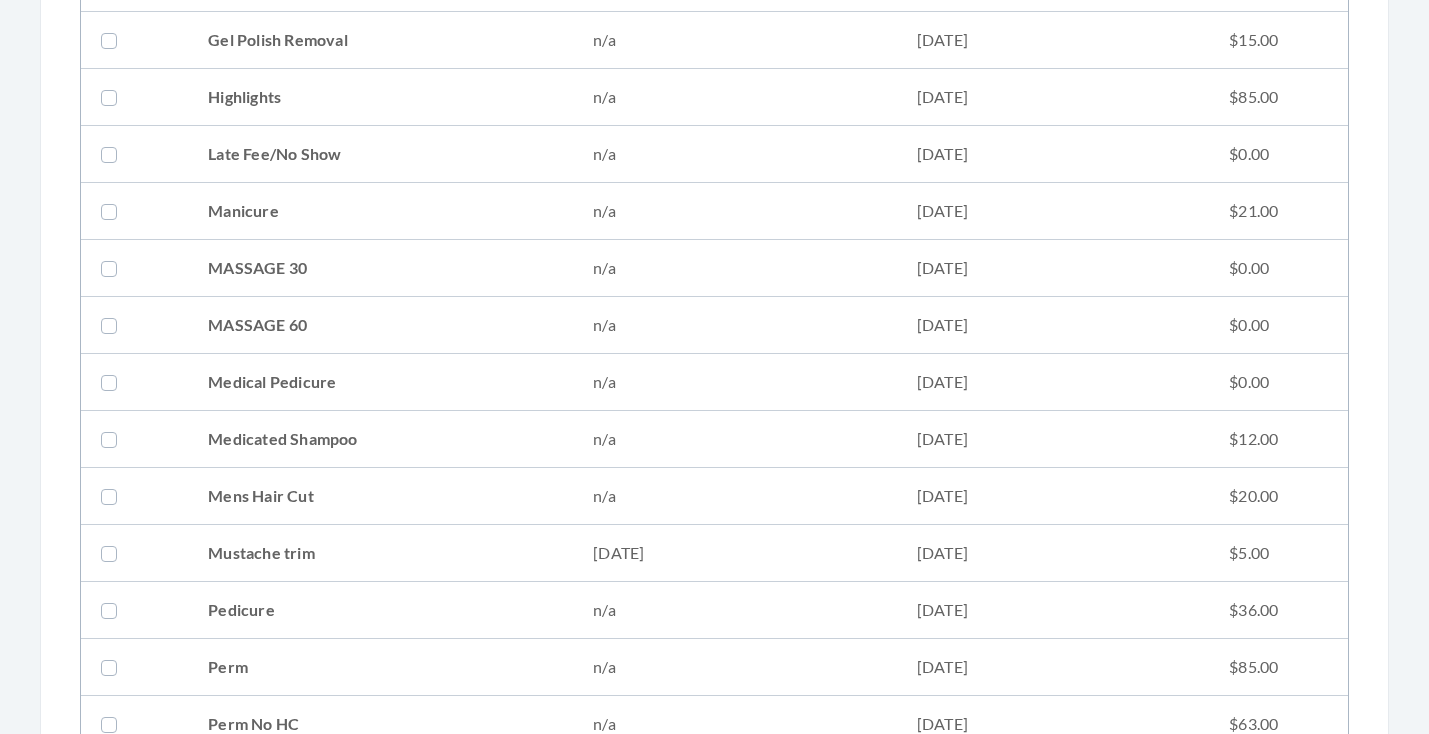 scroll, scrollTop: 1476, scrollLeft: 0, axis: vertical 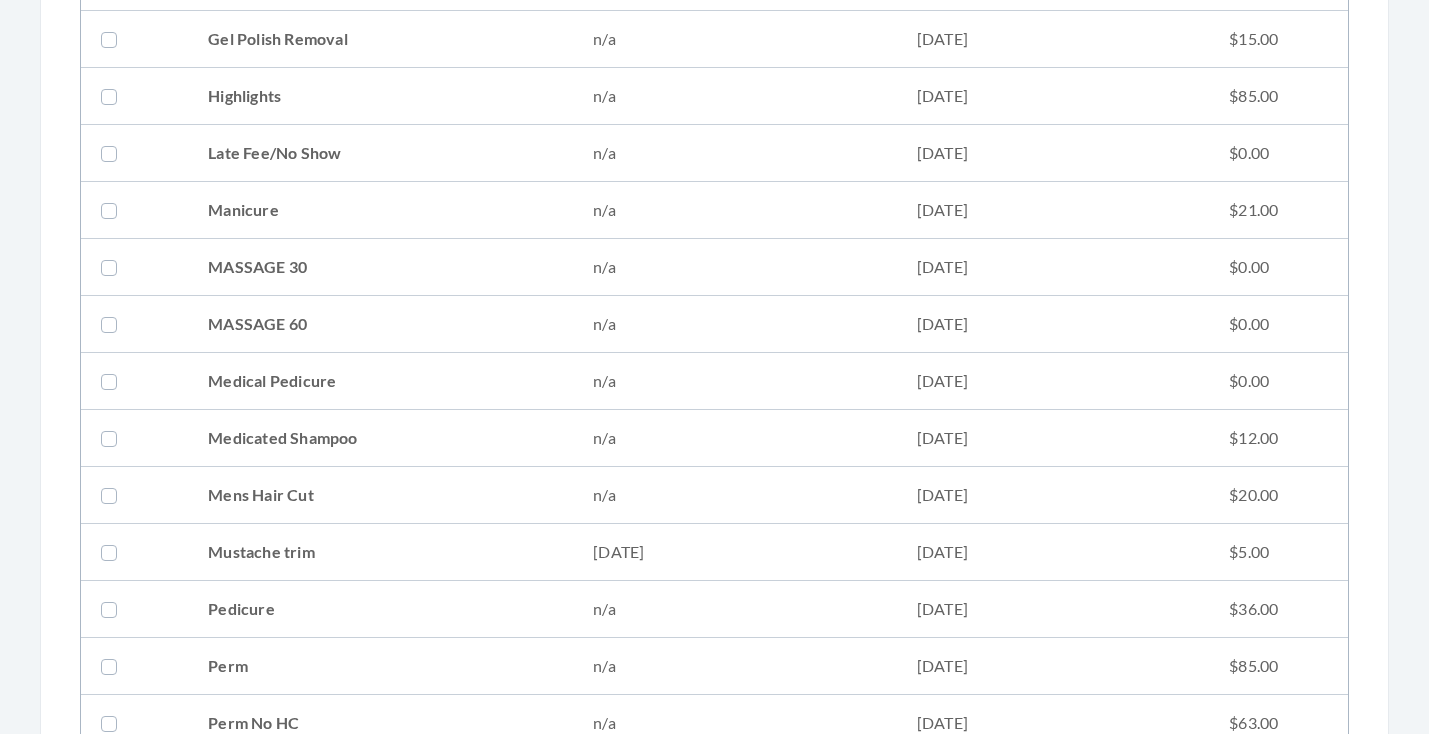 click on "Mustache trim" at bounding box center [380, 552] 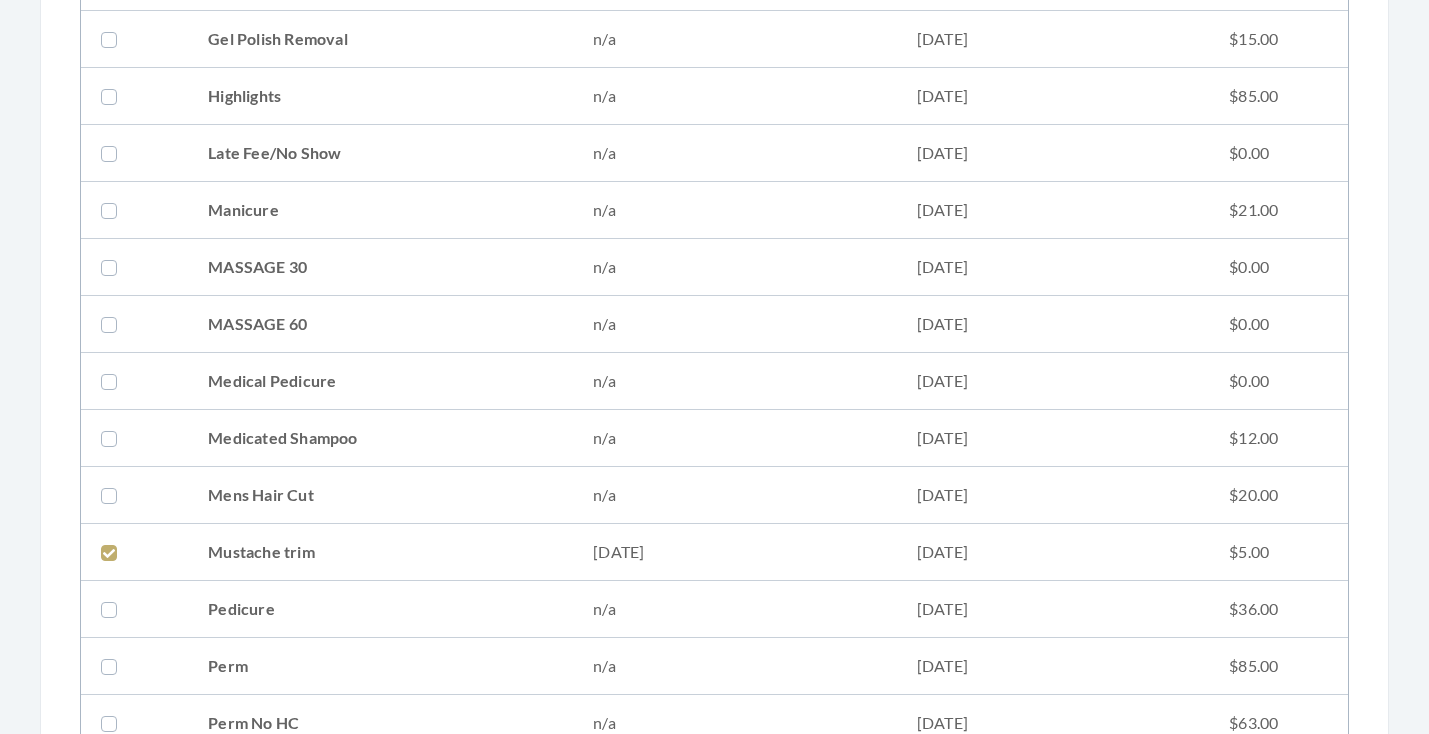 checkbox on "true" 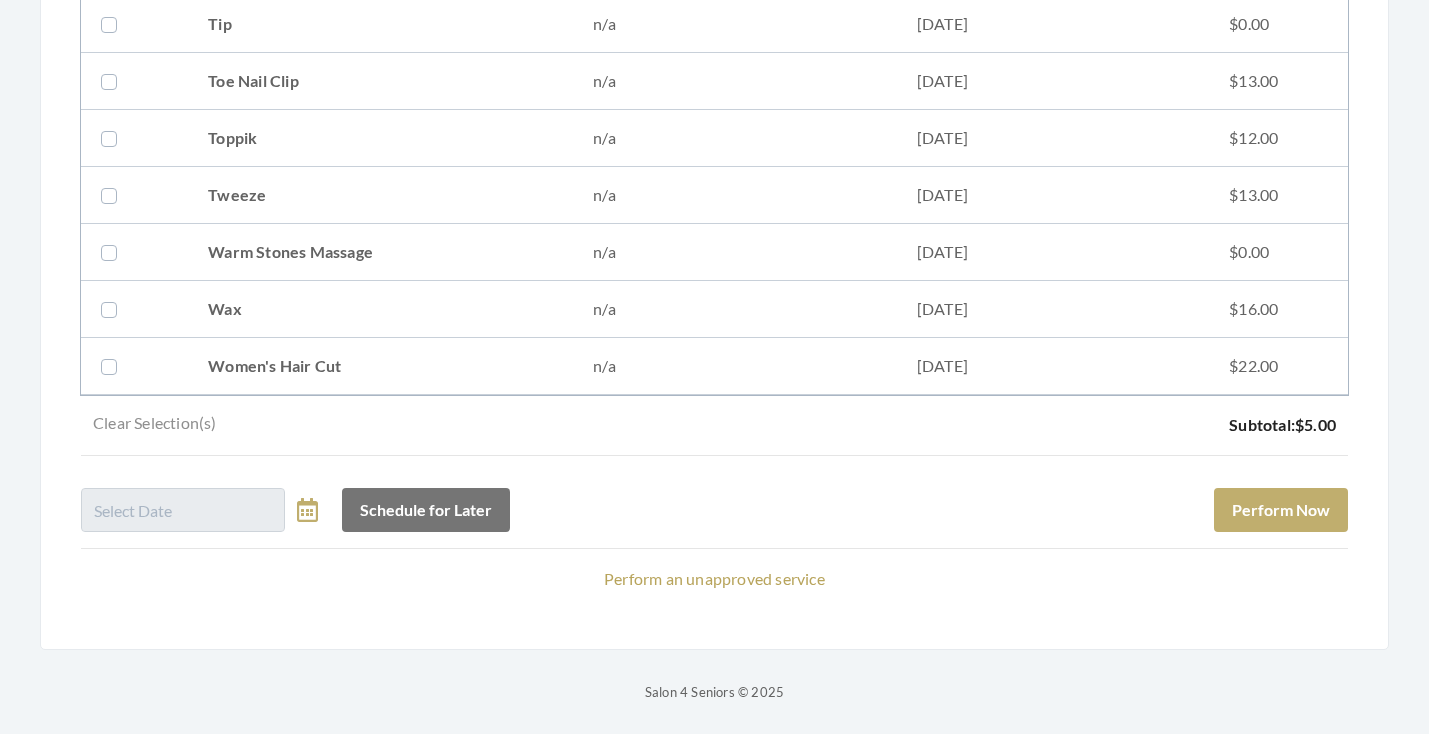 scroll, scrollTop: 2802, scrollLeft: 0, axis: vertical 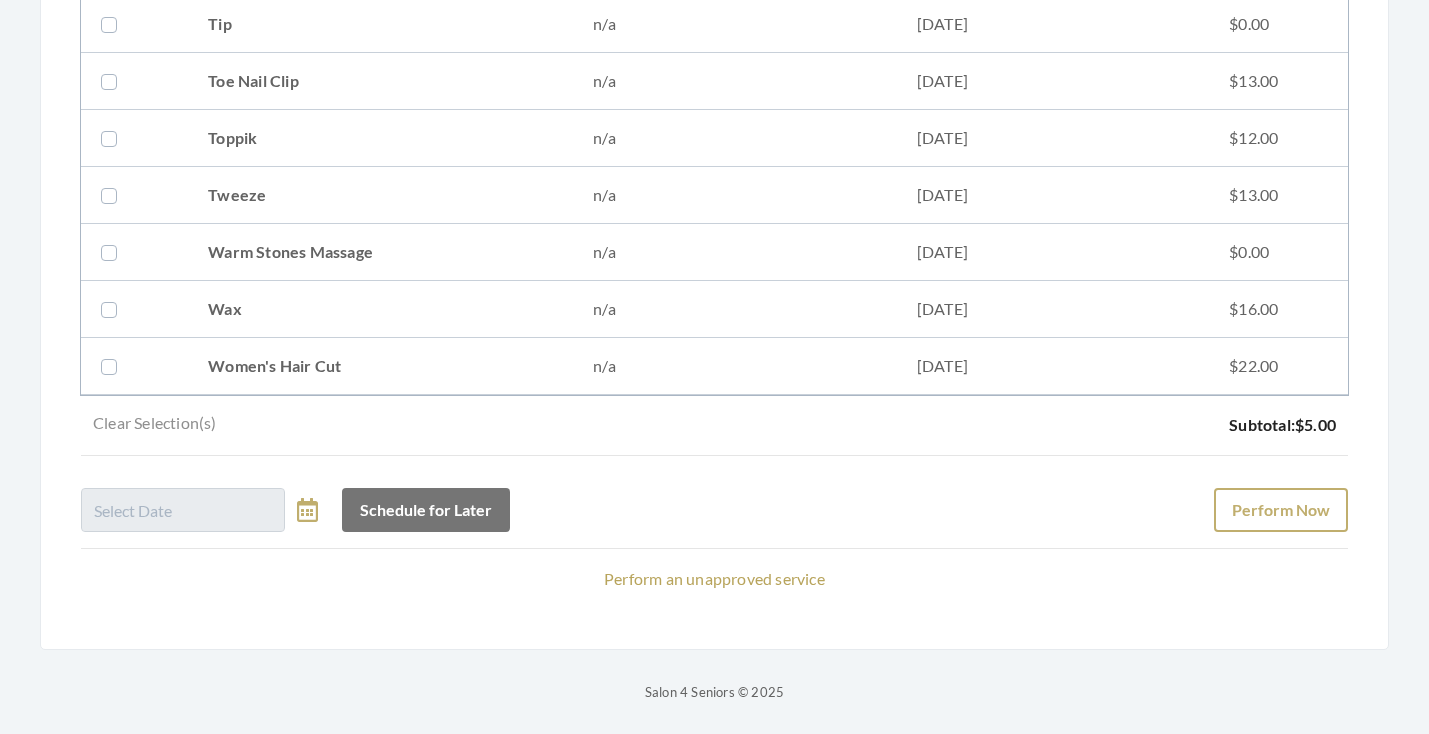 click on "Perform Now" at bounding box center [1281, 510] 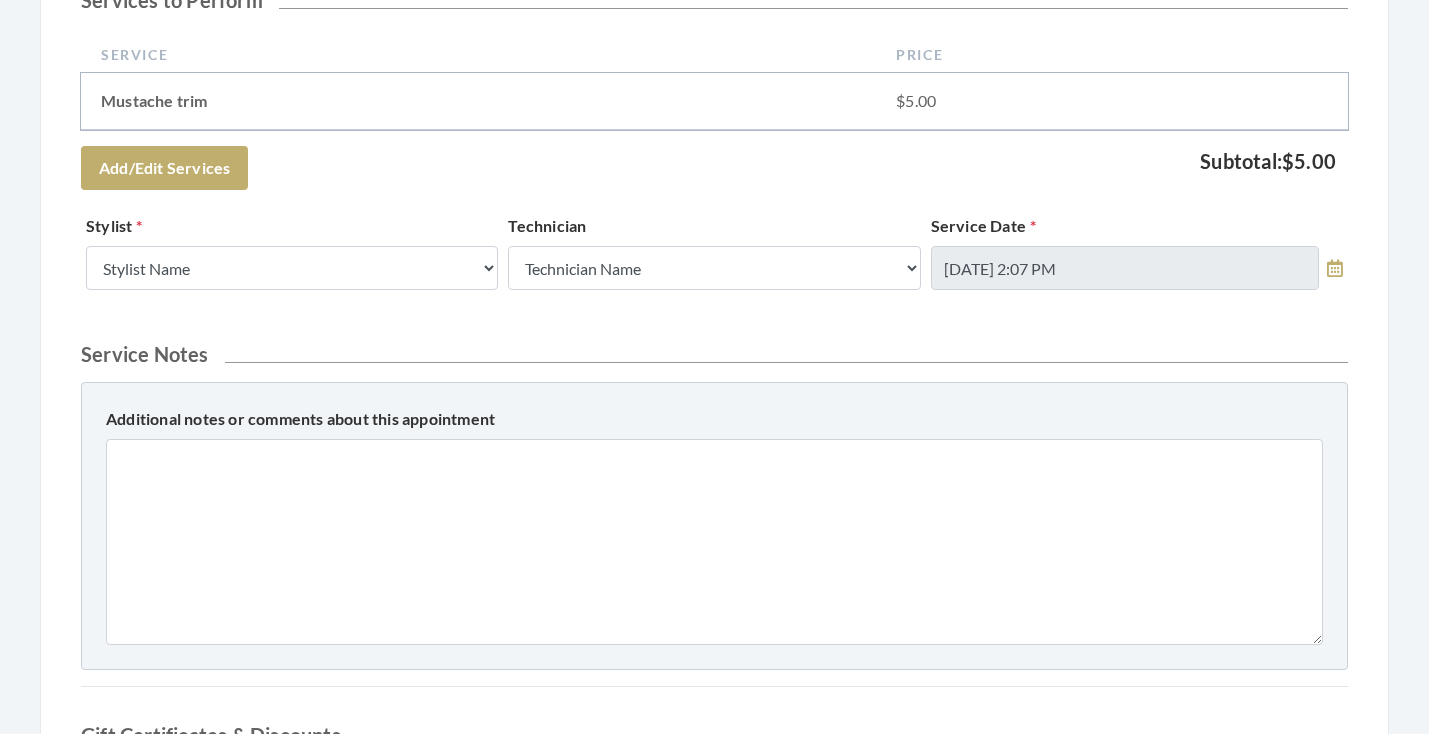 scroll, scrollTop: 532, scrollLeft: 0, axis: vertical 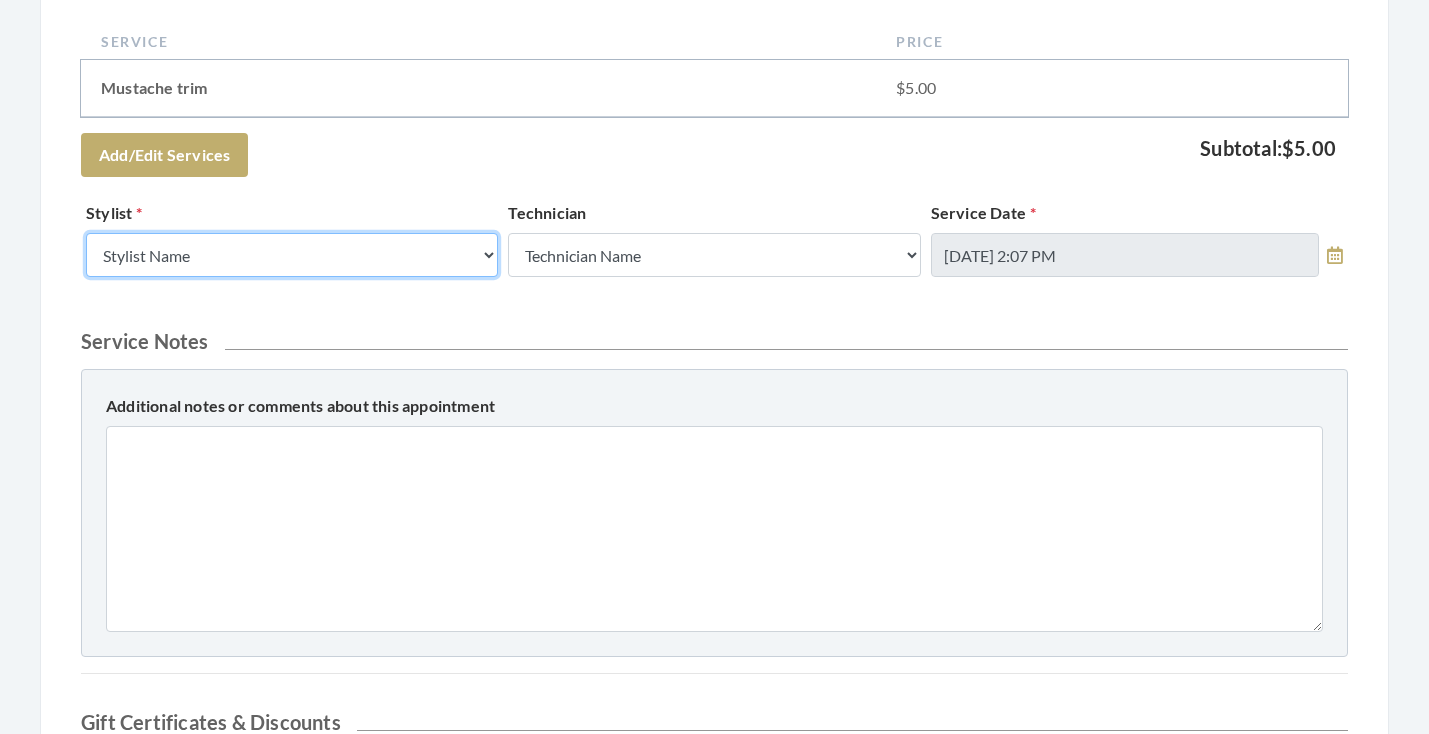 select on "180" 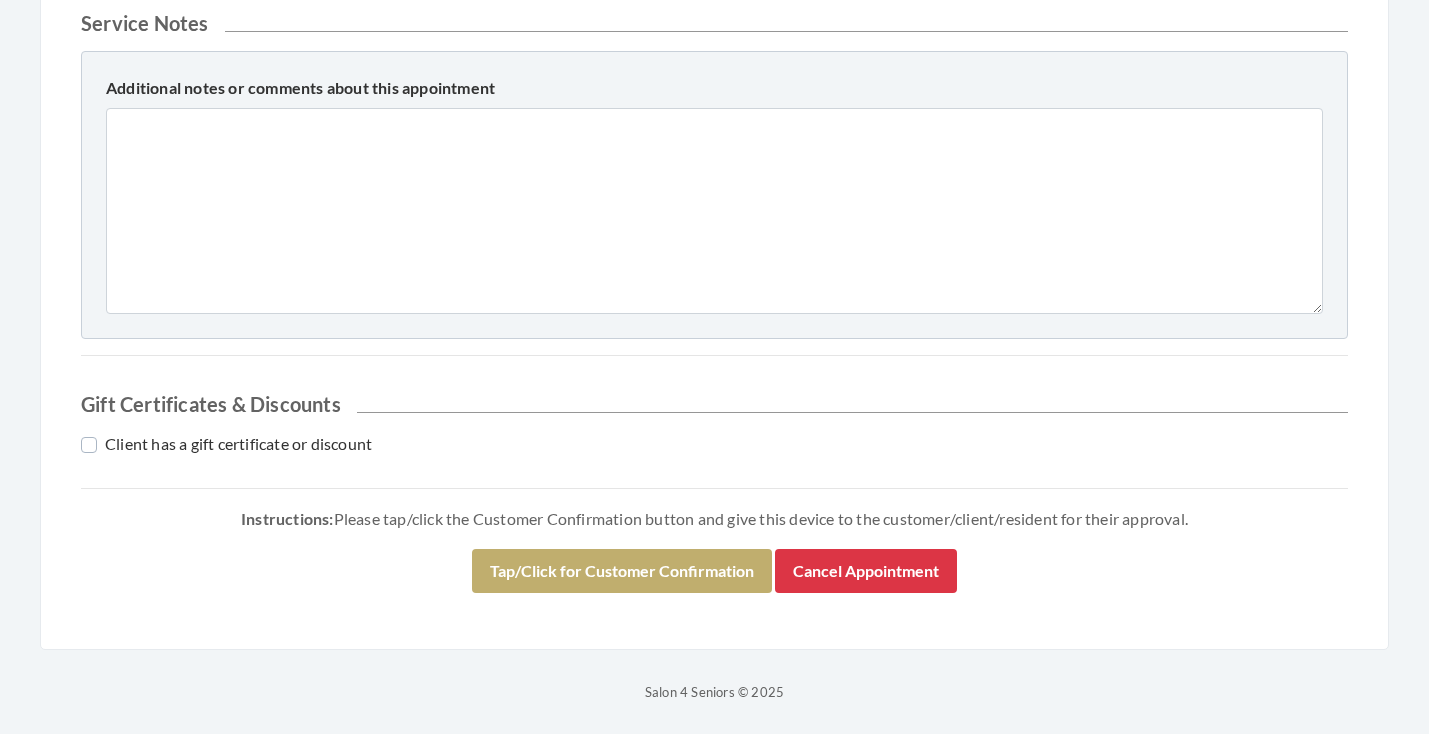 scroll, scrollTop: 850, scrollLeft: 0, axis: vertical 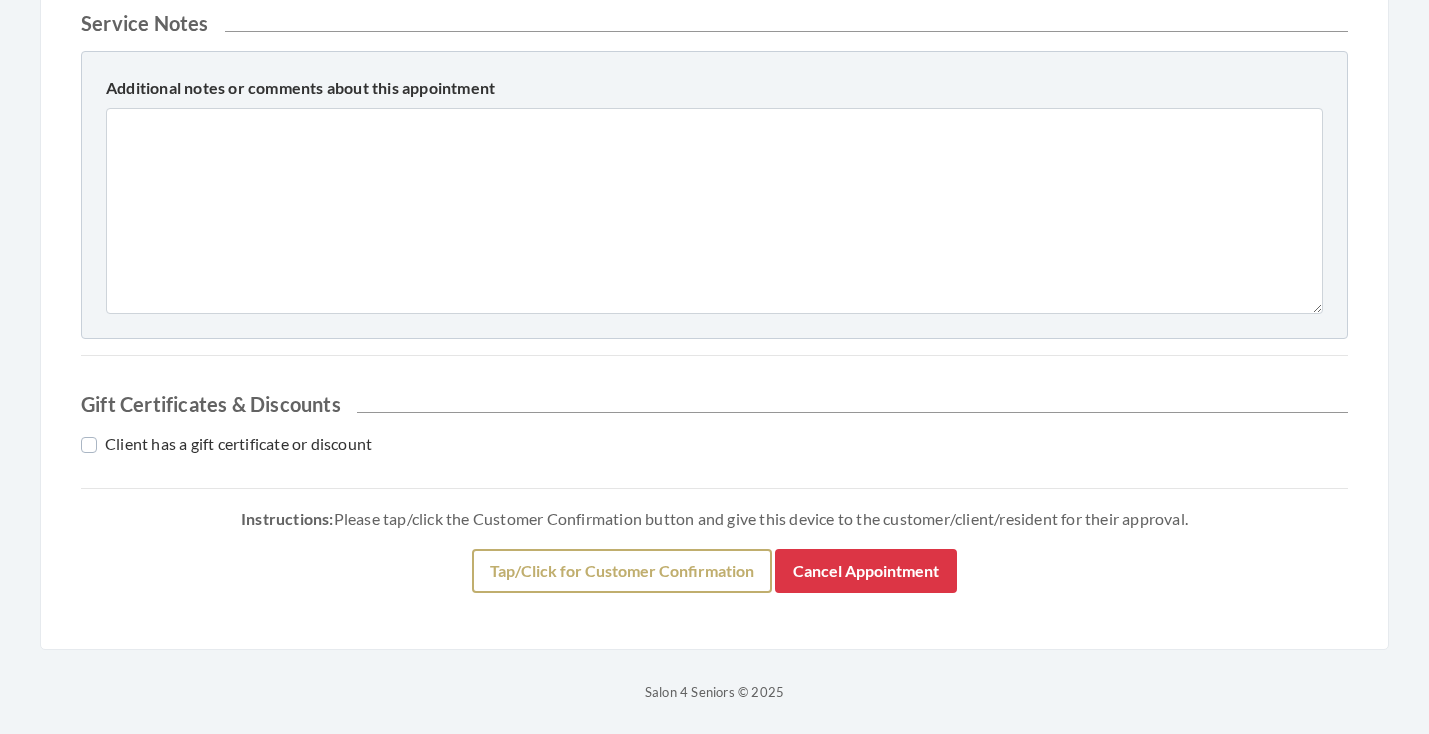 click on "Tap/Click for Customer Confirmation" at bounding box center [622, 571] 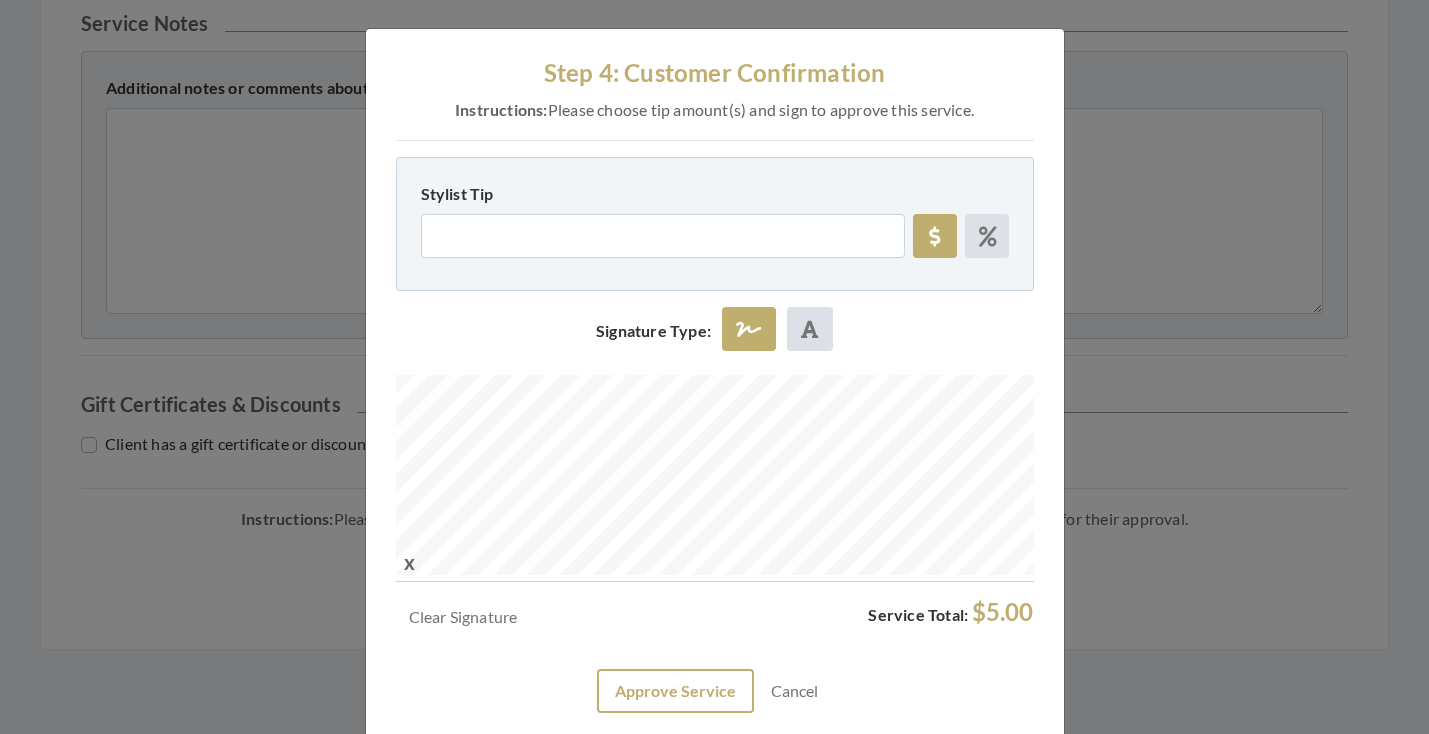 click on "Approve Service" at bounding box center (675, 691) 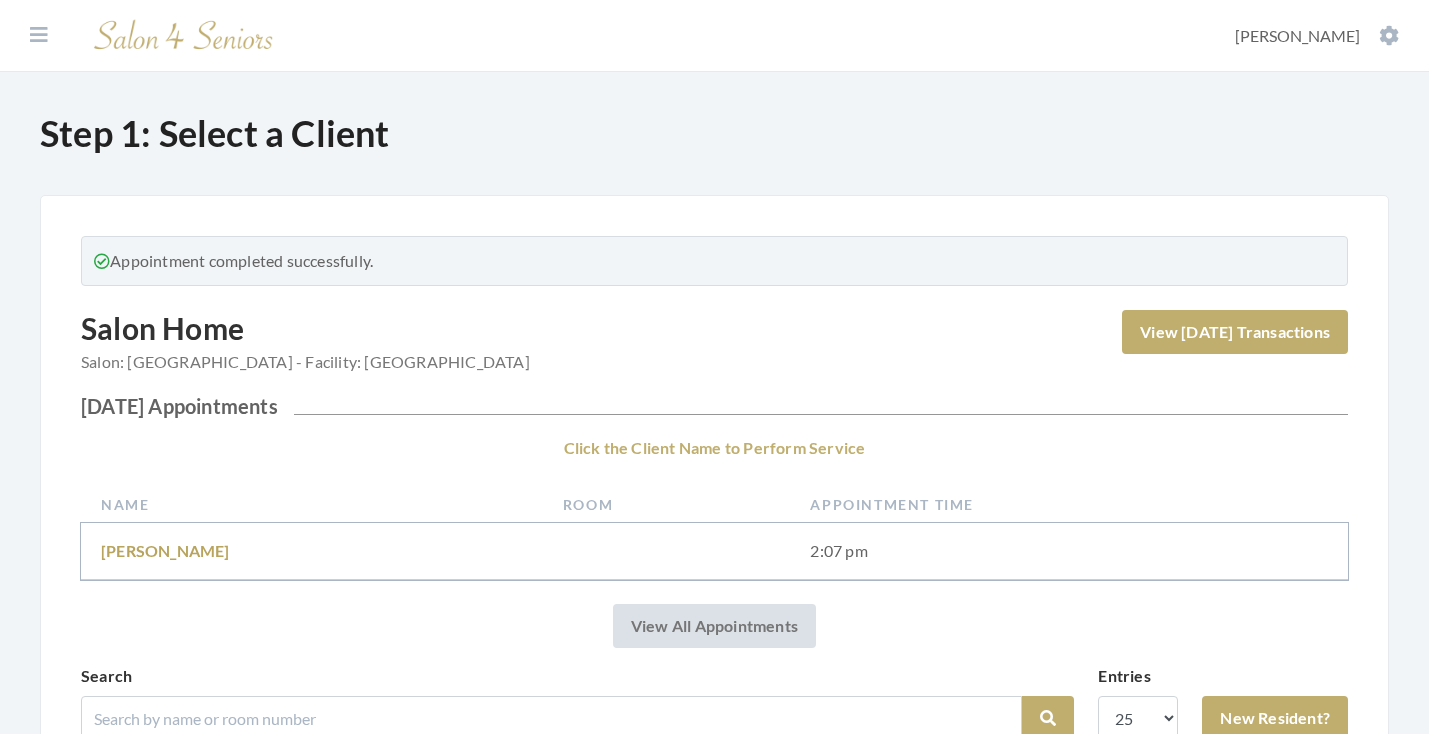 scroll, scrollTop: 195, scrollLeft: 0, axis: vertical 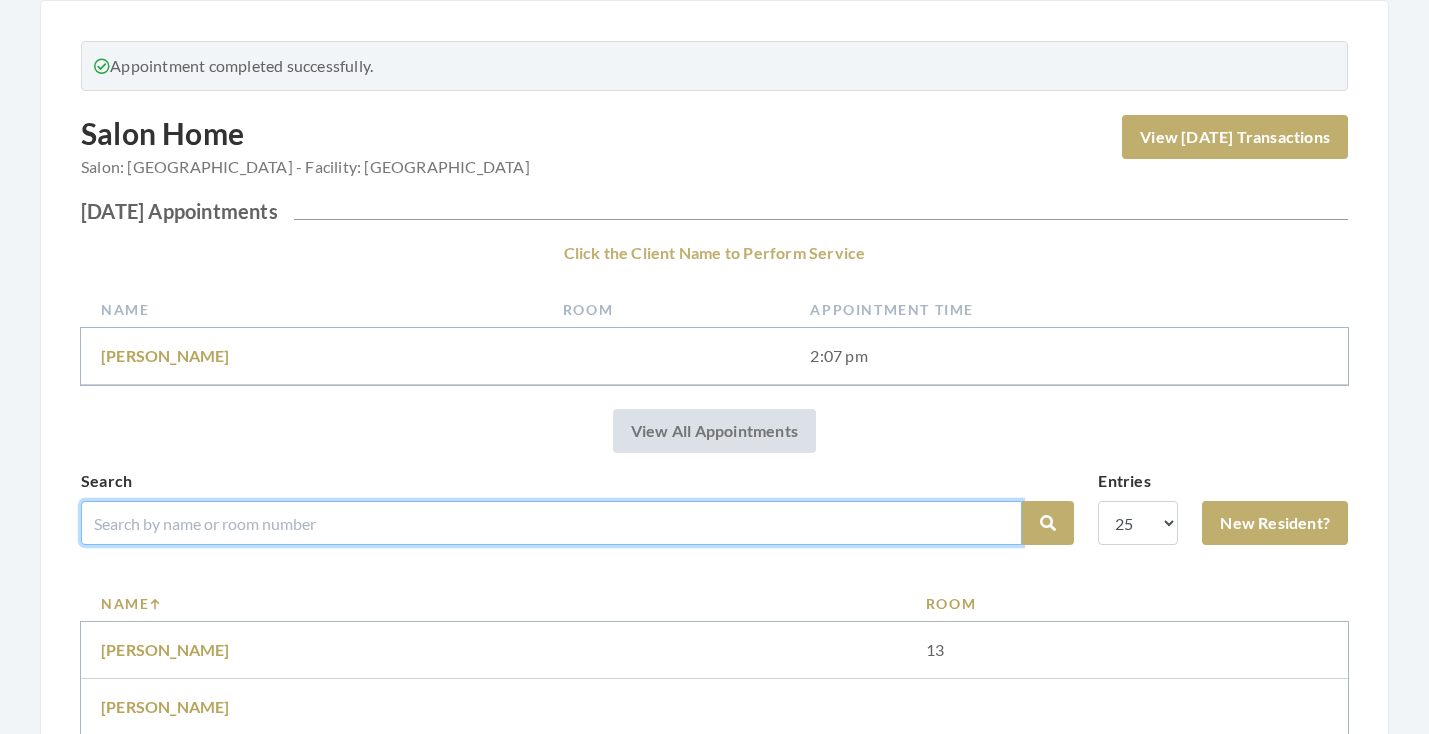 click at bounding box center [551, 523] 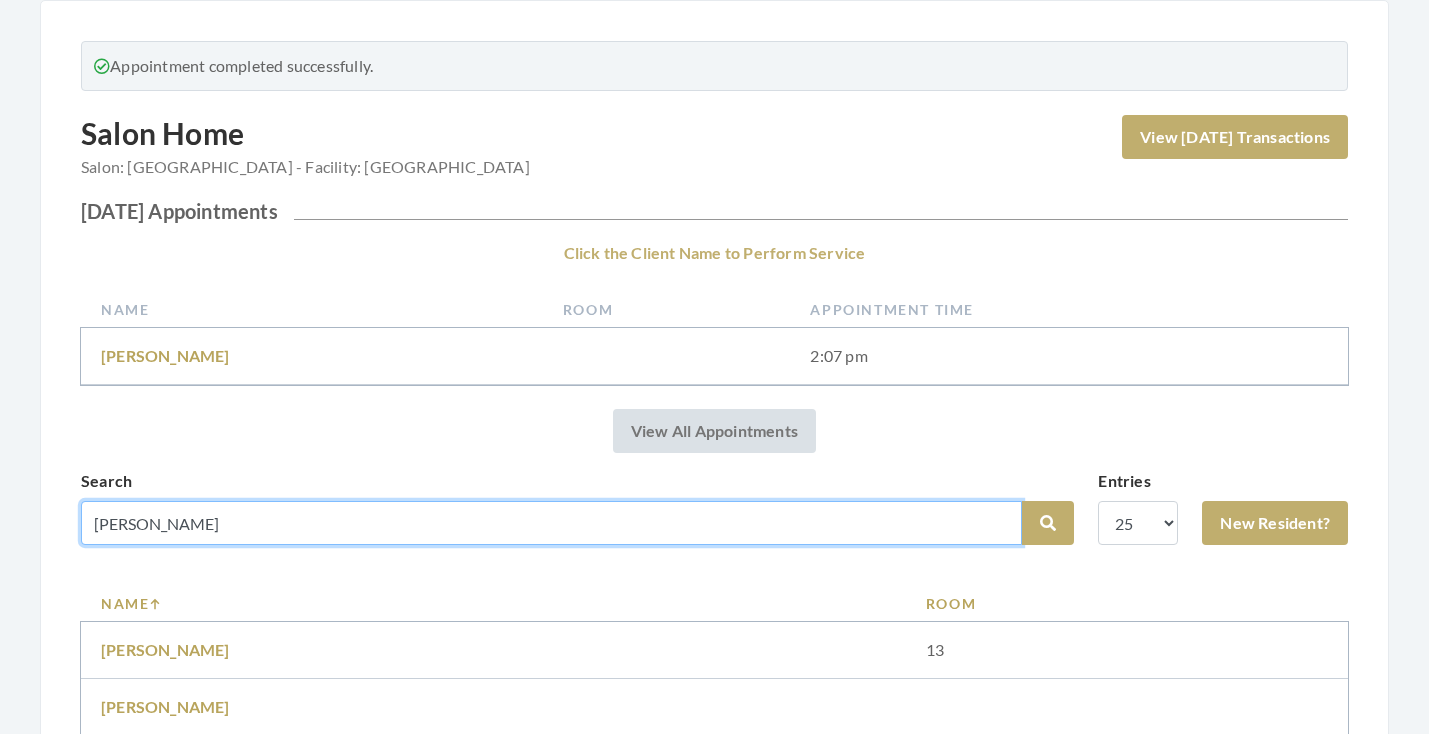 type on "[PERSON_NAME]" 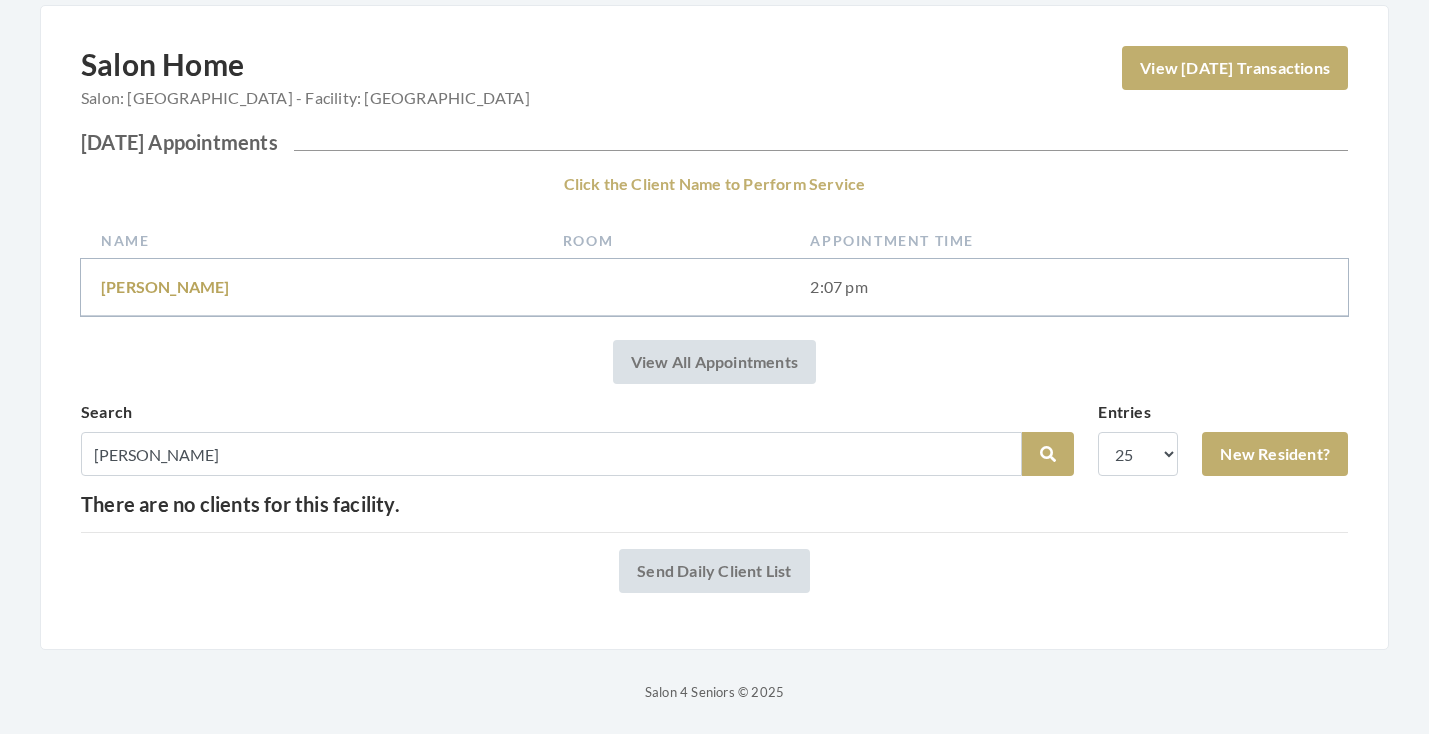 scroll, scrollTop: 190, scrollLeft: 0, axis: vertical 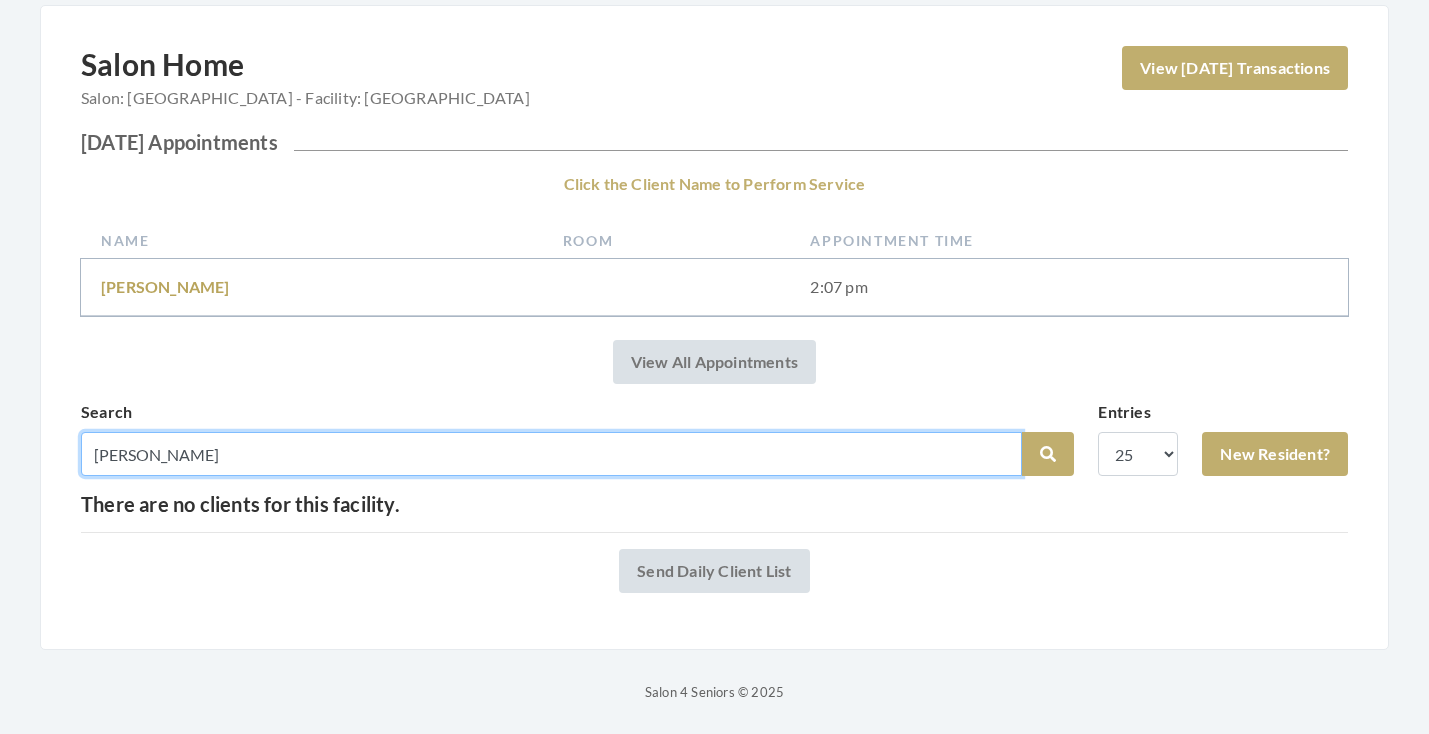 drag, startPoint x: 194, startPoint y: 454, endPoint x: 44, endPoint y: 450, distance: 150.05333 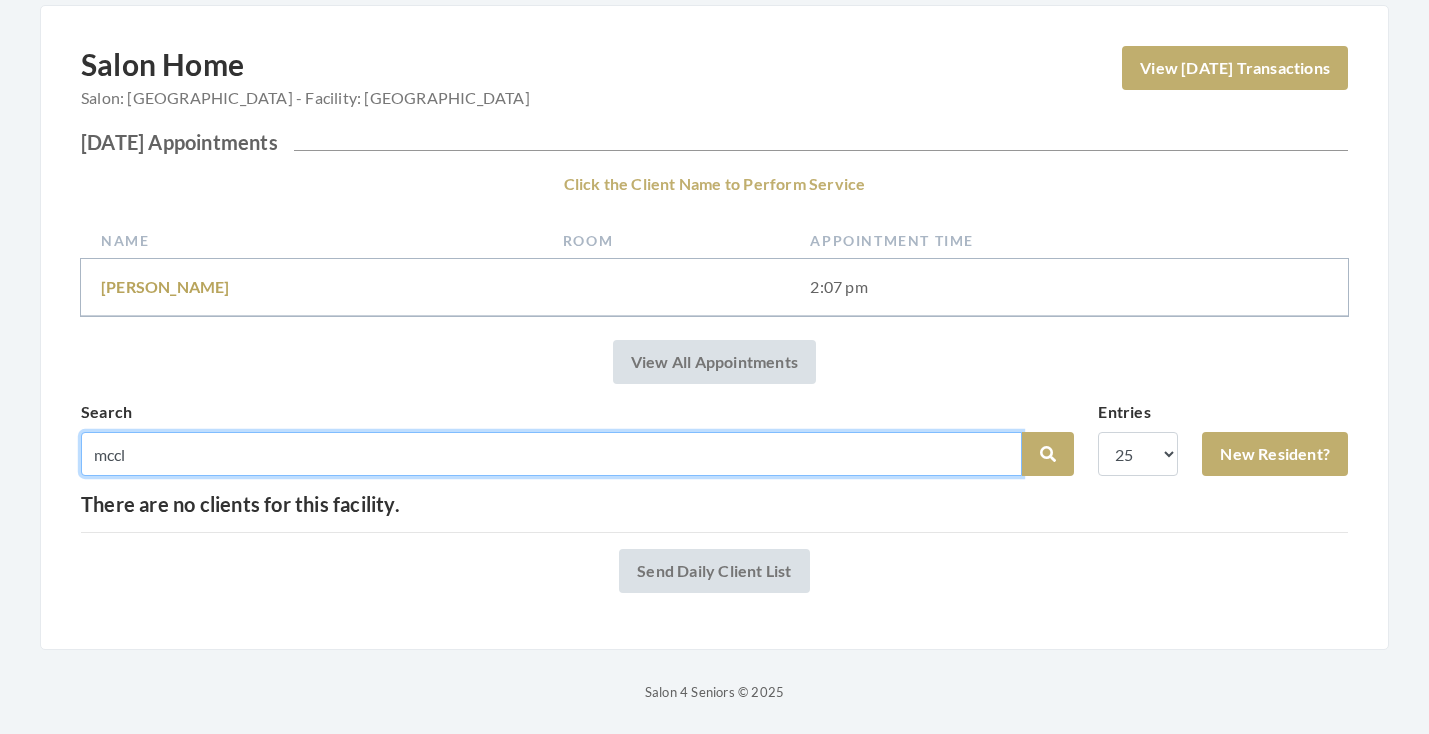 type on "mccl" 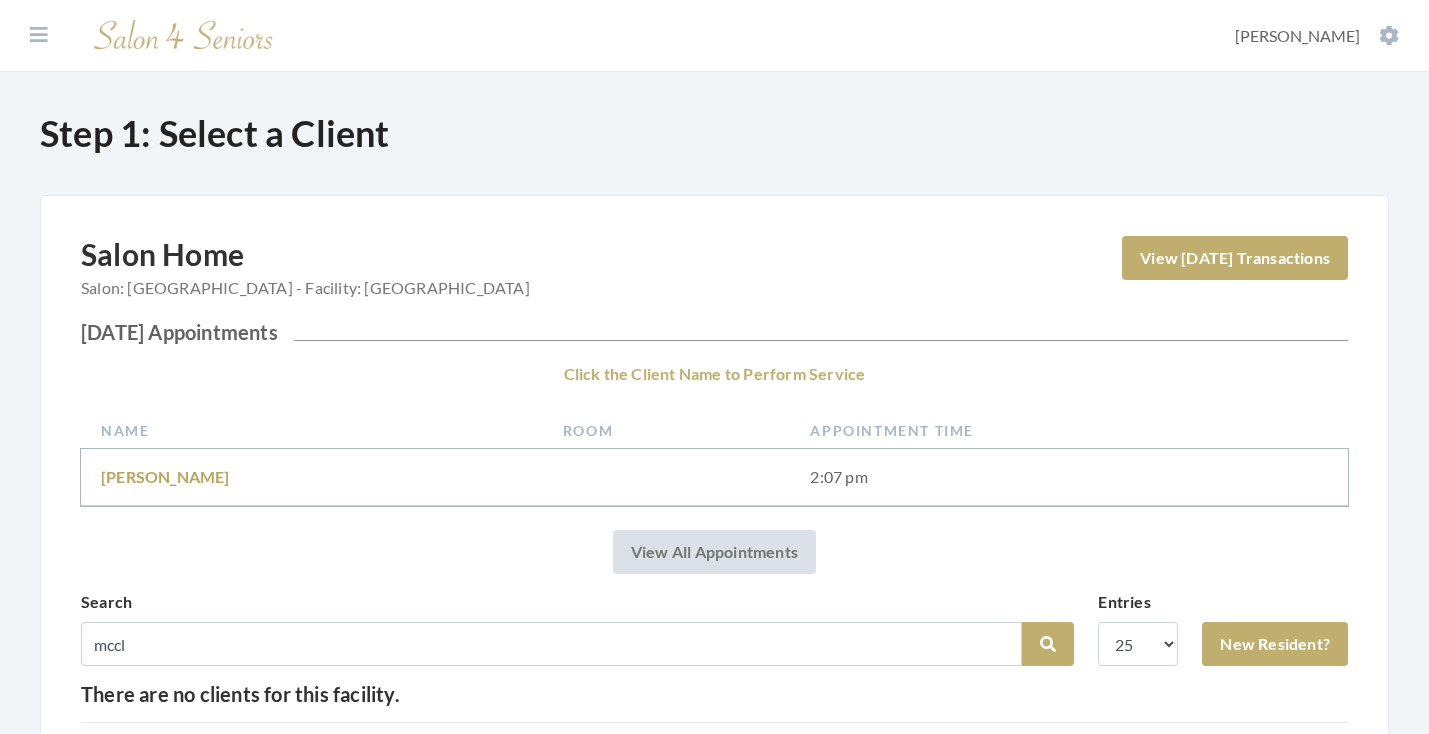 scroll, scrollTop: 0, scrollLeft: 0, axis: both 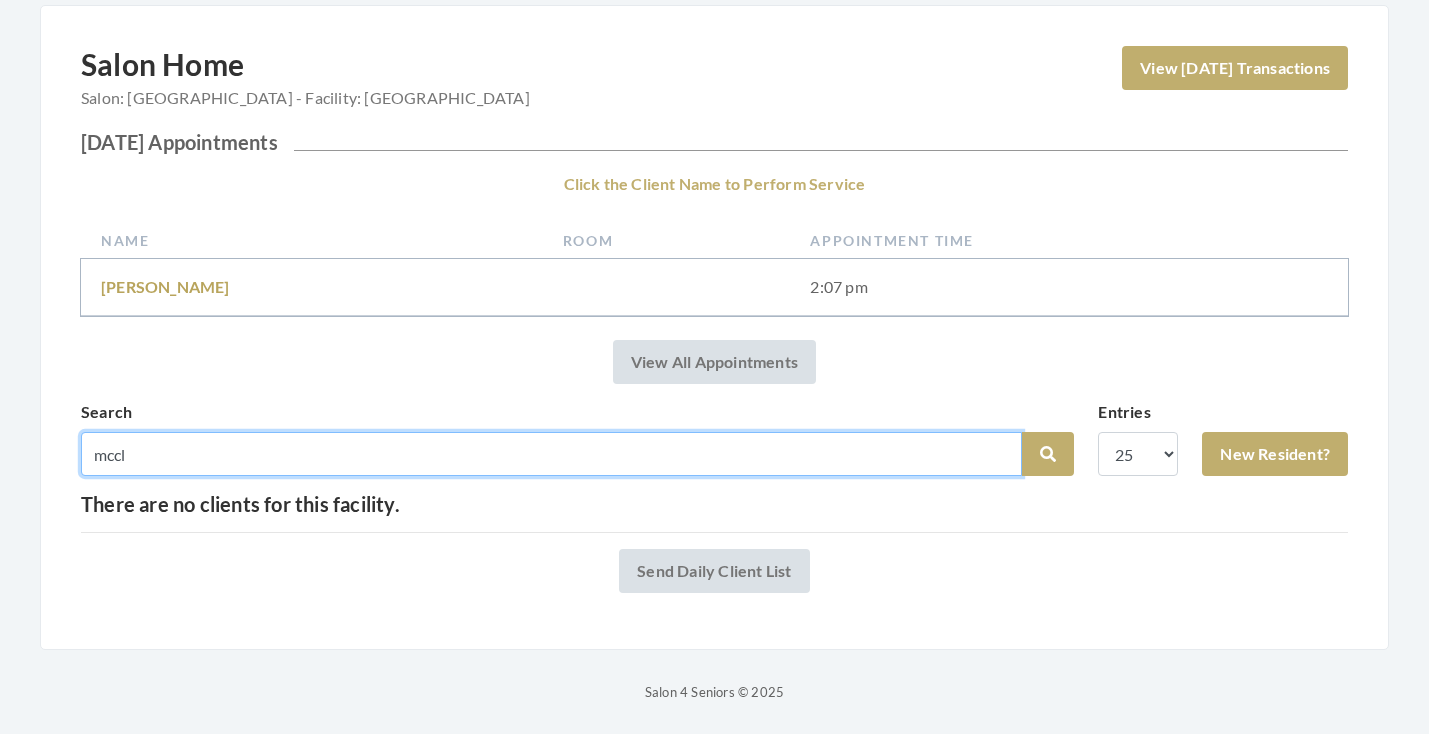 drag, startPoint x: 129, startPoint y: 456, endPoint x: 70, endPoint y: 453, distance: 59.07622 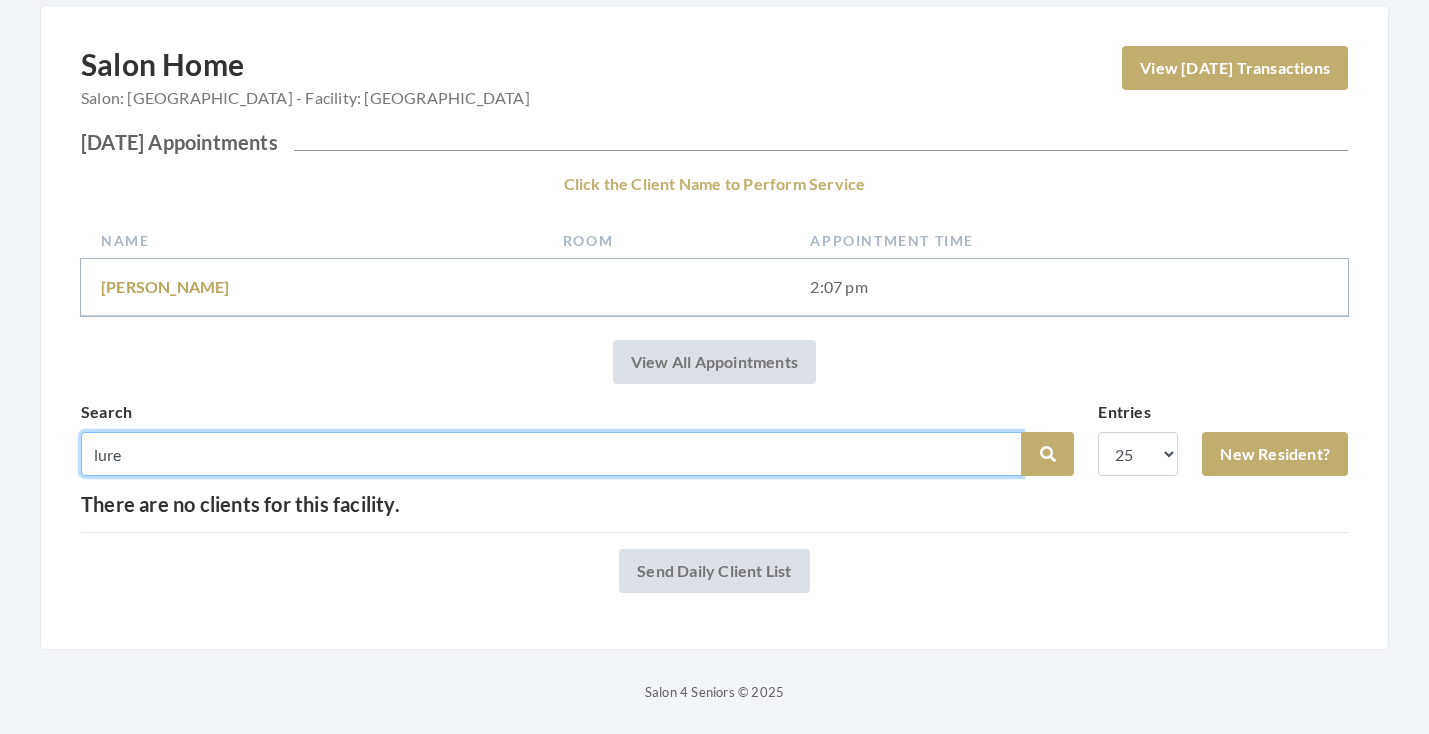 type on "lure" 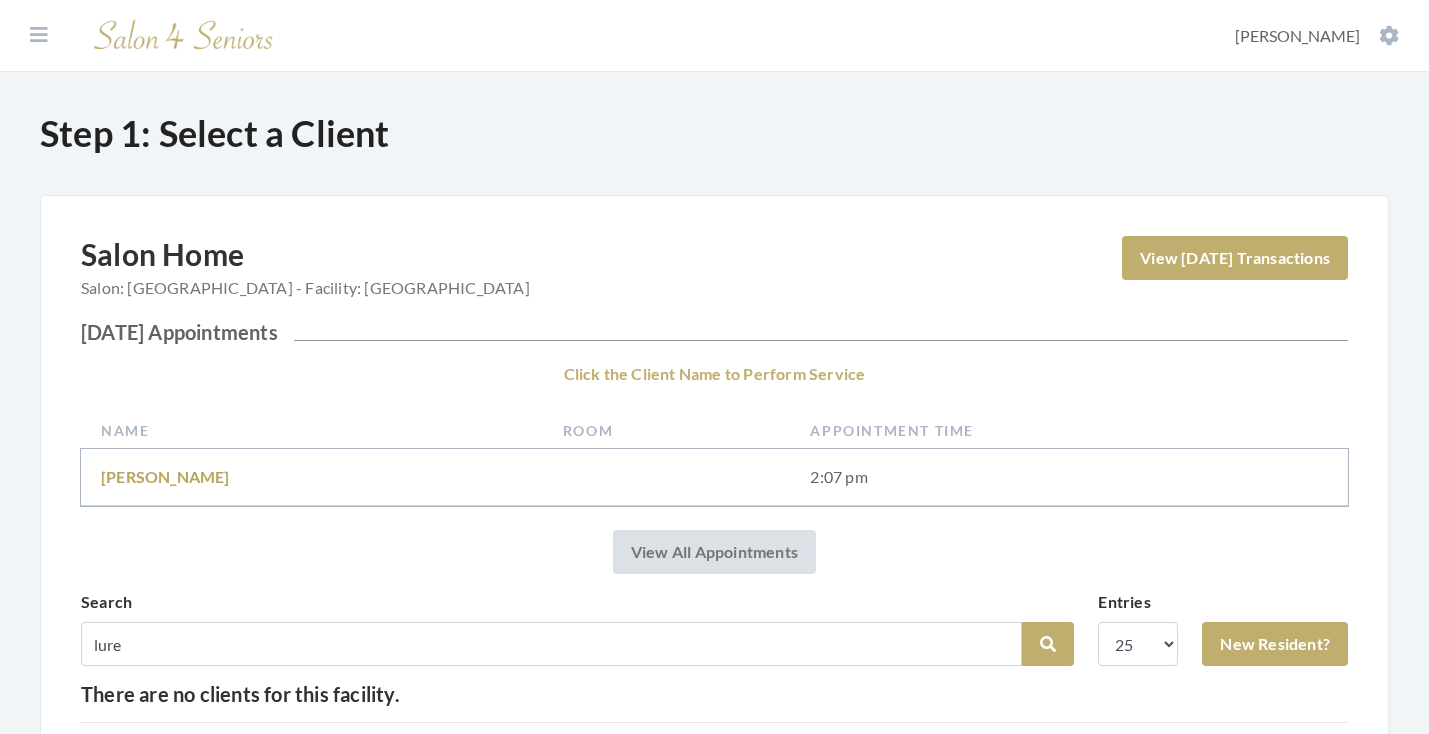 scroll, scrollTop: 0, scrollLeft: 0, axis: both 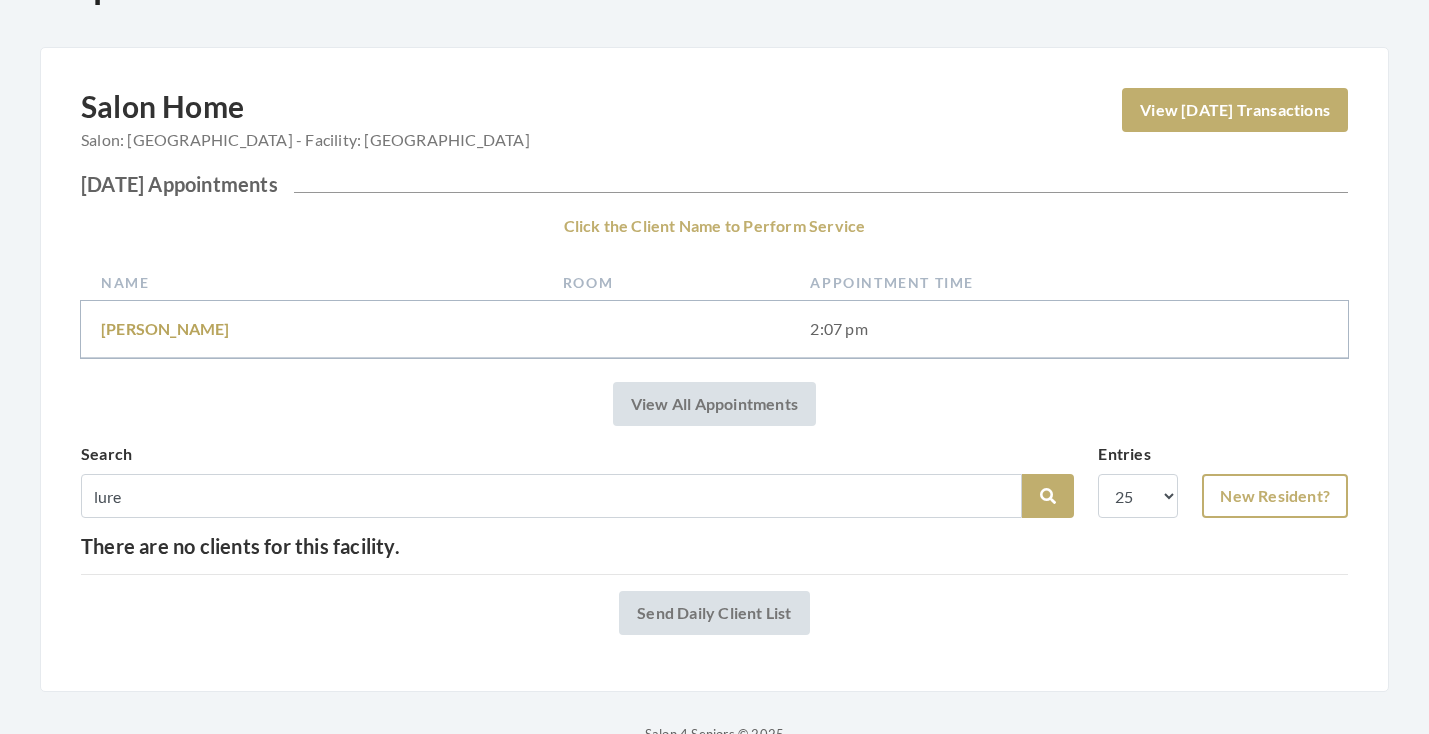 click on "New Resident?" at bounding box center (1275, 496) 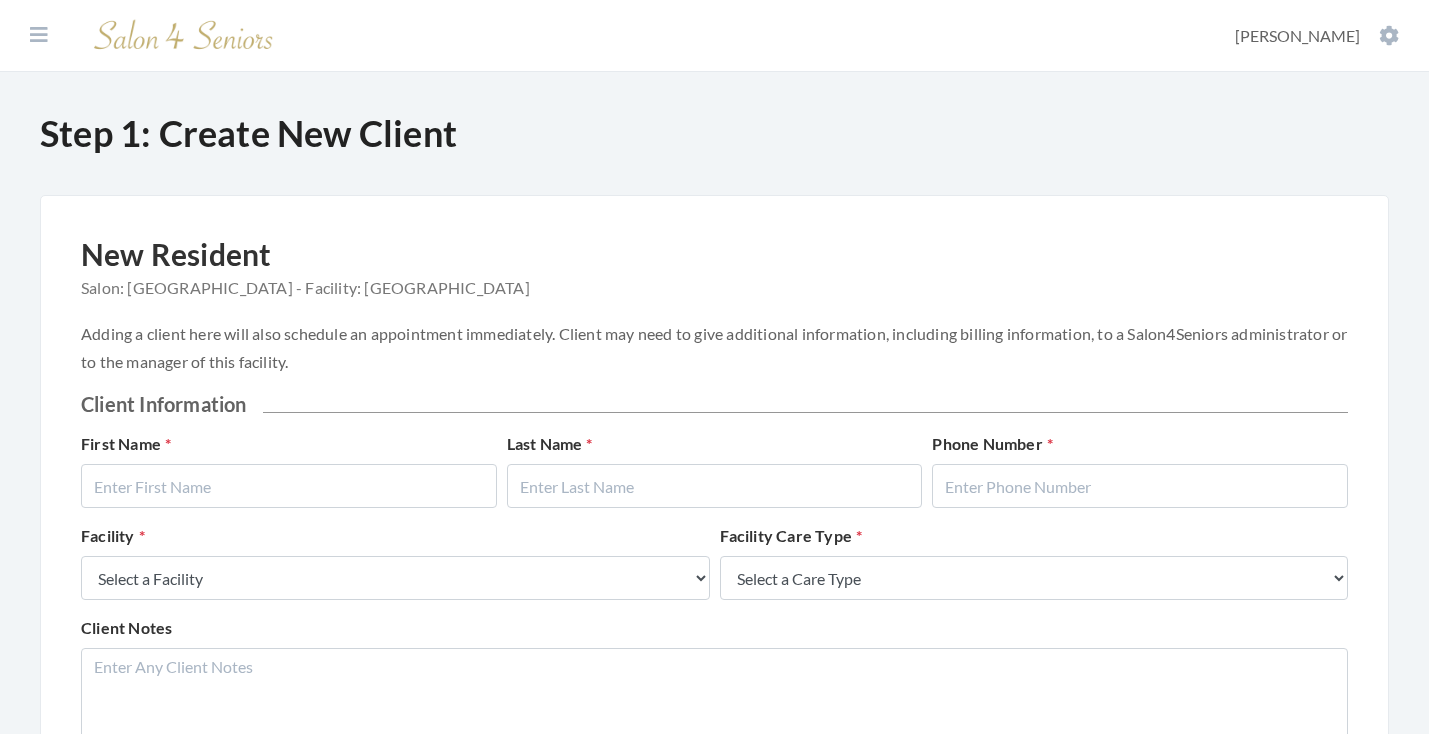 scroll, scrollTop: 0, scrollLeft: 0, axis: both 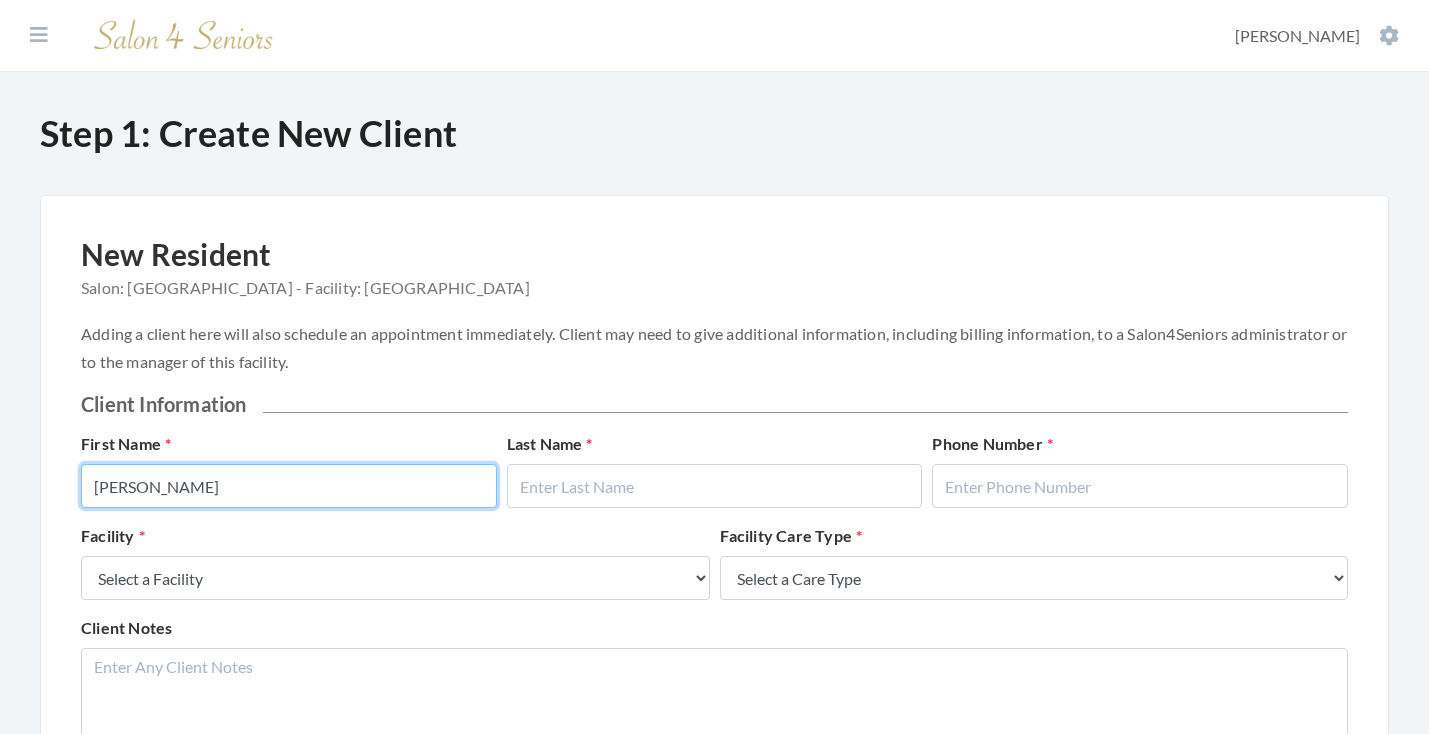 type on "Leonard" 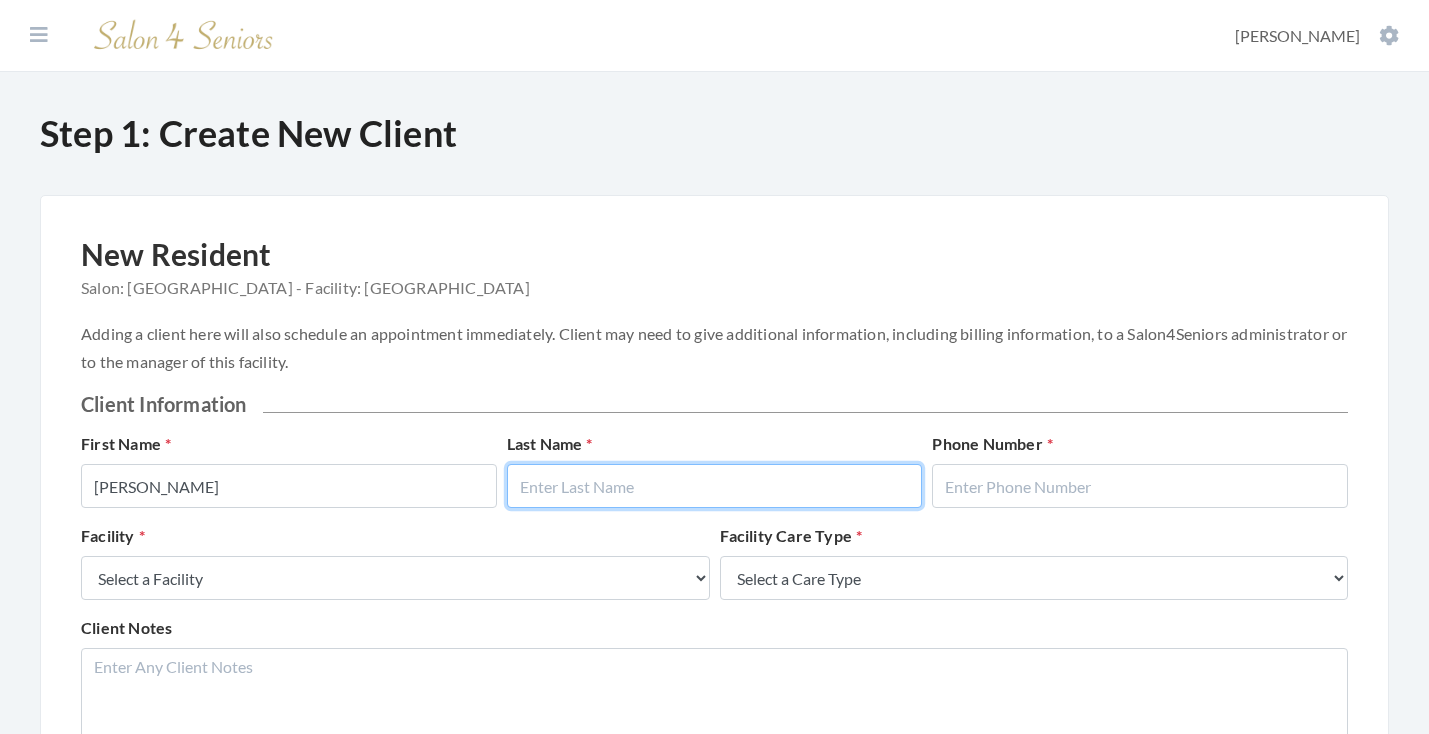 click at bounding box center [715, 486] 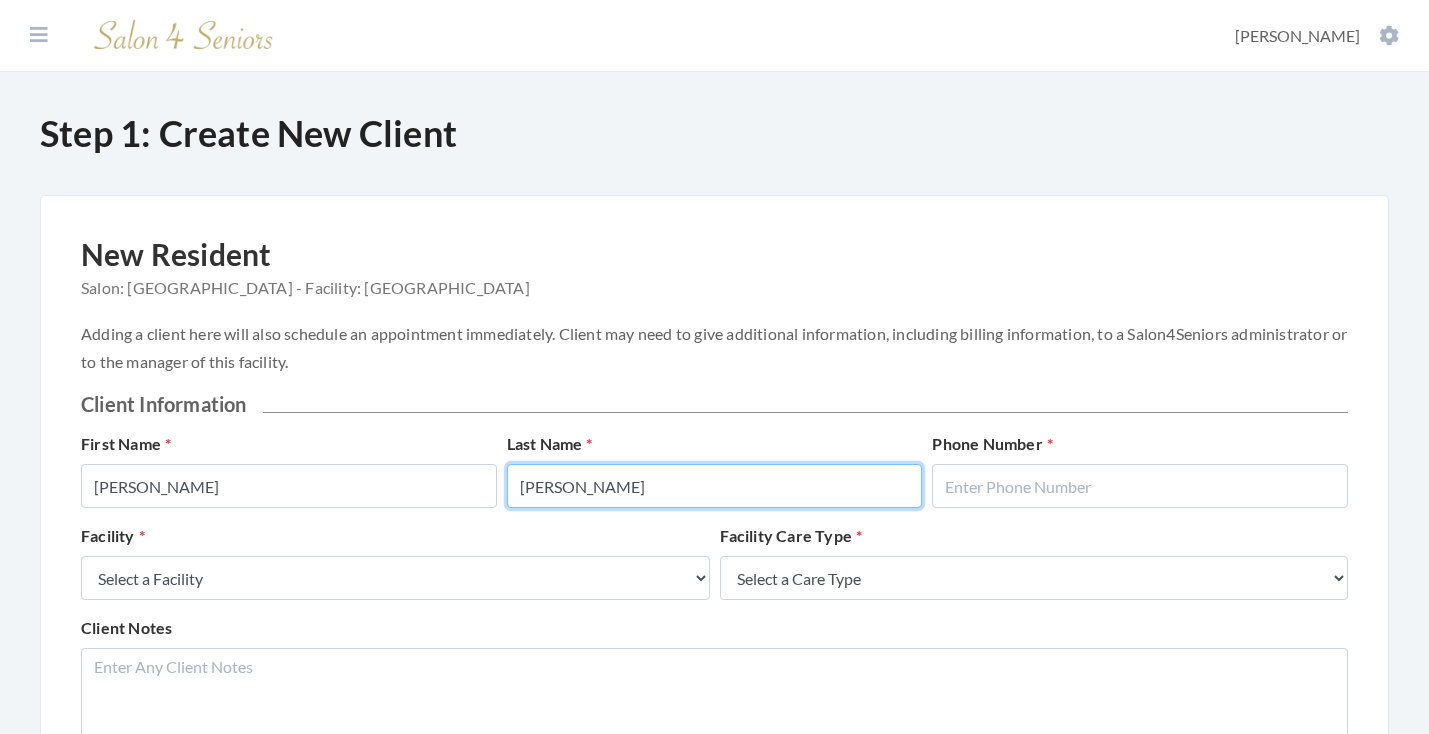 type on "McClure" 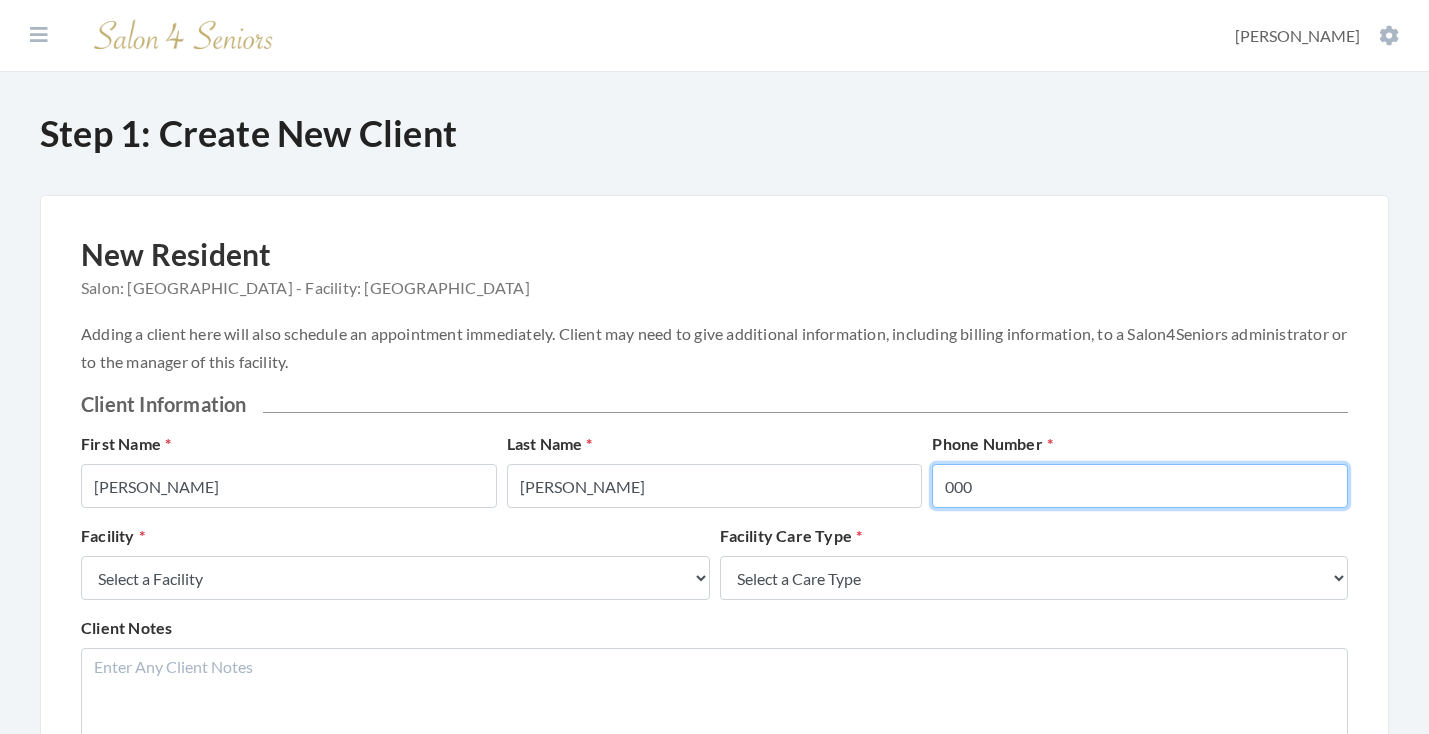 type on "000" 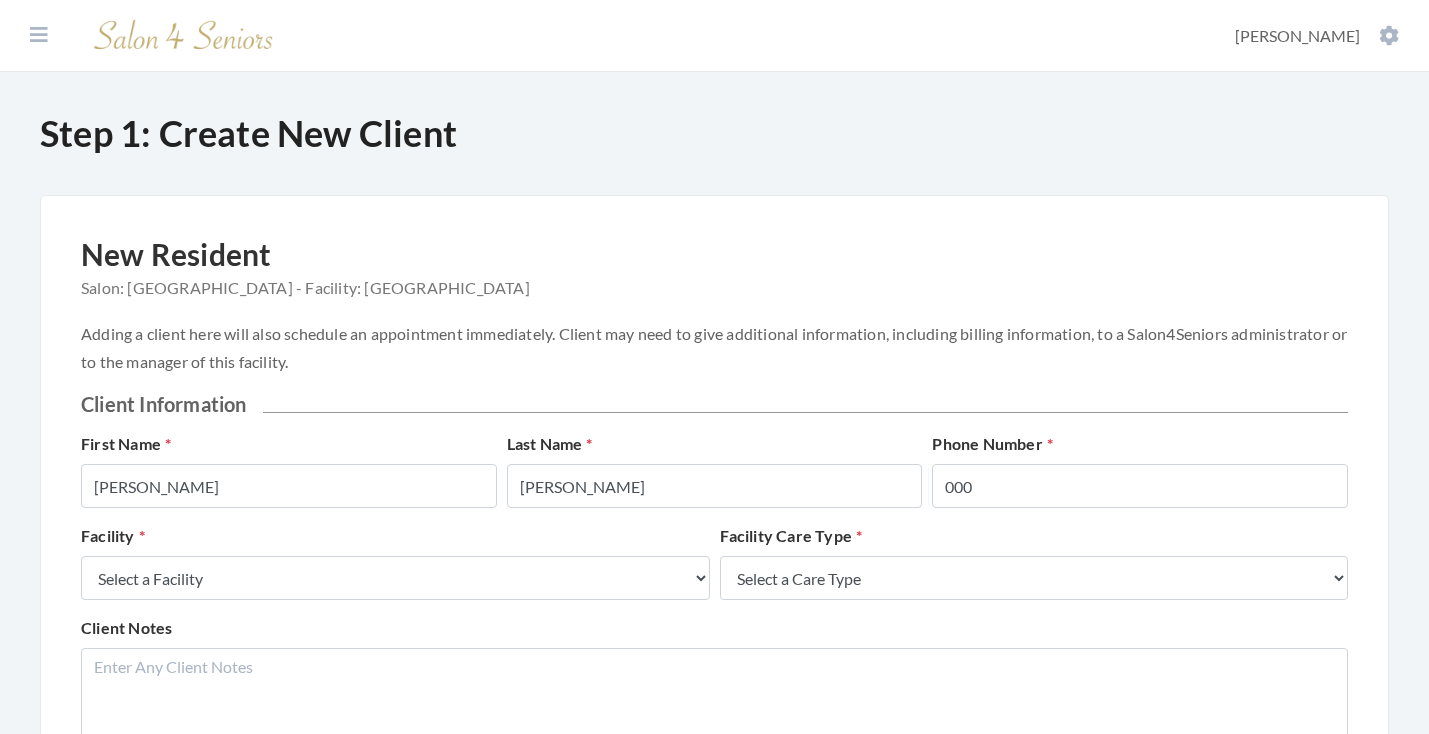 click on "Adding a client here will also schedule an appointment immediately. Client may need to give additional information,
including billing information, to a Salon4Seniors administrator or to the manager of this facility." at bounding box center (714, 348) 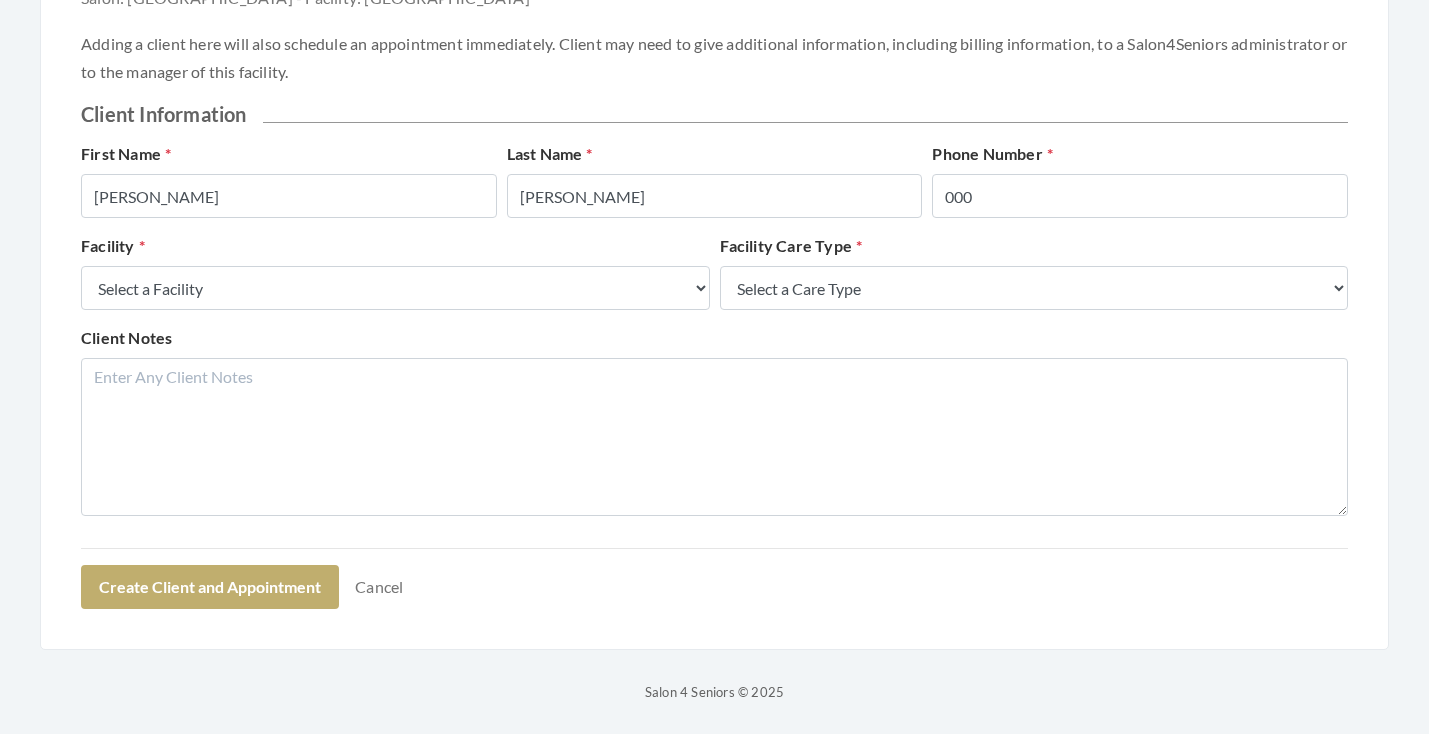 scroll, scrollTop: 290, scrollLeft: 0, axis: vertical 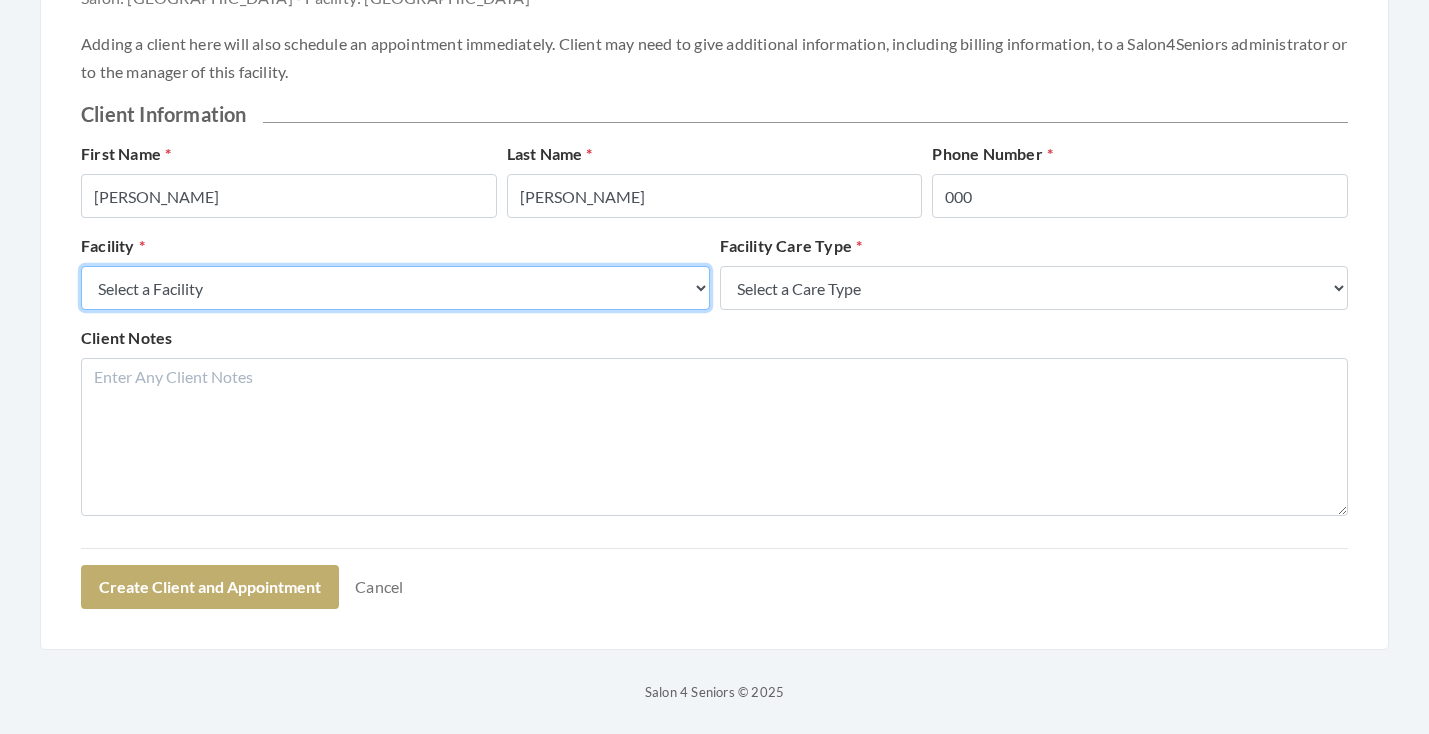 select on "60" 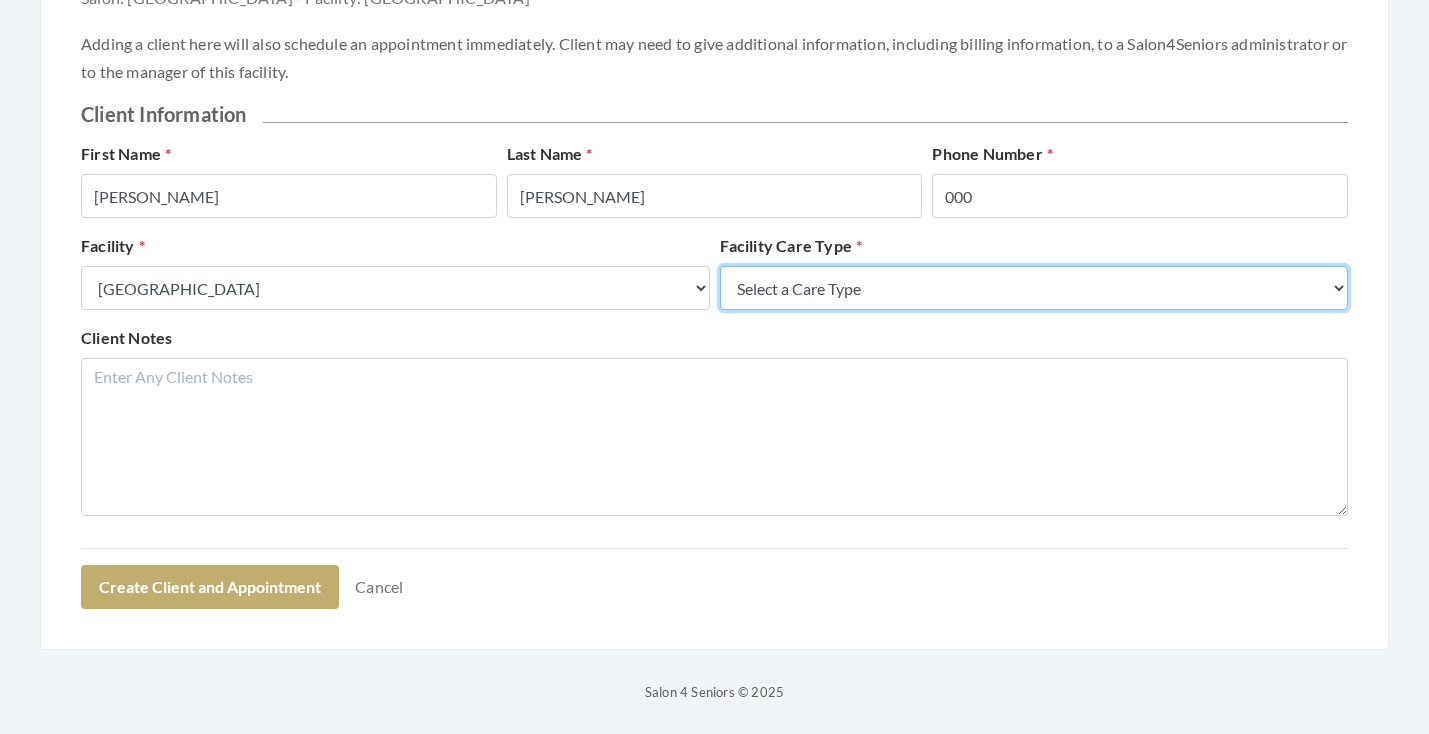select on "4" 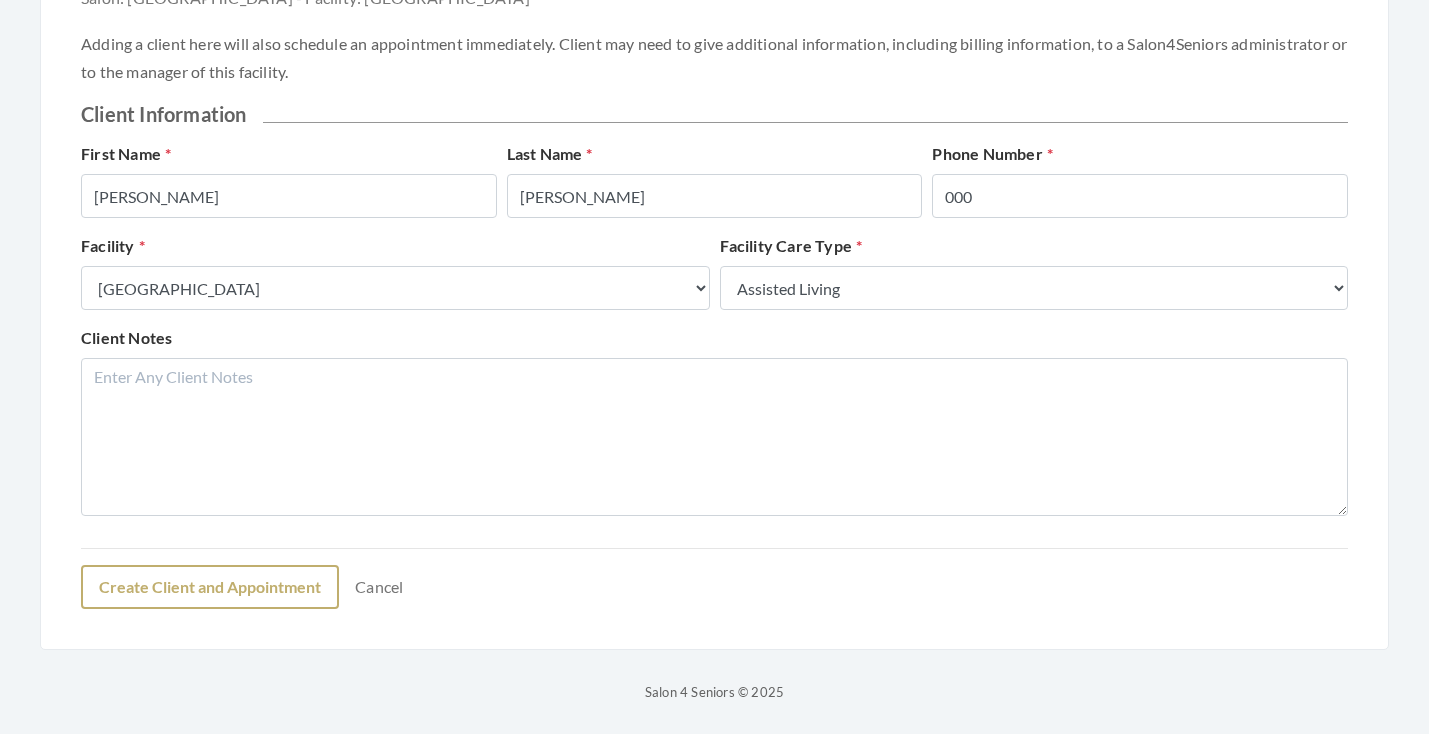 click on "Create Client and Appointment" at bounding box center [210, 587] 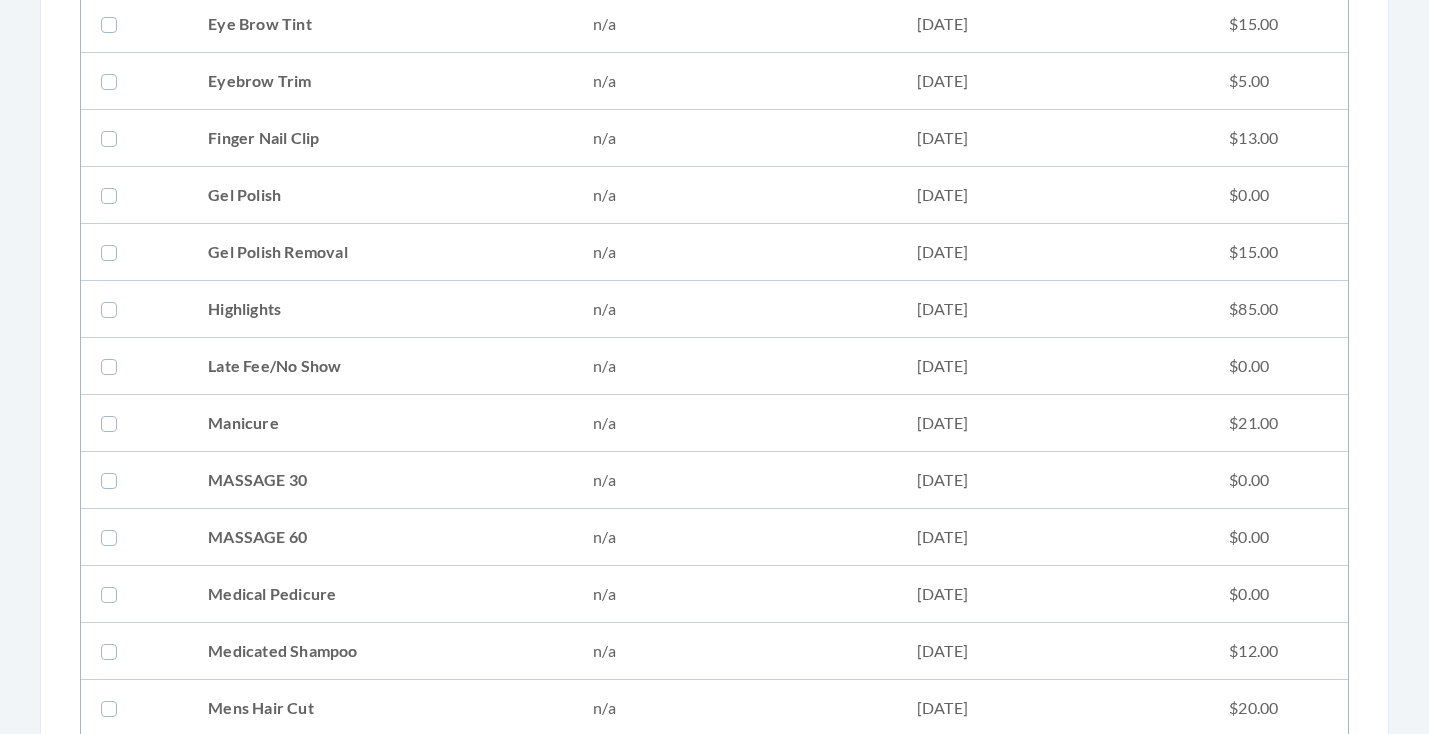 scroll, scrollTop: 1453, scrollLeft: 0, axis: vertical 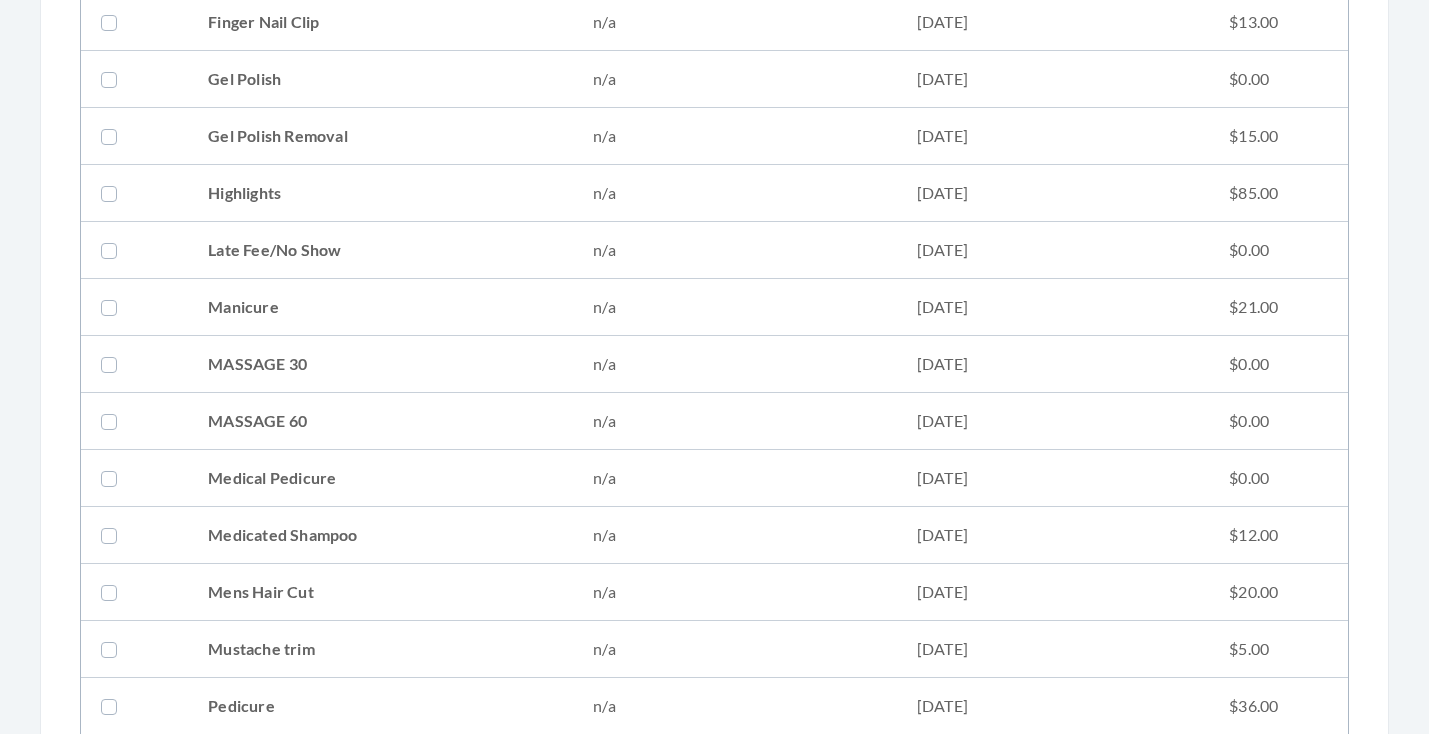 click on "Mens Hair Cut" at bounding box center (380, 592) 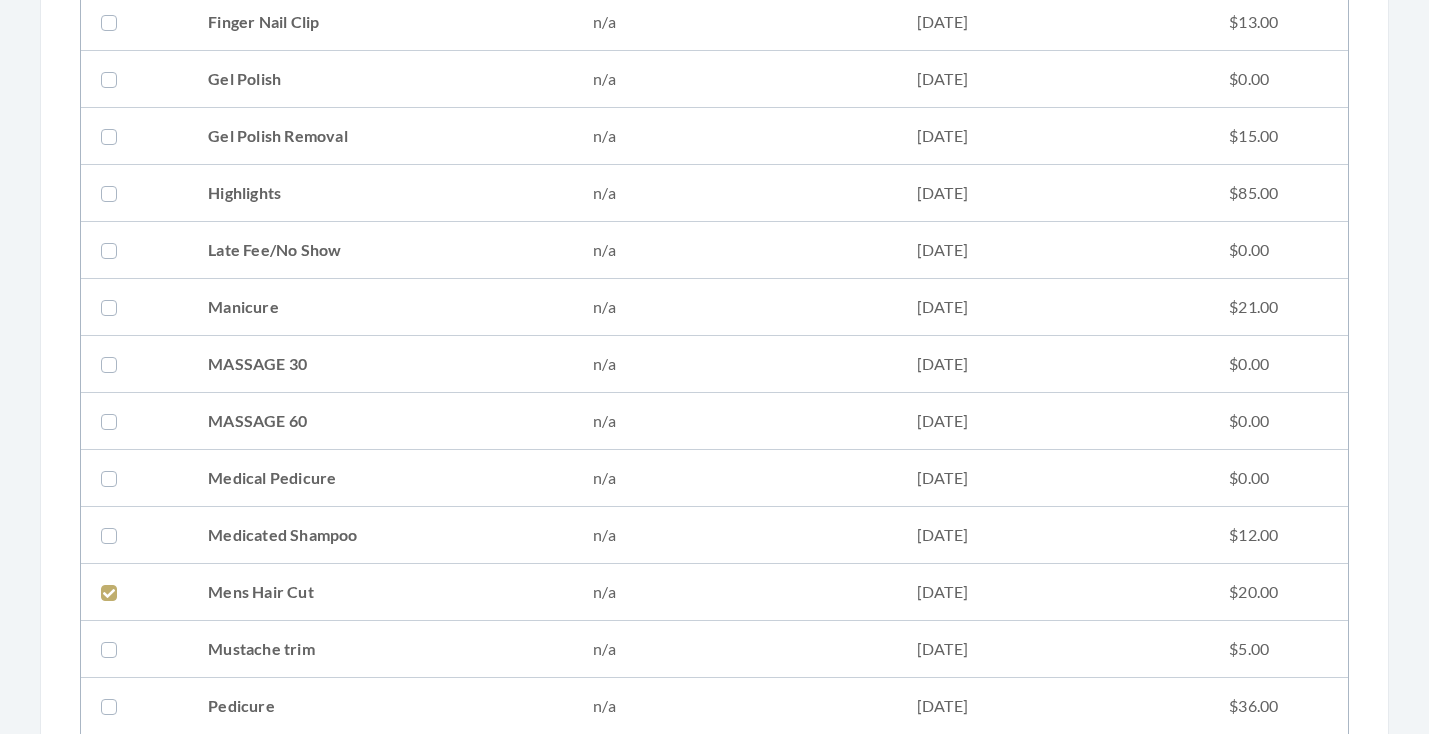 checkbox on "true" 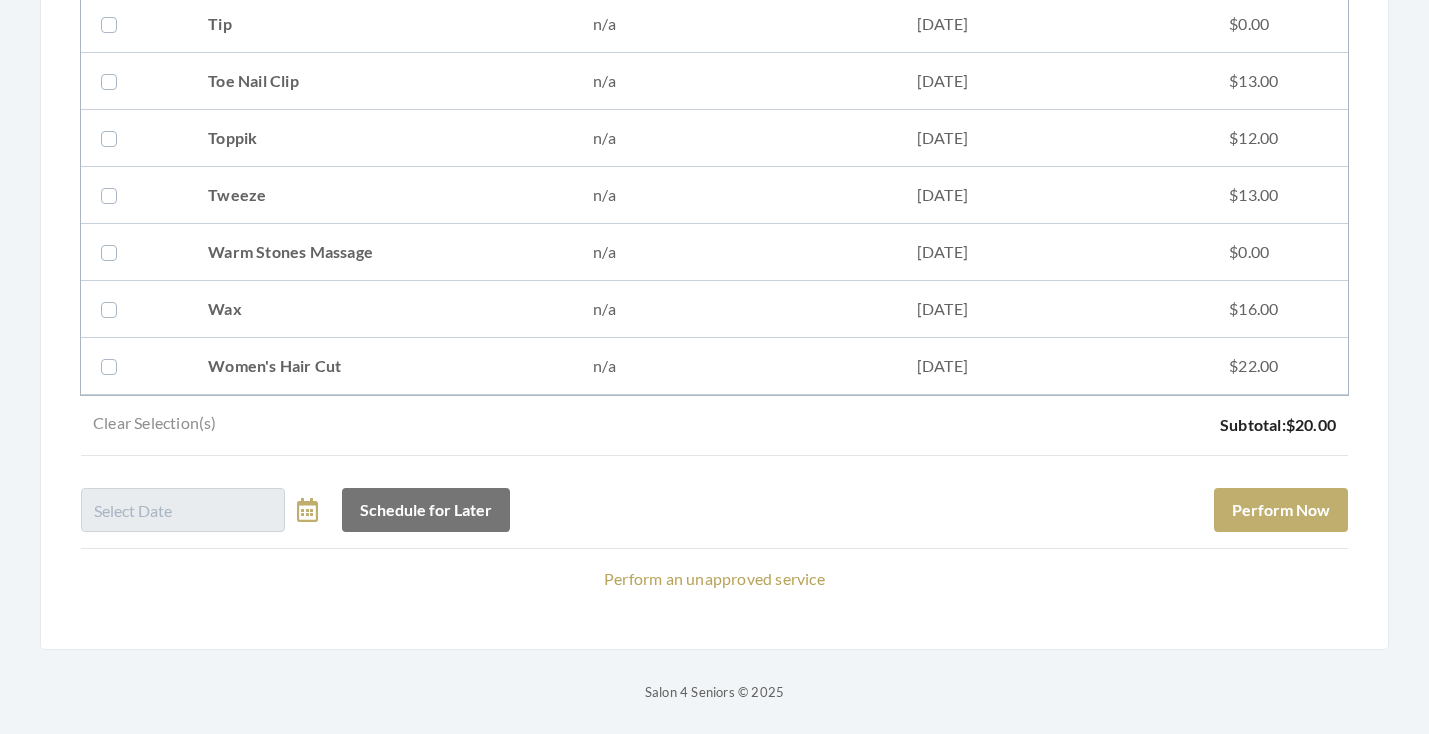 scroll, scrollTop: 2876, scrollLeft: 0, axis: vertical 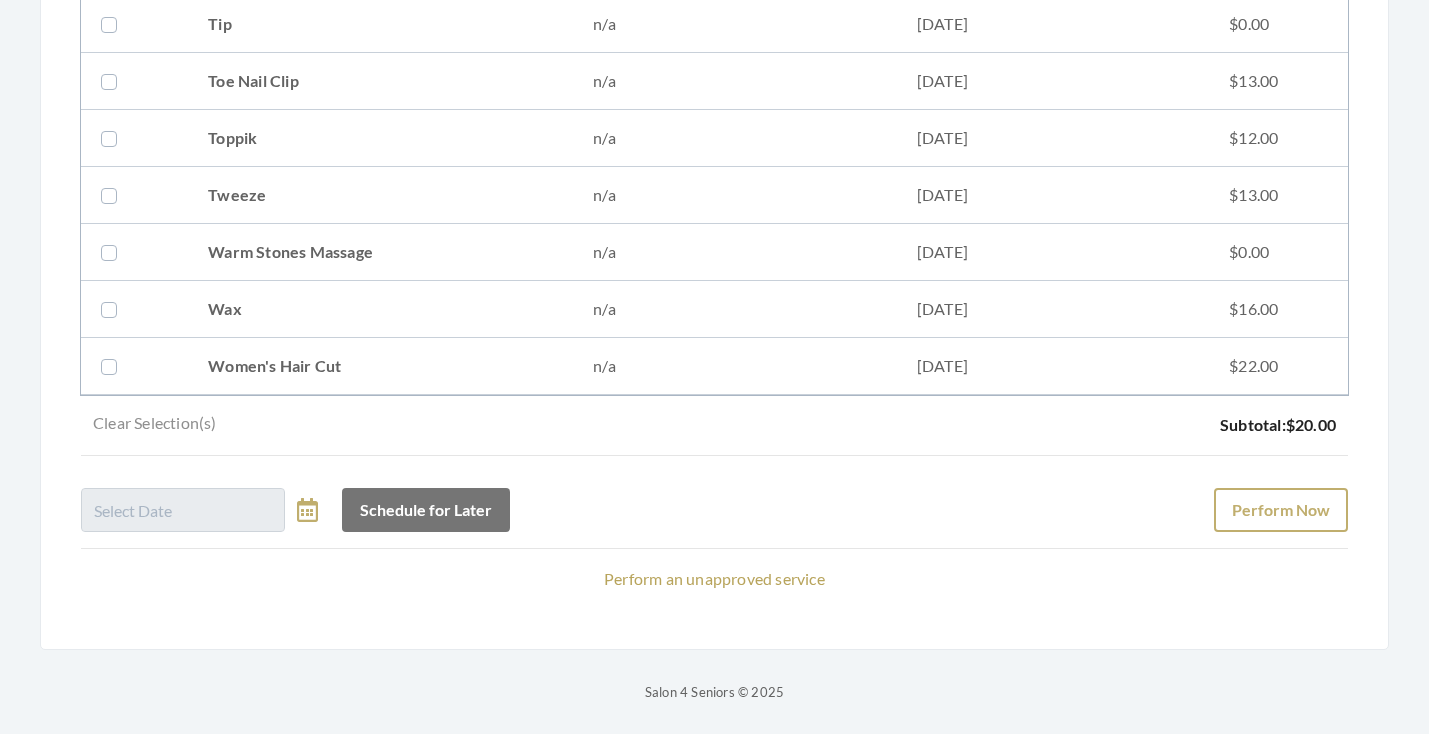 click on "Perform Now" at bounding box center (1281, 510) 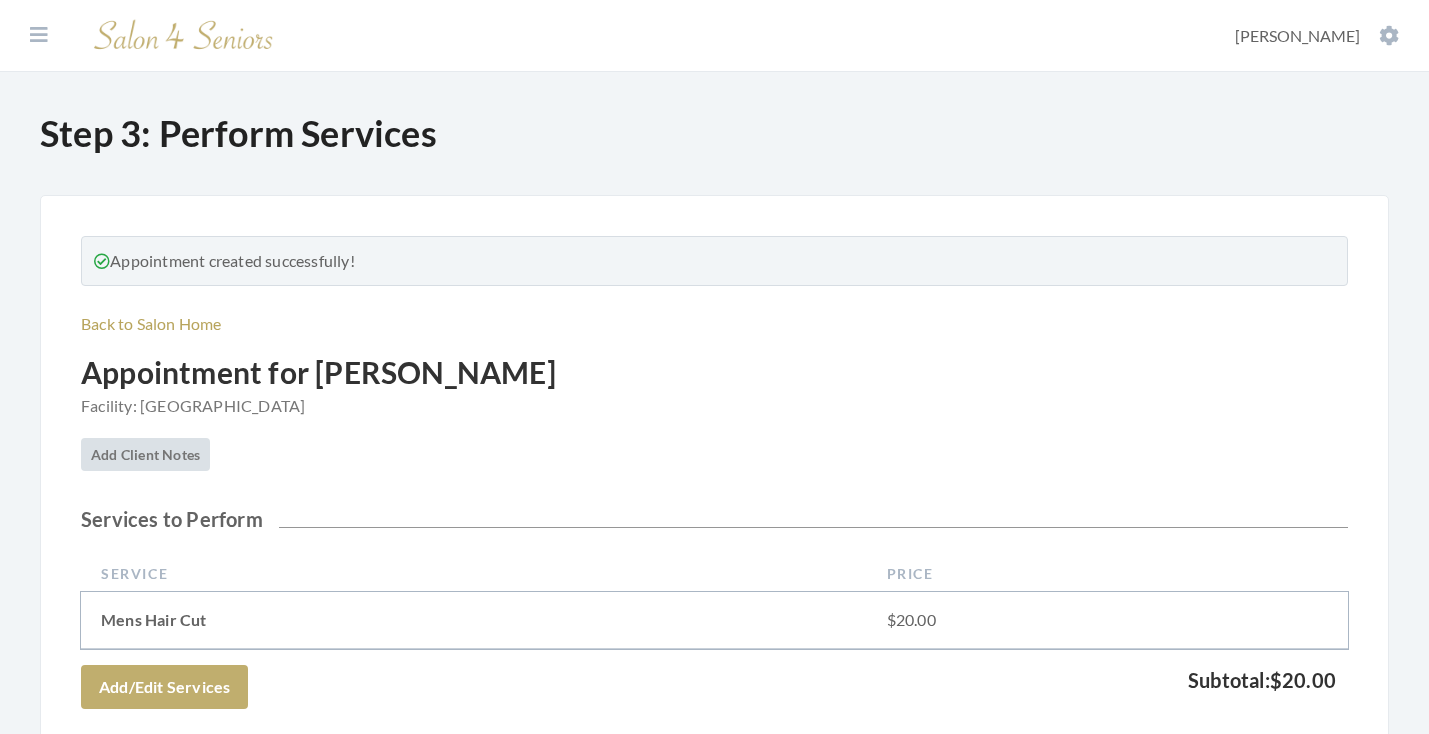 scroll, scrollTop: 0, scrollLeft: 0, axis: both 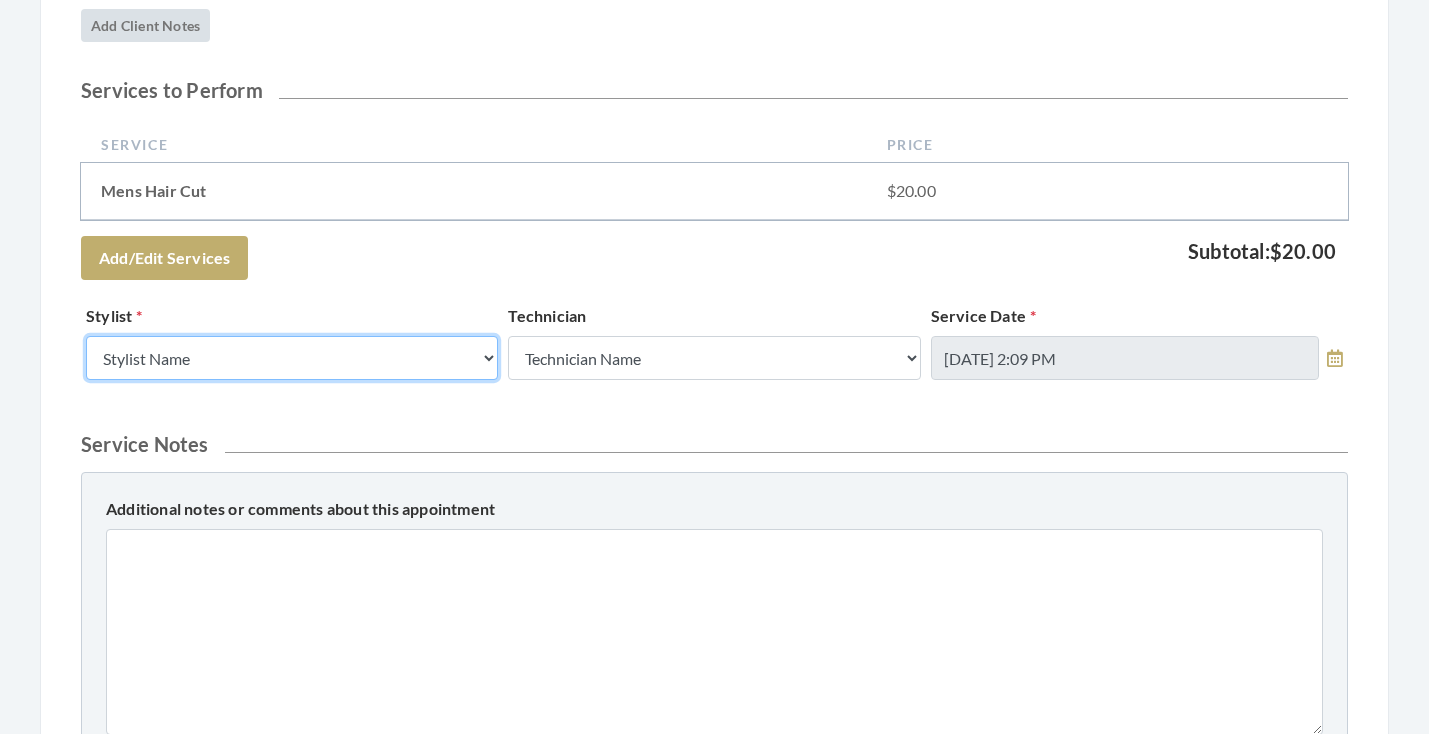 click on "Stylist Name
Kinetic Stylist
[PERSON_NAME]
[PERSON_NAME]
[PERSON_NAME]
[PERSON_NAME]
[PERSON_NAME]
[PERSON_NAME]
[PERSON_NAME]
[PERSON_NAME]
[PERSON_NAME]
[PERSON_NAME]
[PERSON_NAME]
[PERSON_NAME]
[PERSON_NAME]
[PERSON_NAME]
[PERSON_NAME]
[PERSON_NAME]
[PERSON_NAME]
[PERSON_NAME]
[PERSON_NAME]
[PERSON_NAME]
[PERSON_NAME]
[PERSON_NAME]
[PERSON_NAME]
Melisssa Hope Bonnemer
[PERSON_NAME]
[PERSON_NAME]
[PERSON_NAME]
[PERSON_NAME]
[PERSON_NAME]
[PERSON_NAME]
[PERSON_NAME]
[PERSON_NAME]
[PERSON_NAME]
[PERSON_NAME]" at bounding box center (292, 358) 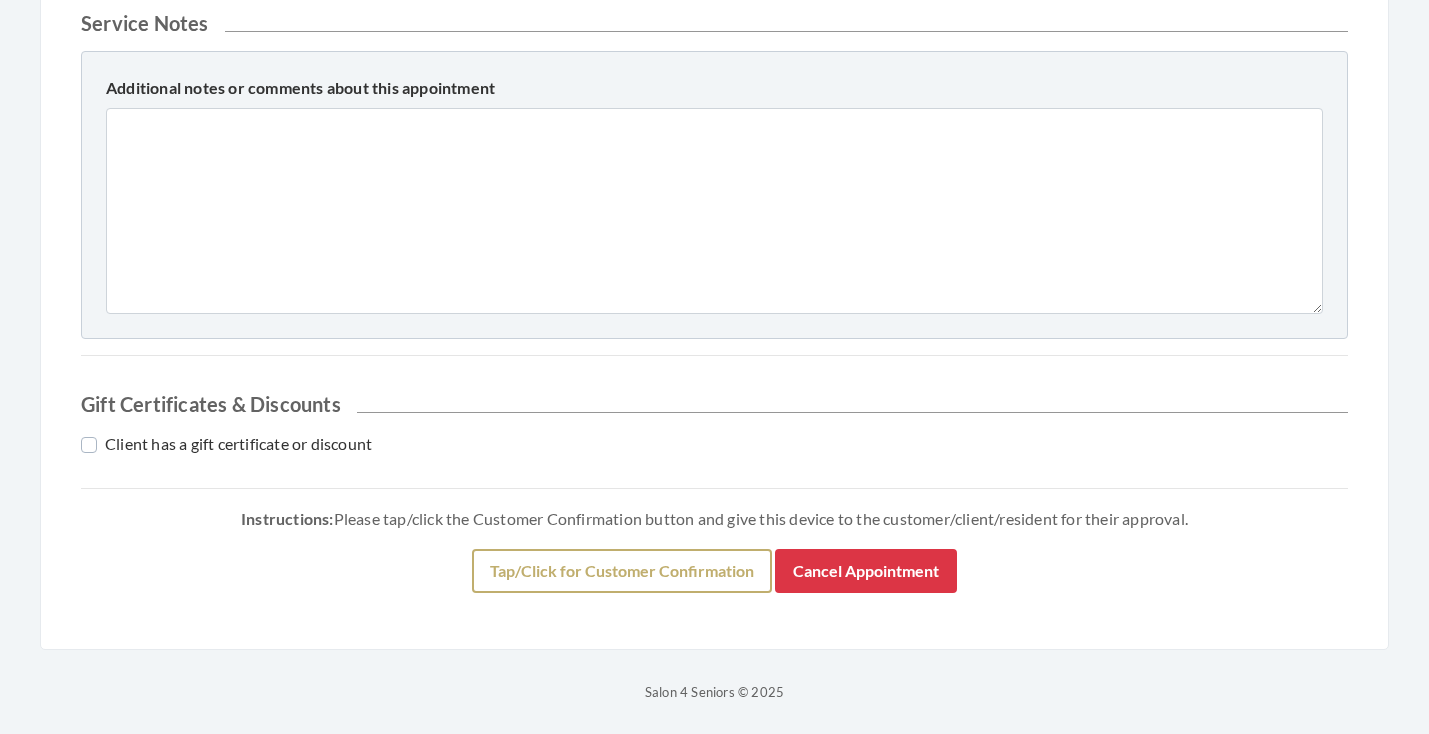 scroll, scrollTop: 850, scrollLeft: 0, axis: vertical 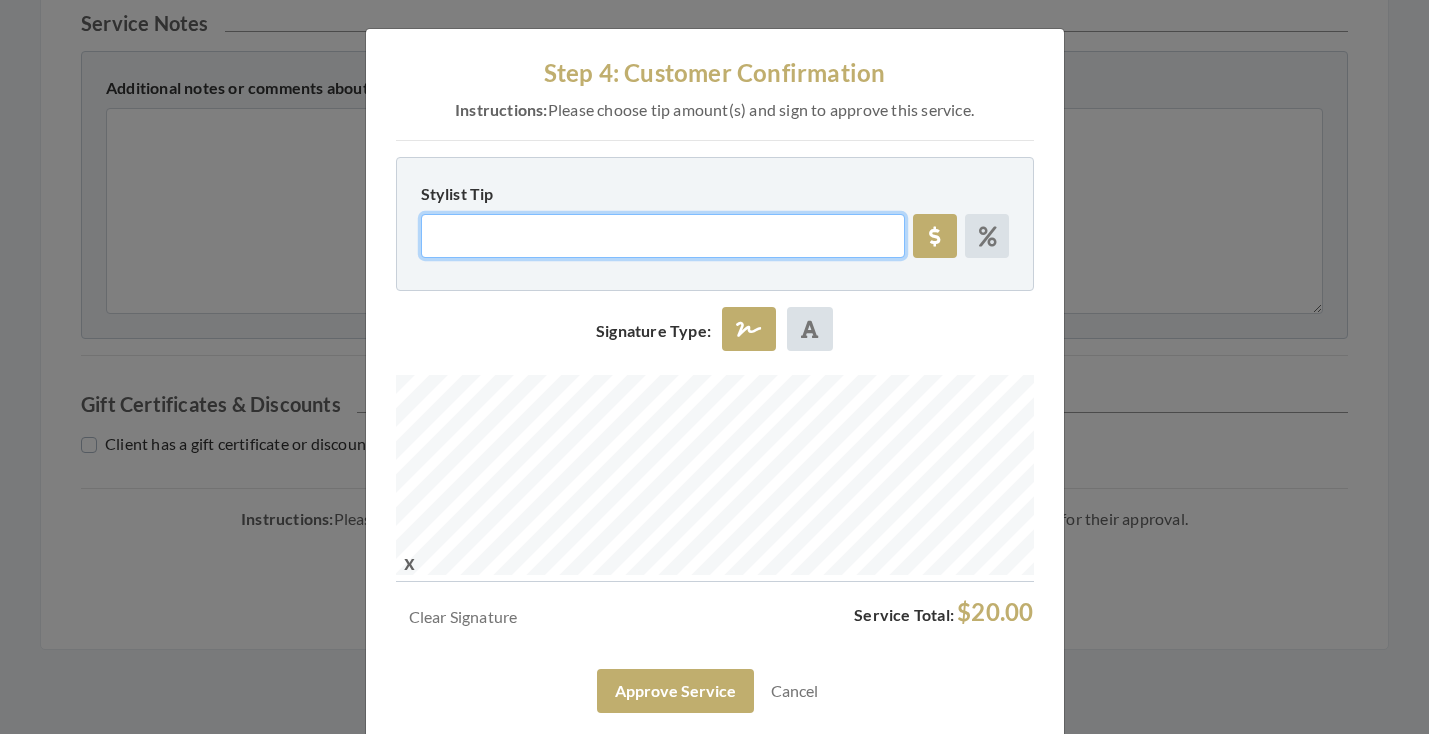 click on "Stylist Tip" at bounding box center [663, 236] 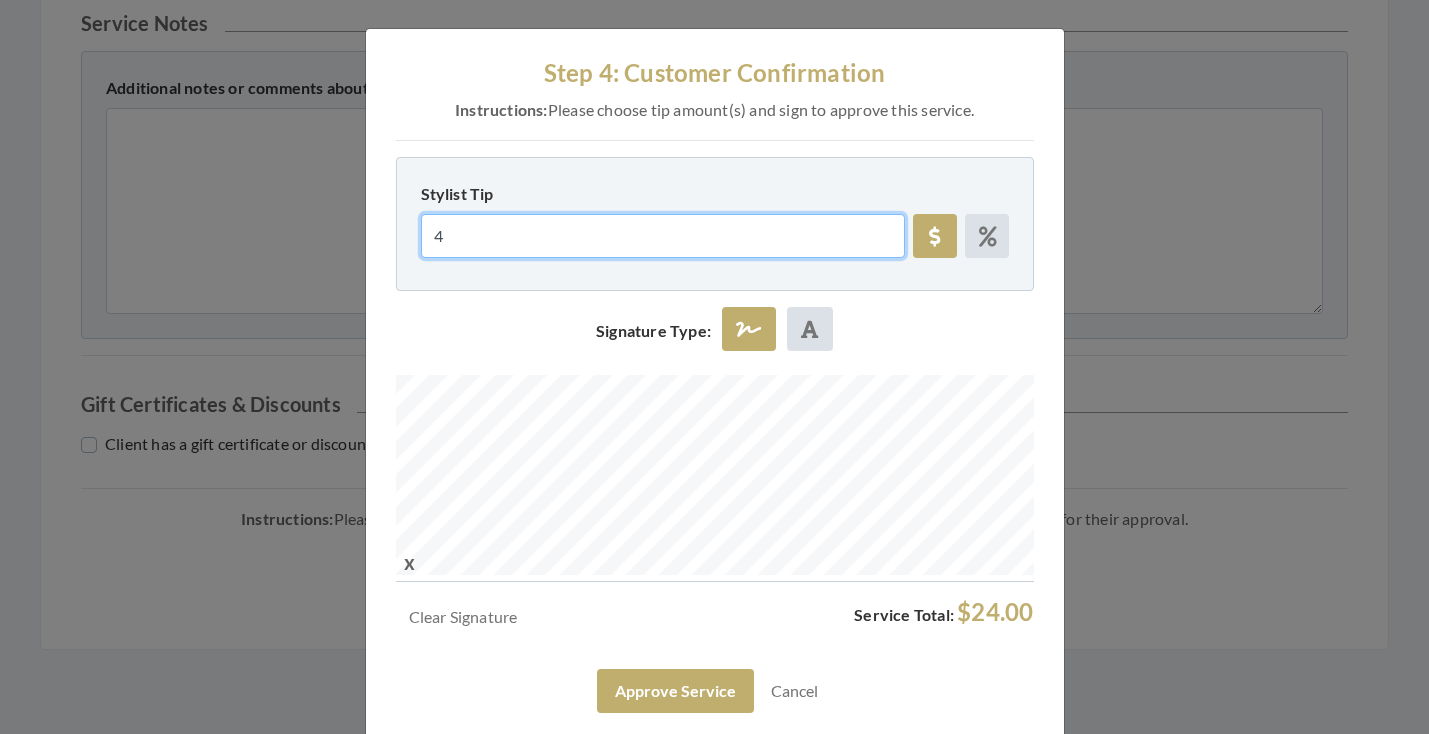 type on "4" 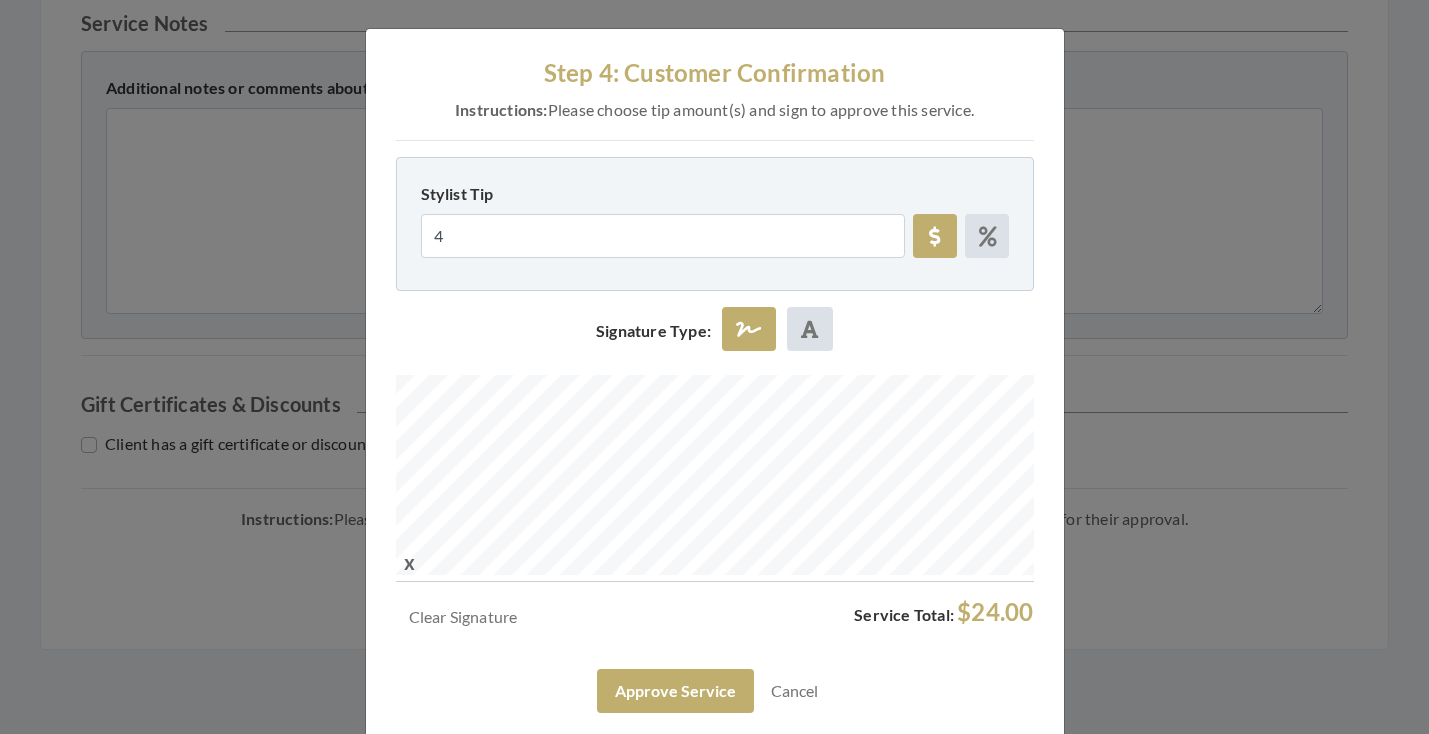 click on "Signature Type:" at bounding box center (715, 341) 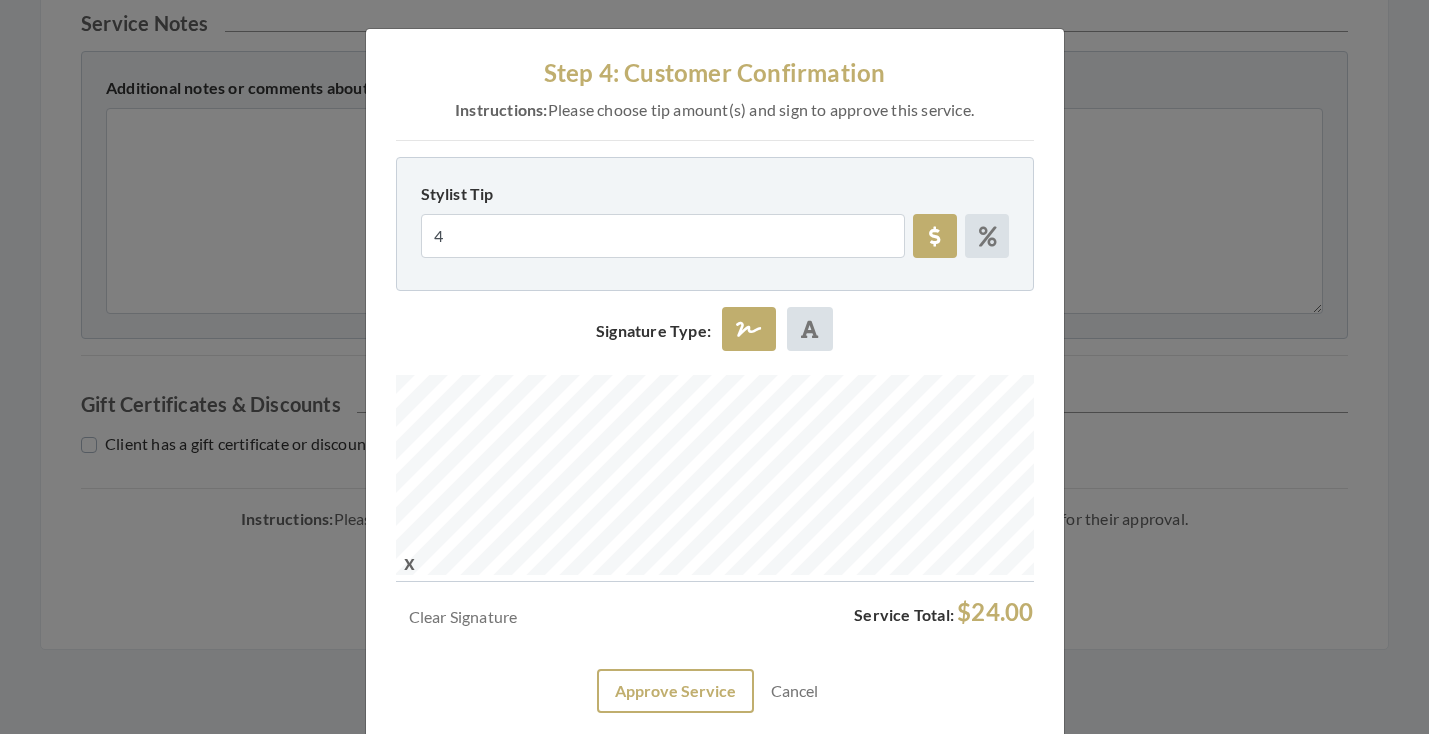 click on "Approve Service" at bounding box center (675, 691) 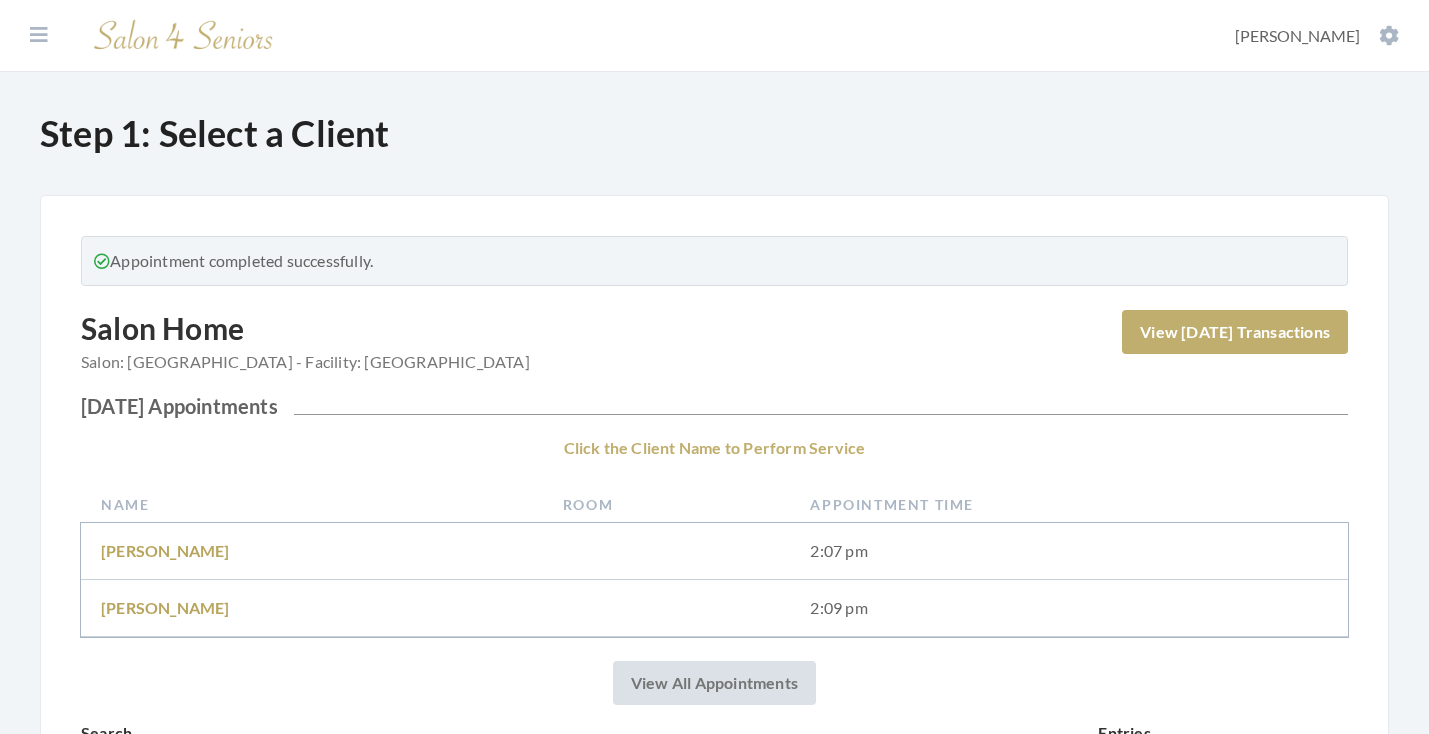 scroll, scrollTop: 0, scrollLeft: 0, axis: both 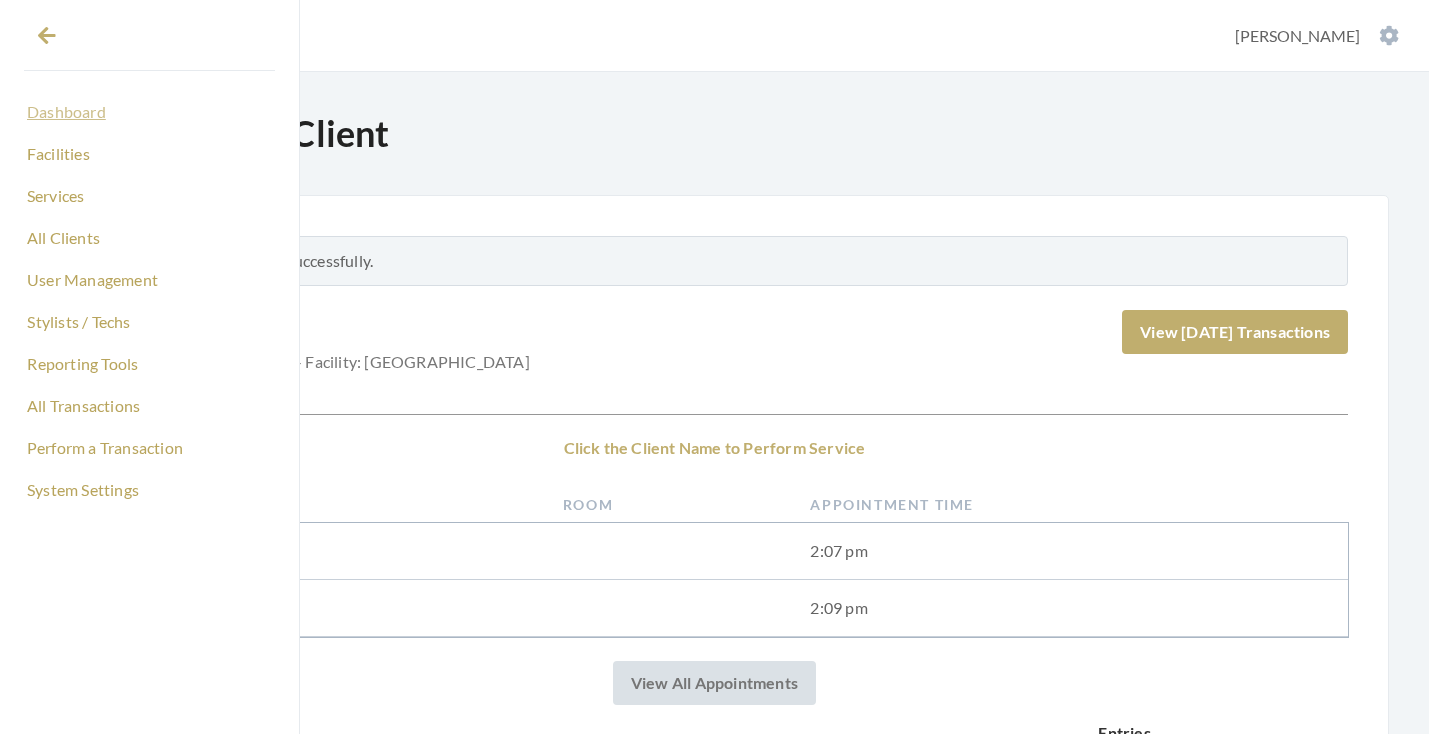 click on "Dashboard" at bounding box center (149, 112) 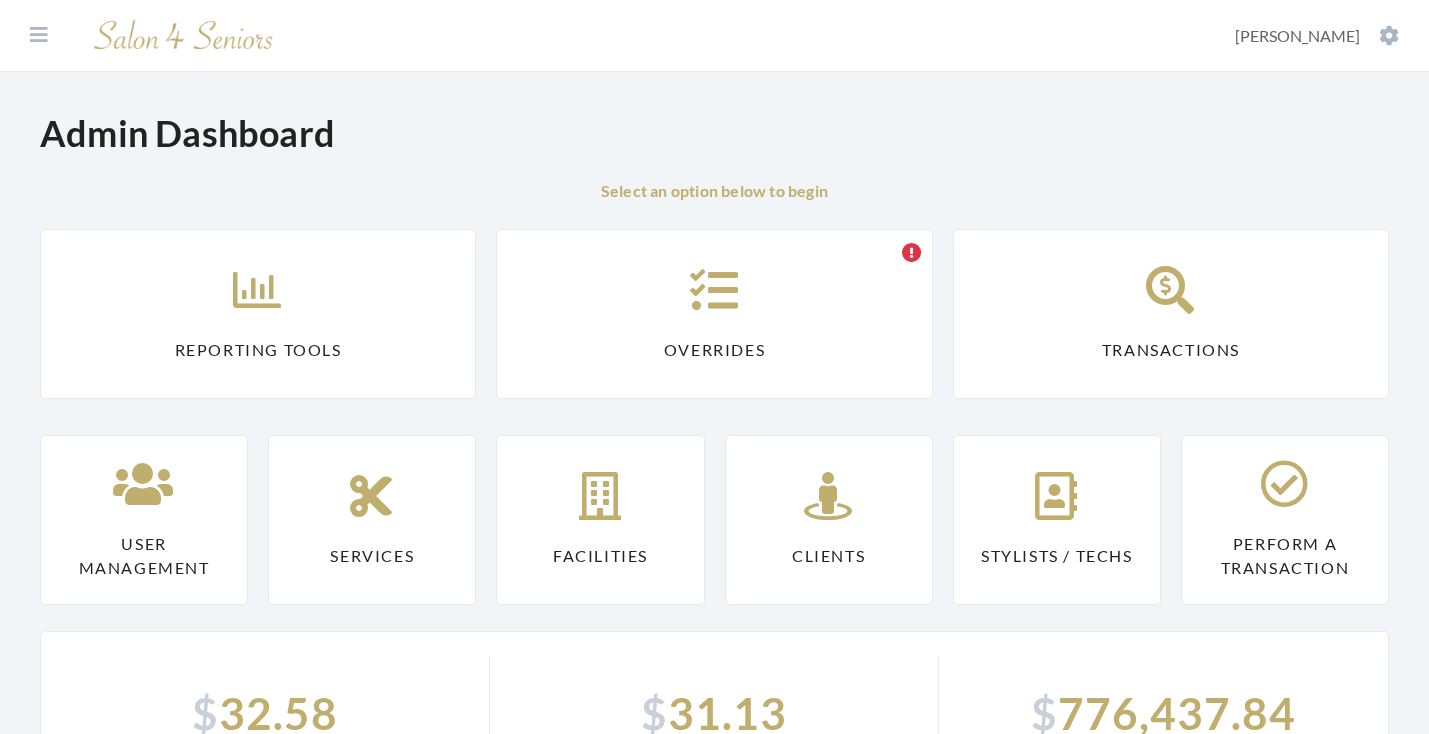 scroll, scrollTop: 0, scrollLeft: 0, axis: both 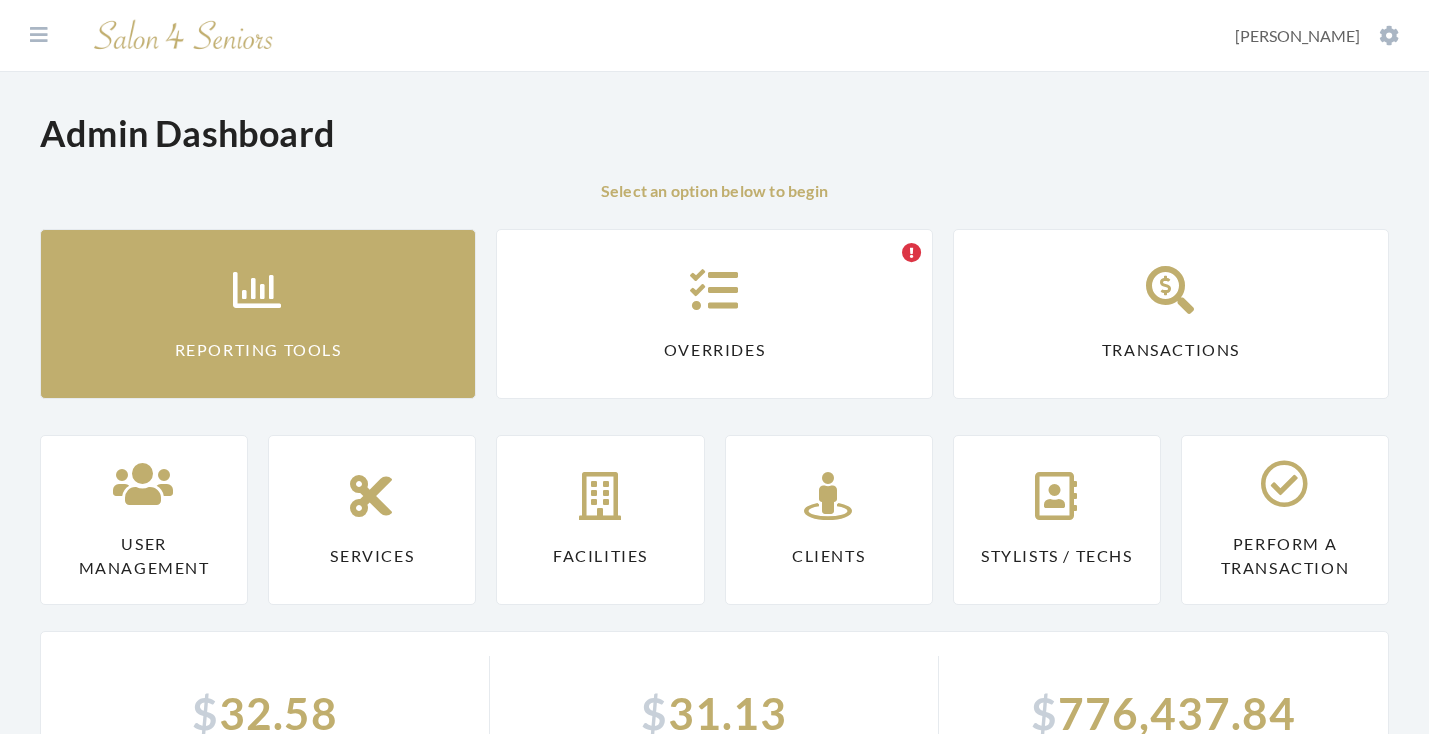 click at bounding box center (258, 290) 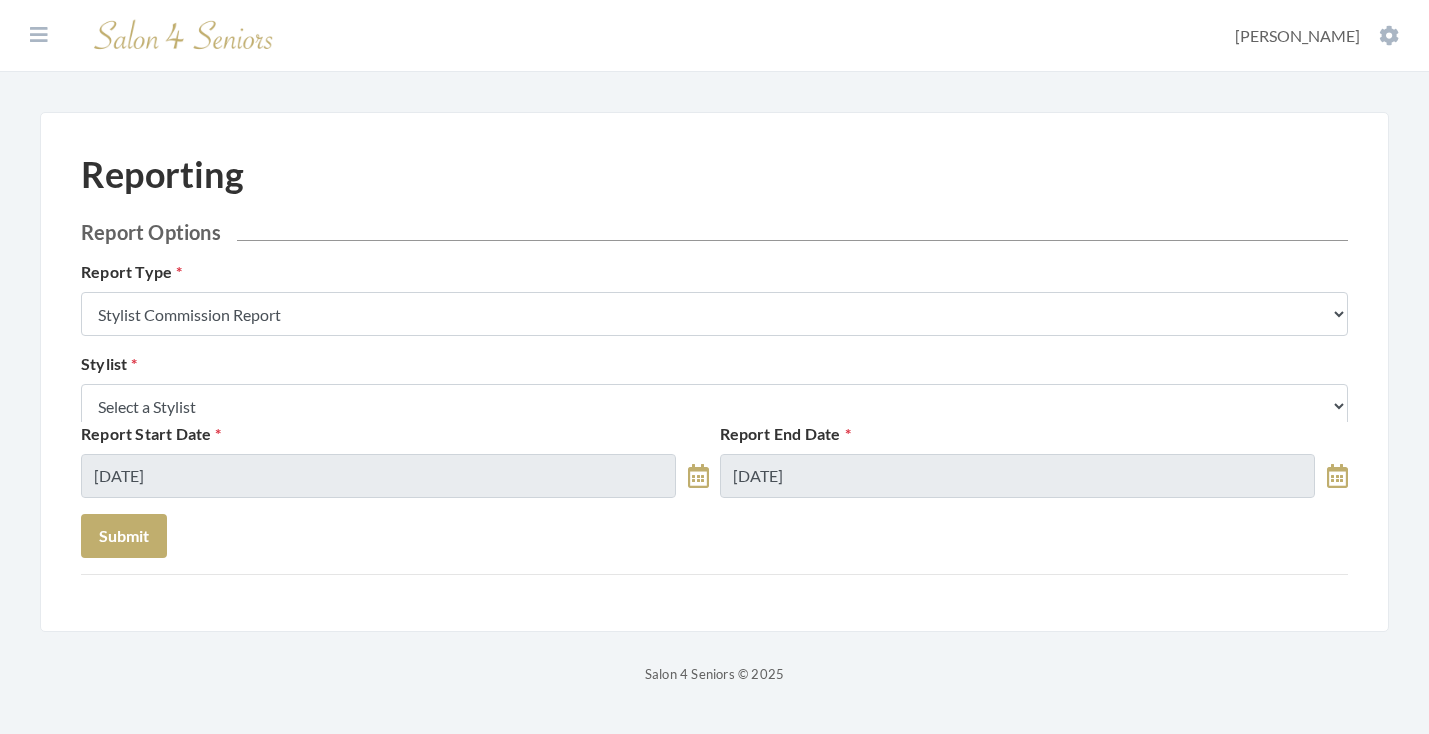 scroll, scrollTop: 0, scrollLeft: 0, axis: both 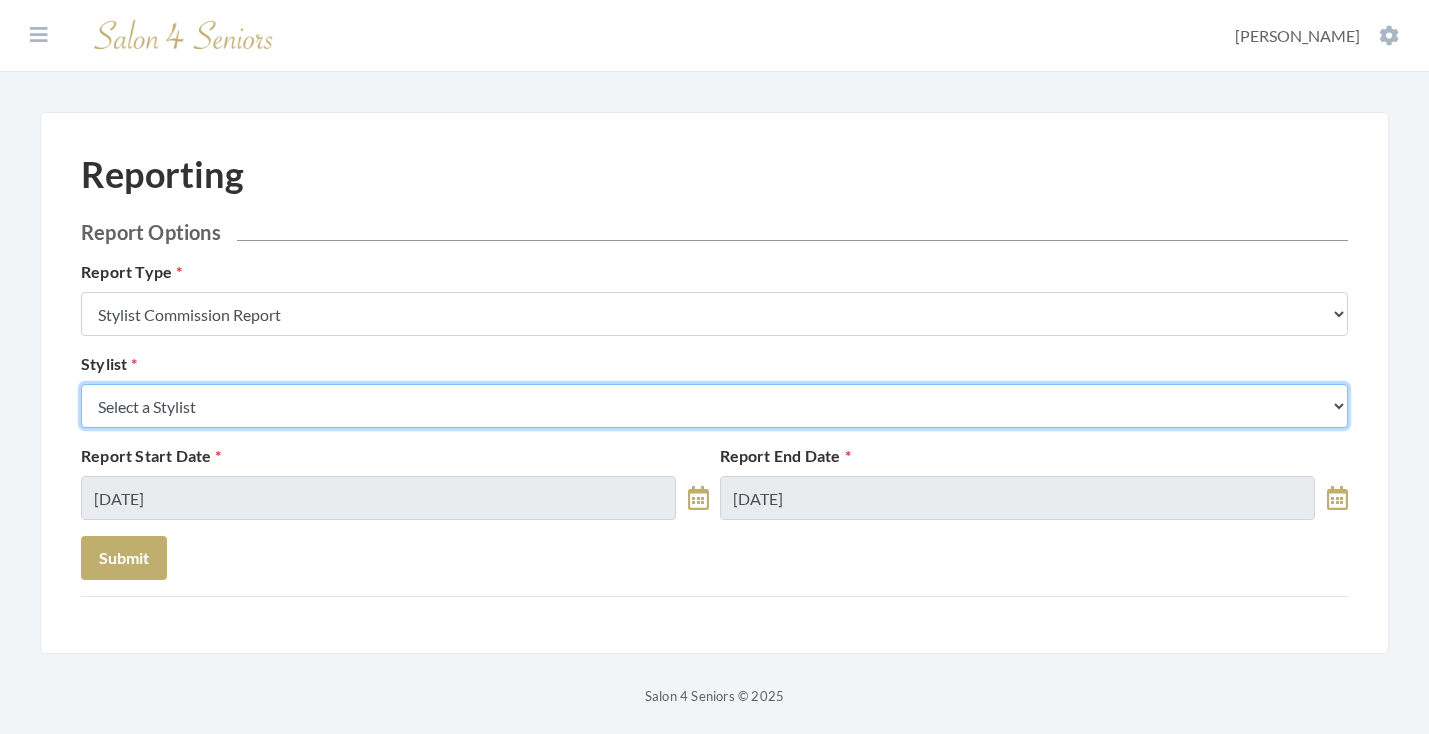 click on "Select a Stylist   [PERSON_NAME]   [PERSON_NAME]   [PERSON_NAME]   [PERSON_NAME]   [PERSON_NAME]   [PERSON_NAME]   [PERSON_NAME]   [PERSON_NAME]   [PERSON_NAME]   [PERSON_NAME]   [PERSON_NAME]   [PERSON_NAME]   [PERSON_NAME]   [PERSON_NAME]   [PERSON_NAME]   [PERSON_NAME]   [PERSON_NAME]   [PERSON_NAME]   [PERSON_NAME]   [PERSON_NAME]   [PERSON_NAME]   [PERSON_NAME]   Kinetic Stylist   [PERSON_NAME]   [PERSON_NAME]   Melisssa [PERSON_NAME]   [PERSON_NAME]   [PERSON_NAME]   [PERSON_NAME]   [PERSON_NAME]   [PERSON_NAME]   [PERSON_NAME]   [PERSON_NAME]   [PERSON_NAME]   [PERSON_NAME]   [PERSON_NAME]   [PERSON_NAME]   [PERSON_NAME]   [PERSON_NAME]   [PERSON_NAME]   [PERSON_NAME]" at bounding box center [714, 406] 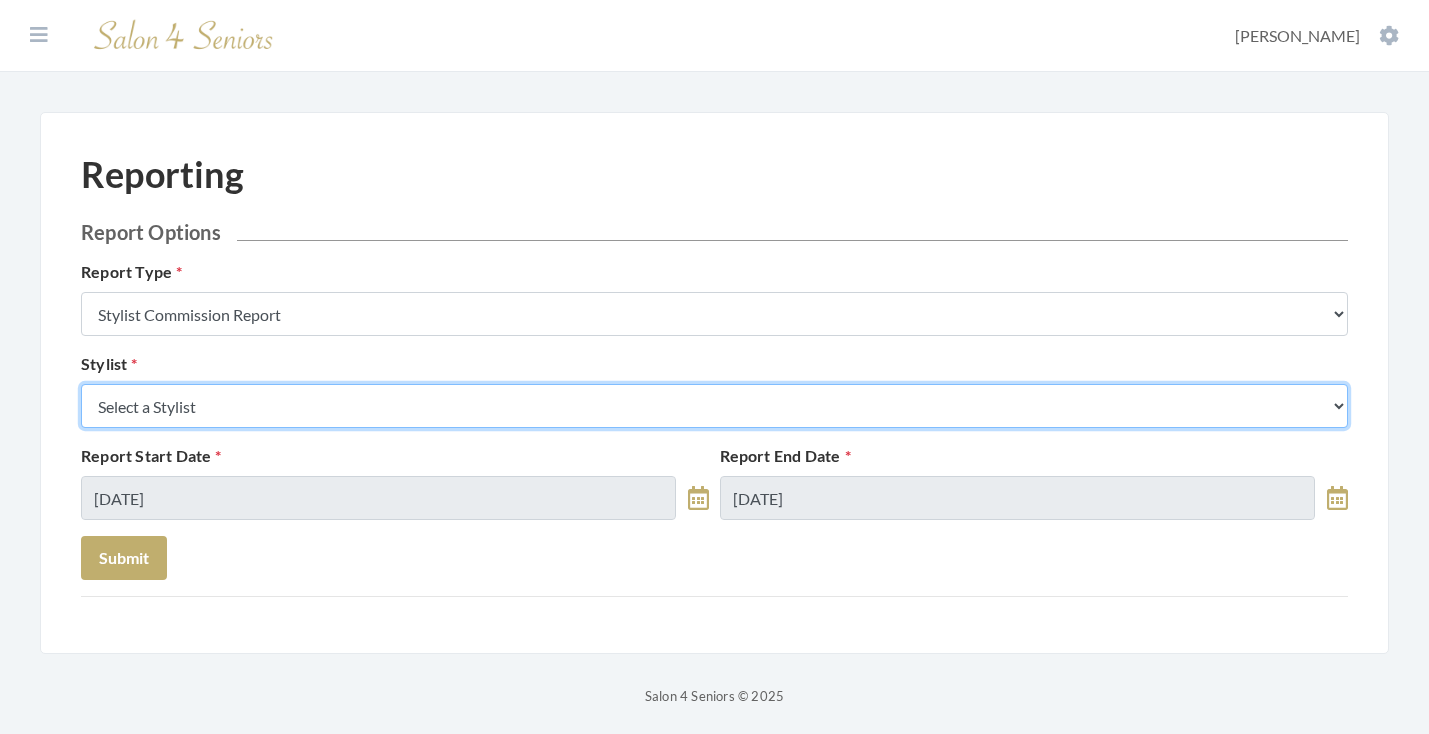 select on "180" 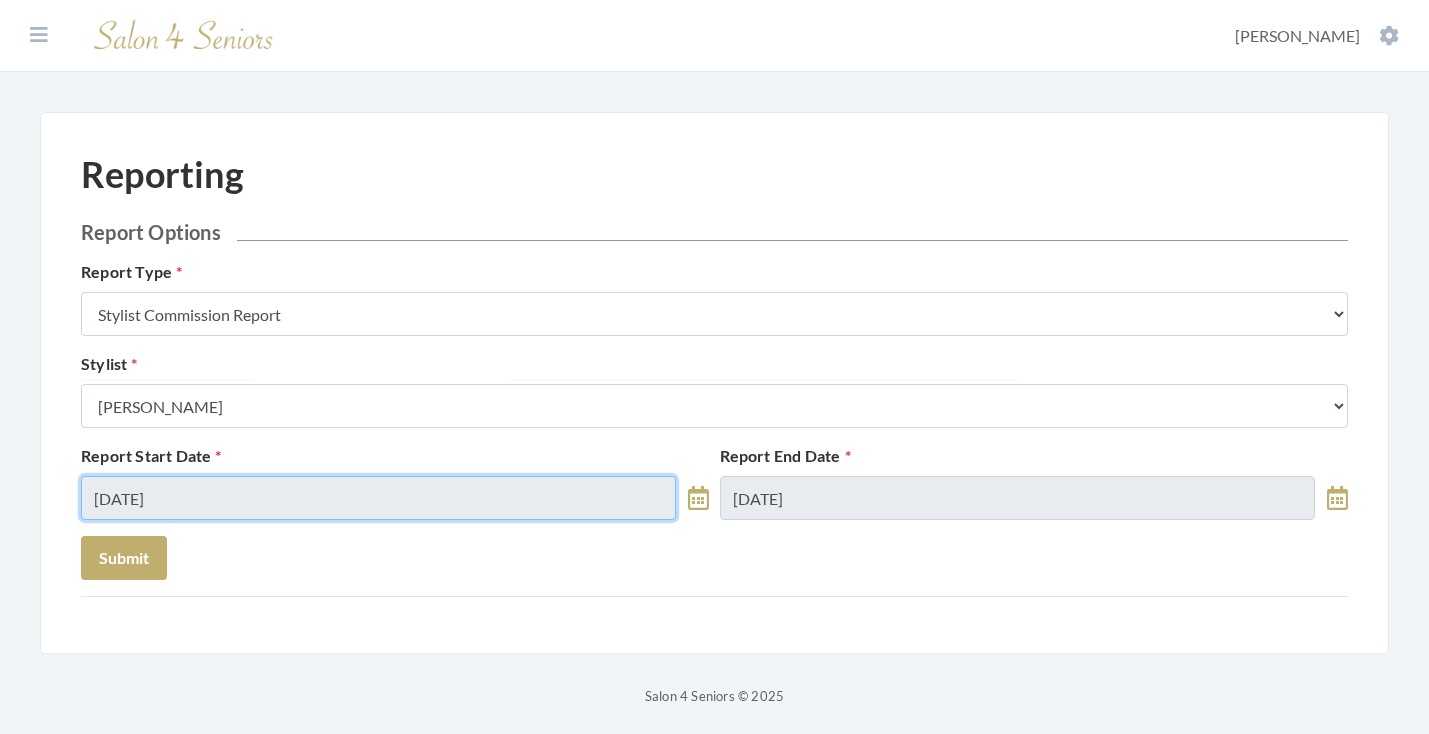 click on "[DATE]" at bounding box center (378, 498) 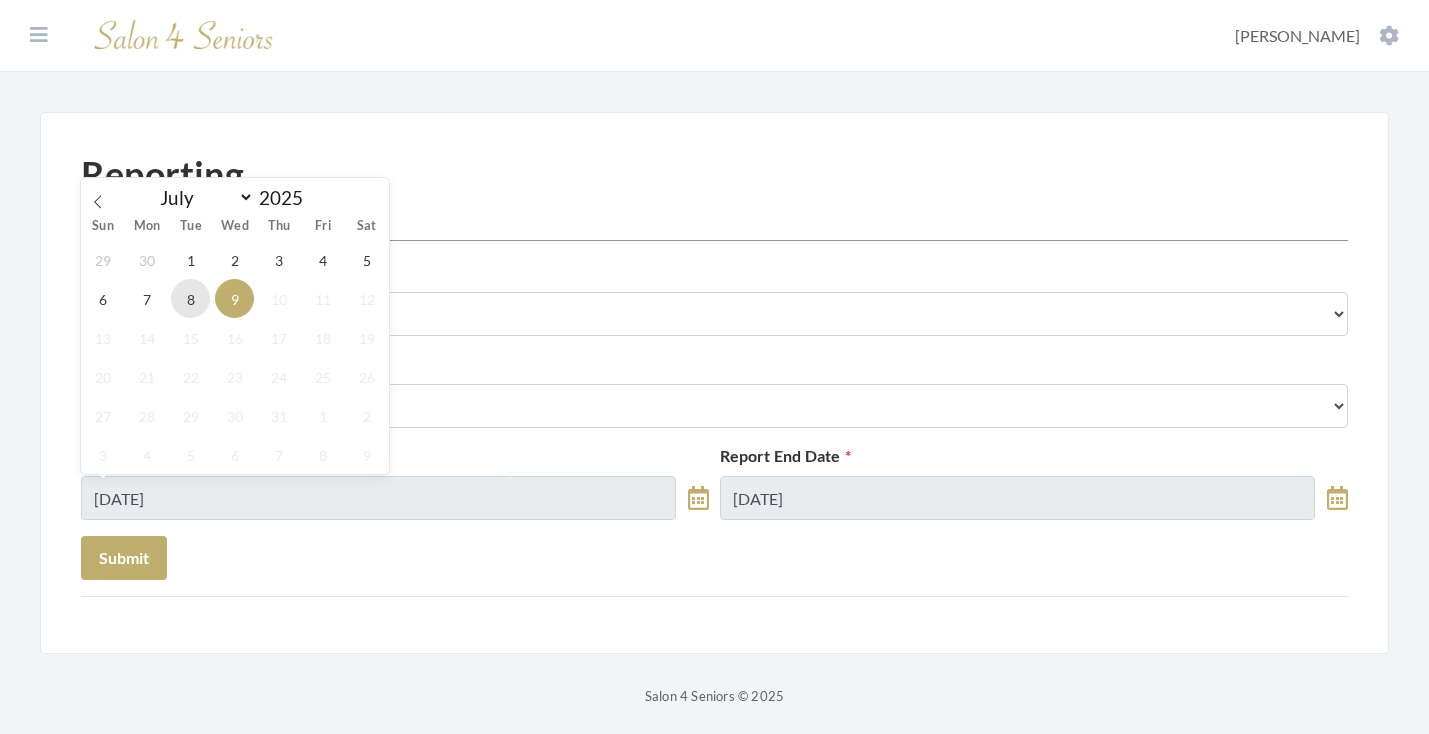 click on "8" at bounding box center (190, 298) 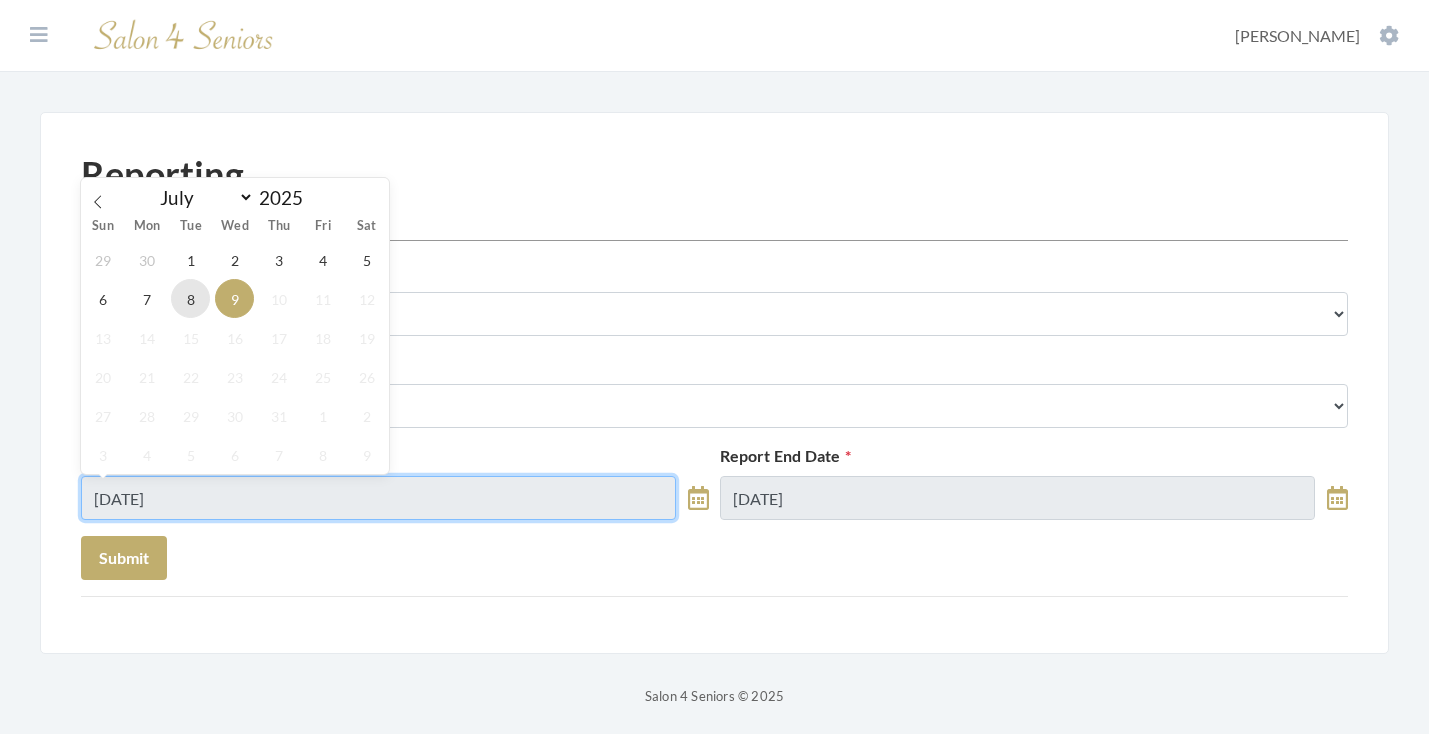 type on "[DATE]" 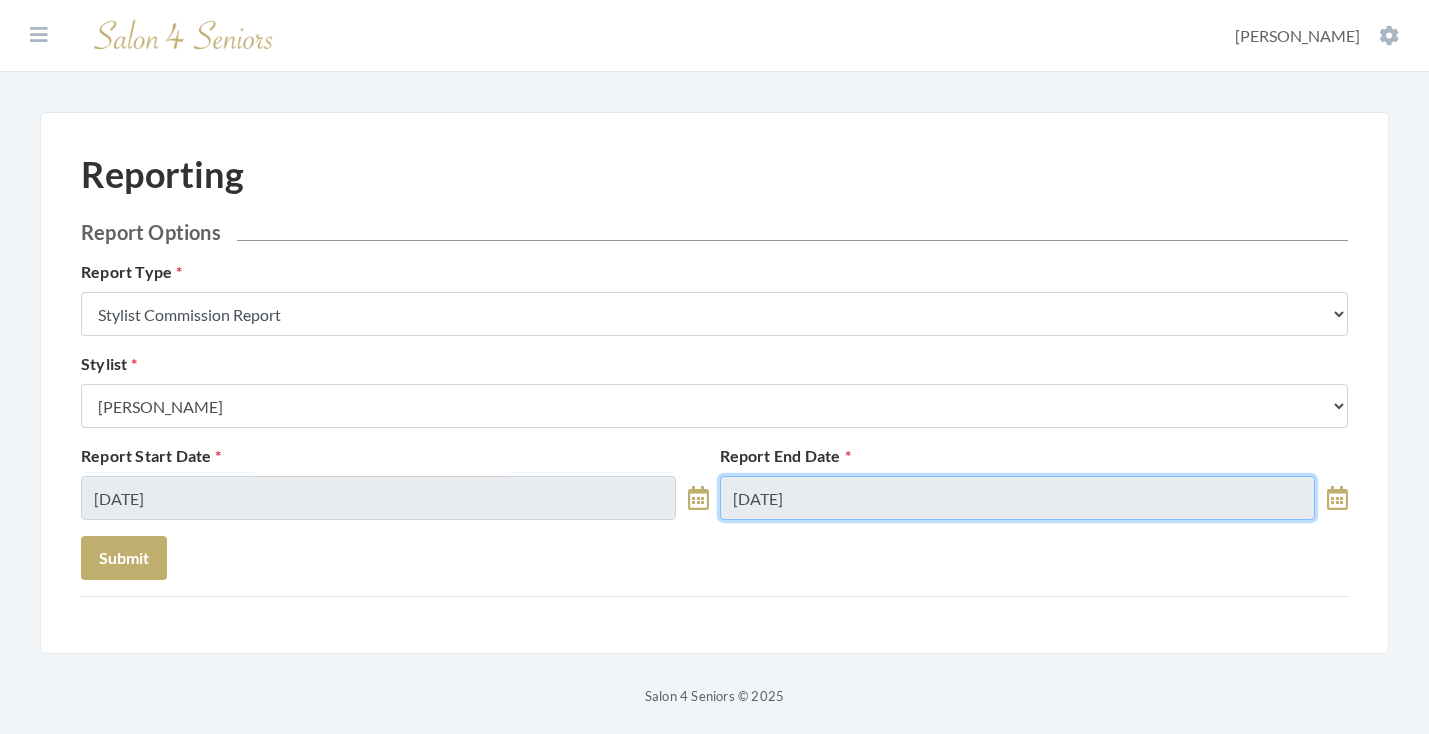 click on "[DATE]" at bounding box center [1017, 498] 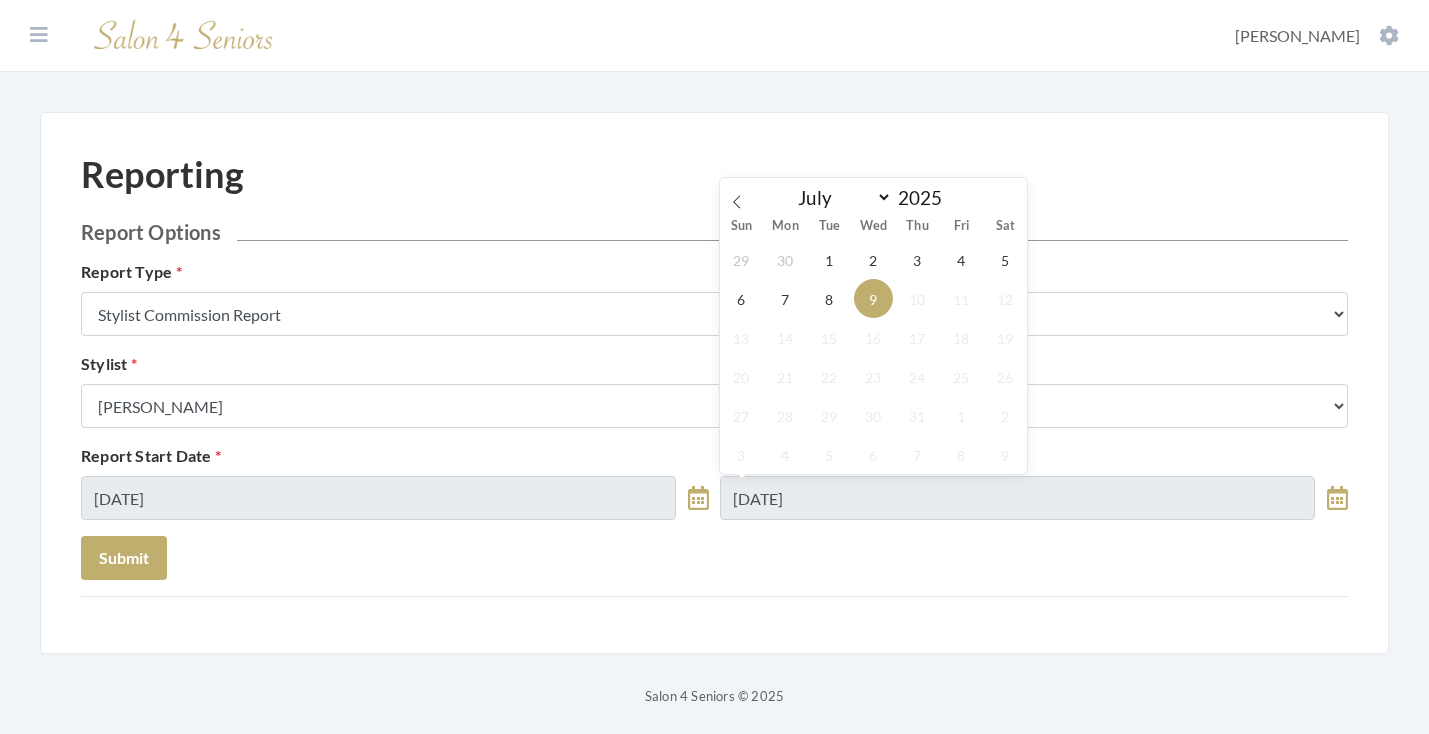 click on "Reporting     Report Options   Report Type   Stylist Commission Report   Tech Payroll Report   Facility Billing Report   Individual Billing Report   Service History Report   Stylist   Select a Stylist   [PERSON_NAME]   [PERSON_NAME]   [PERSON_NAME]   [PERSON_NAME]   [PERSON_NAME]   [PERSON_NAME]   [PERSON_NAME]   [PERSON_NAME]   [PERSON_NAME]   [PERSON_NAME]   [PERSON_NAME]   [PERSON_NAME]   [PERSON_NAME]   [PERSON_NAME]   [PERSON_NAME]   [PERSON_NAME]   [PERSON_NAME]   [PERSON_NAME]   [PERSON_NAME]   [PERSON_NAME]   [PERSON_NAME]   [PERSON_NAME]   Kinetic Stylist   [PERSON_NAME]   [PERSON_NAME]   Melisssa [PERSON_NAME]   [PERSON_NAME]   [PERSON_NAME]   [PERSON_NAME]   [PERSON_NAME]   [PERSON_NAME]   [PERSON_NAME]   [PERSON_NAME]   [PERSON_NAME]   [PERSON_NAME]   [PERSON_NAME]   [PERSON_NAME]   [PERSON_NAME]   [PERSON_NAME]   [PERSON_NAME]   [PERSON_NAME]   Technician   Select a Tech   [PERSON_NAME]   Kinetic Tech   Optionally, Limit By Facility   Facility   Select a Facility" at bounding box center [714, 410] 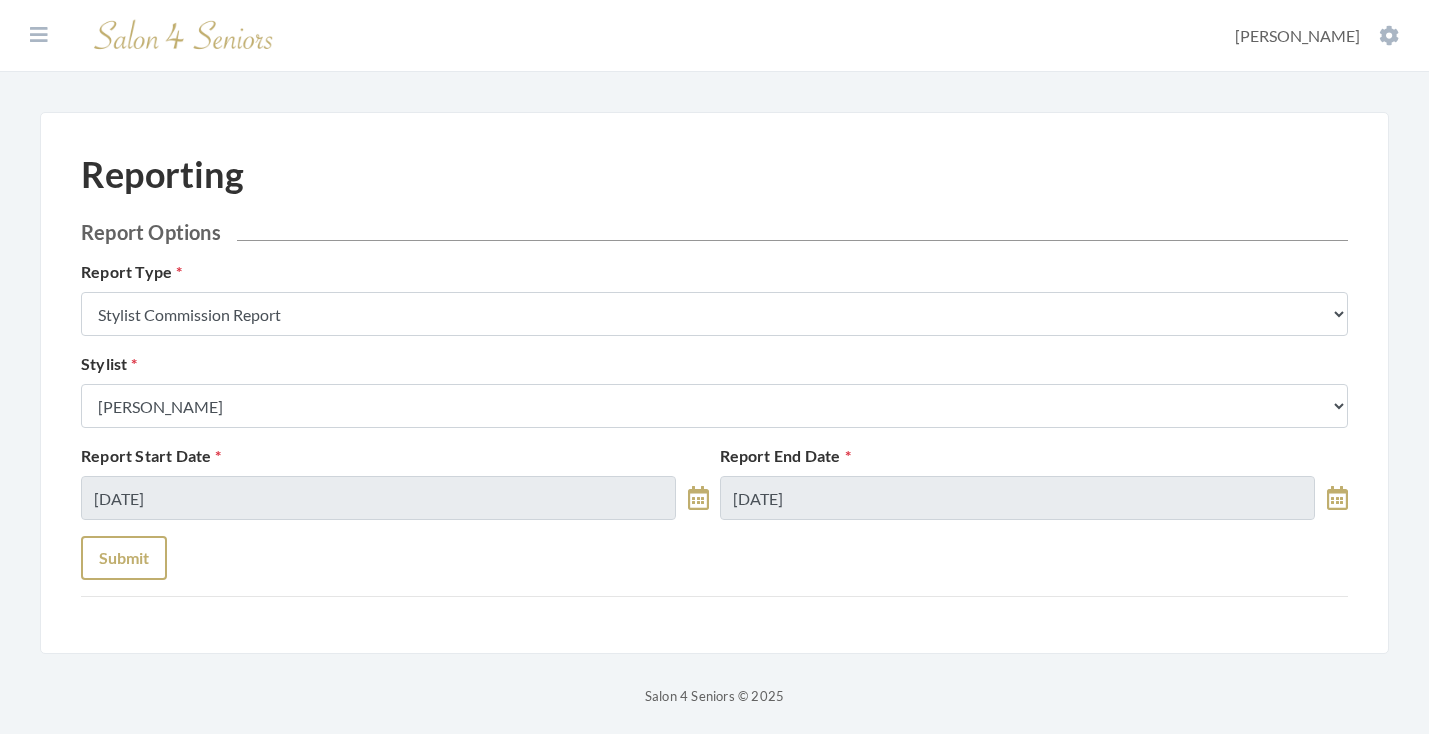 click on "Submit" at bounding box center [124, 558] 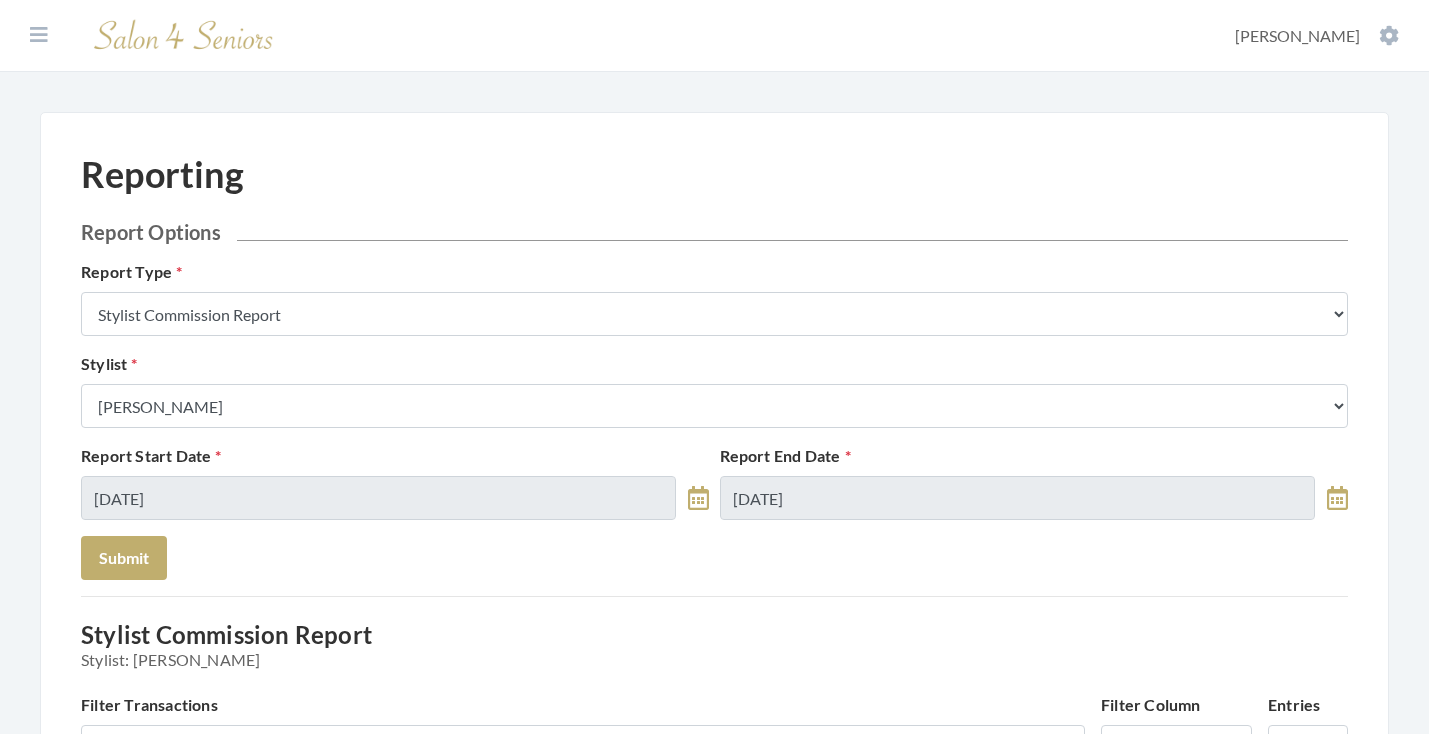 scroll, scrollTop: 0, scrollLeft: 0, axis: both 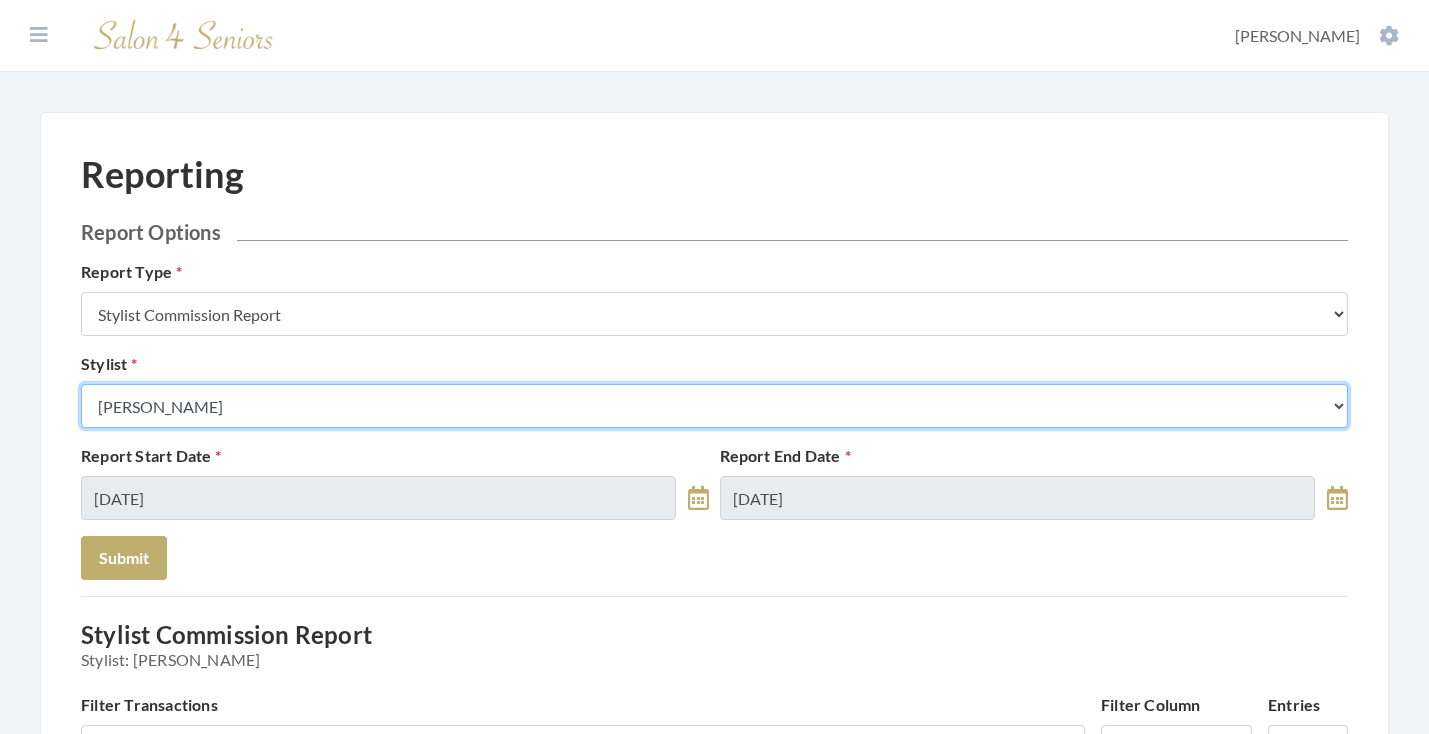 select on "176" 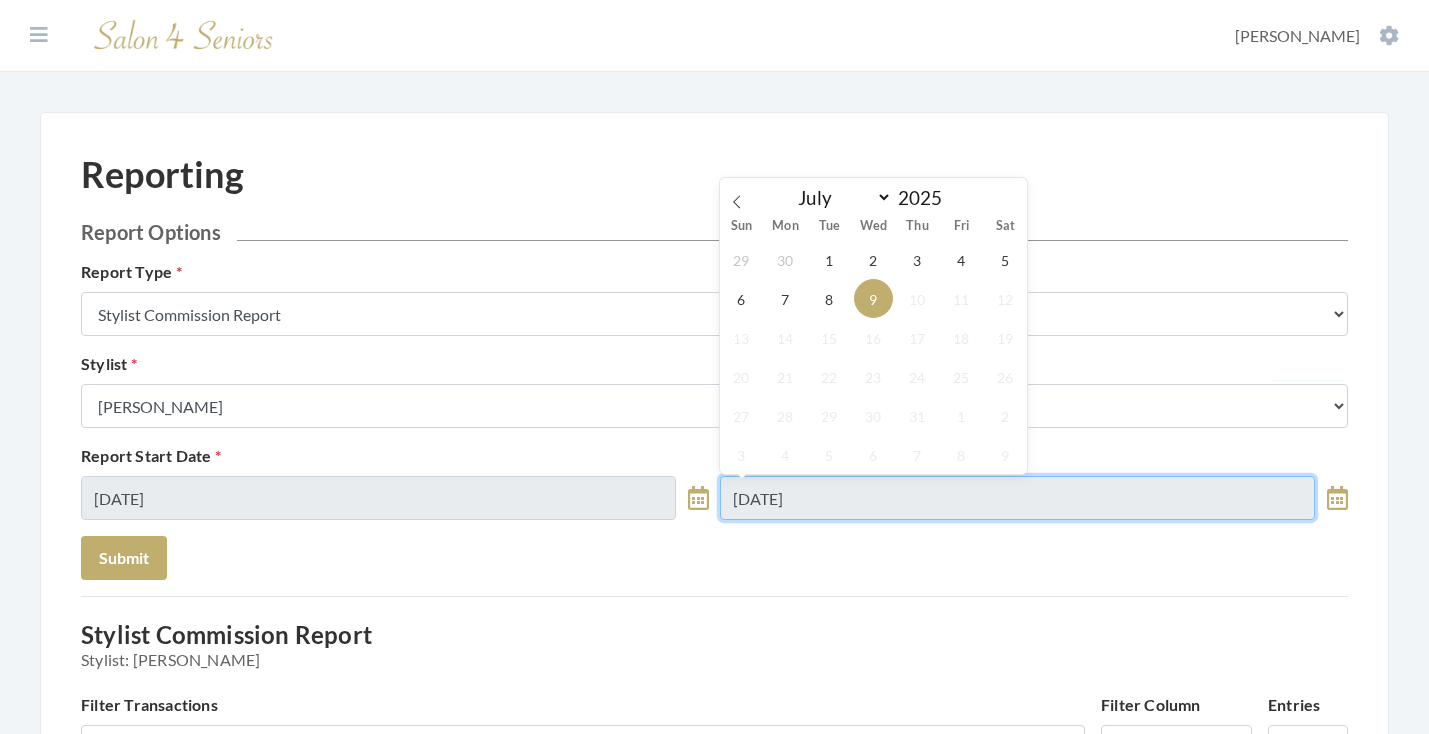 click on "07/09/2025" at bounding box center [1017, 498] 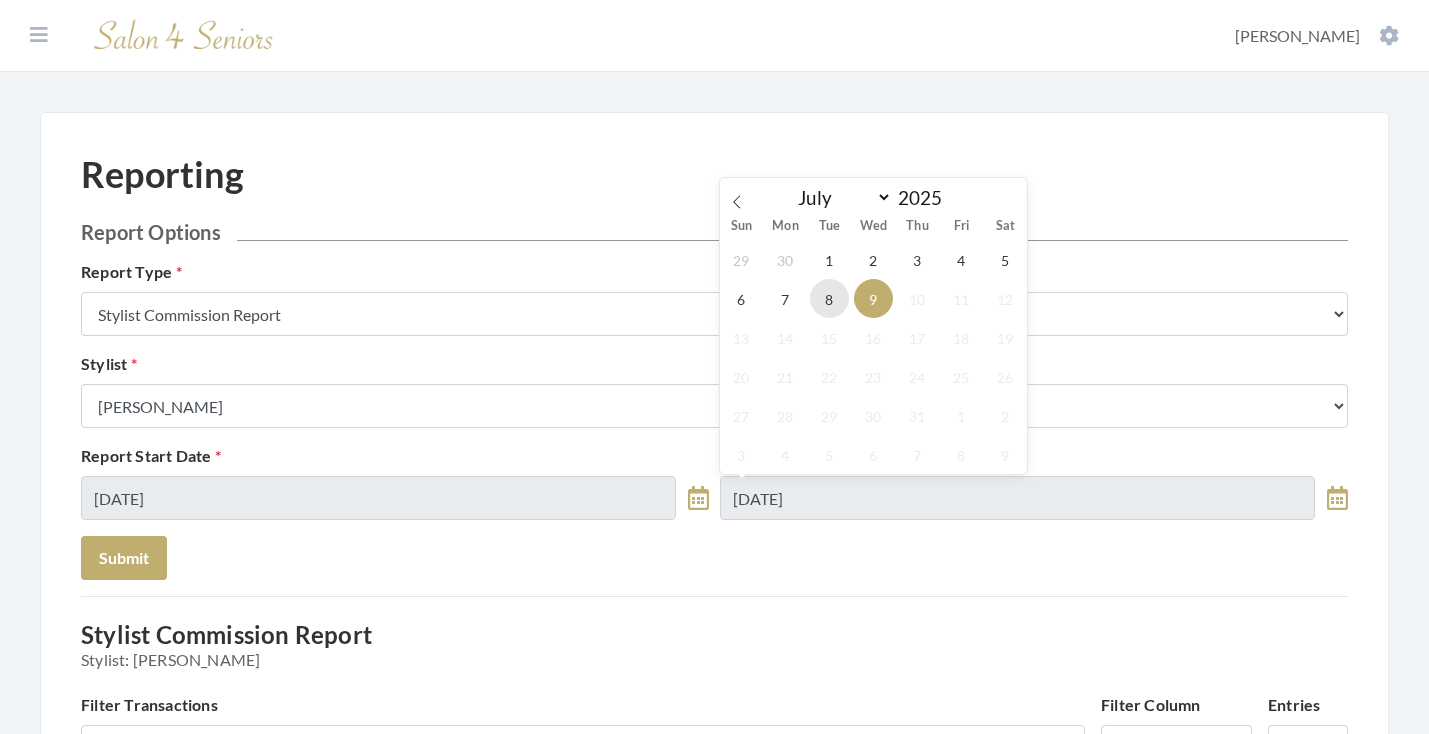 click on "8" at bounding box center (829, 298) 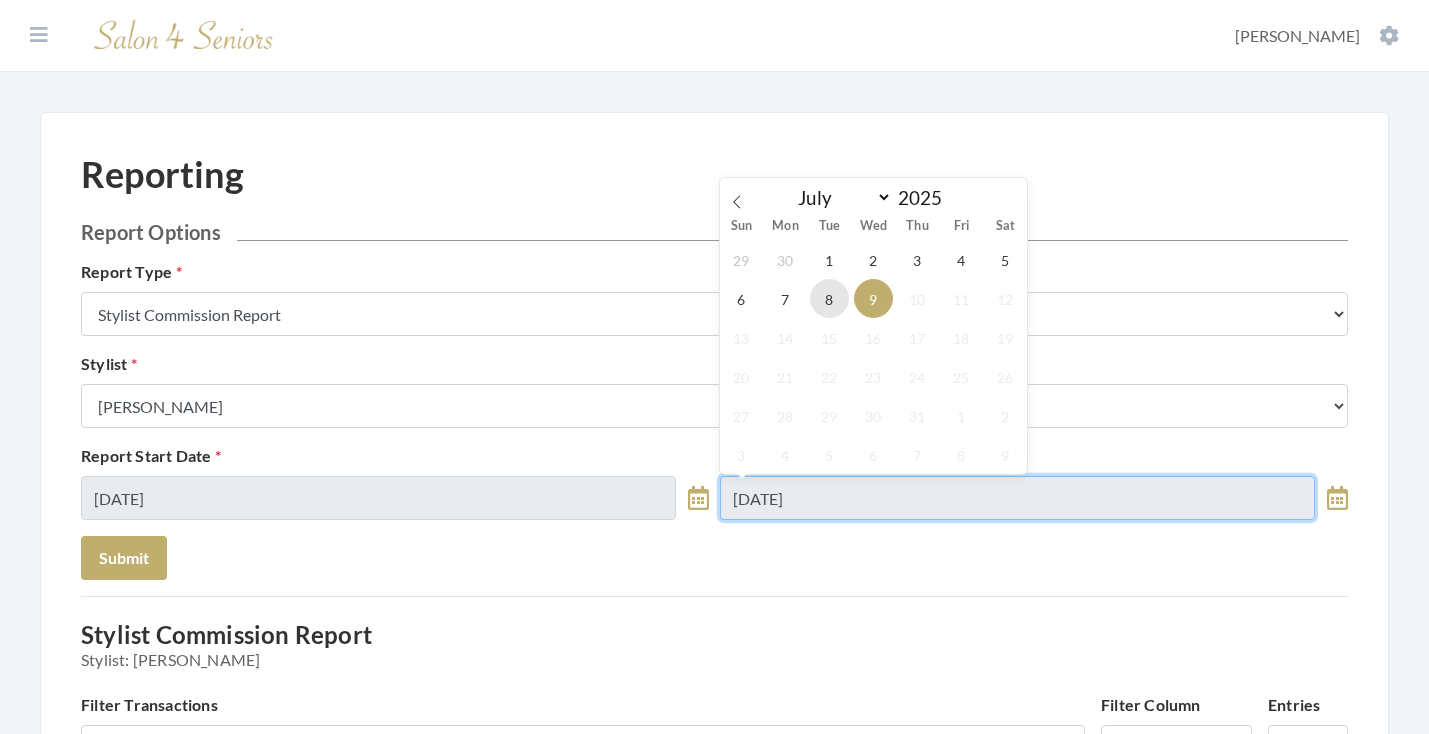 type on "07/08/2025" 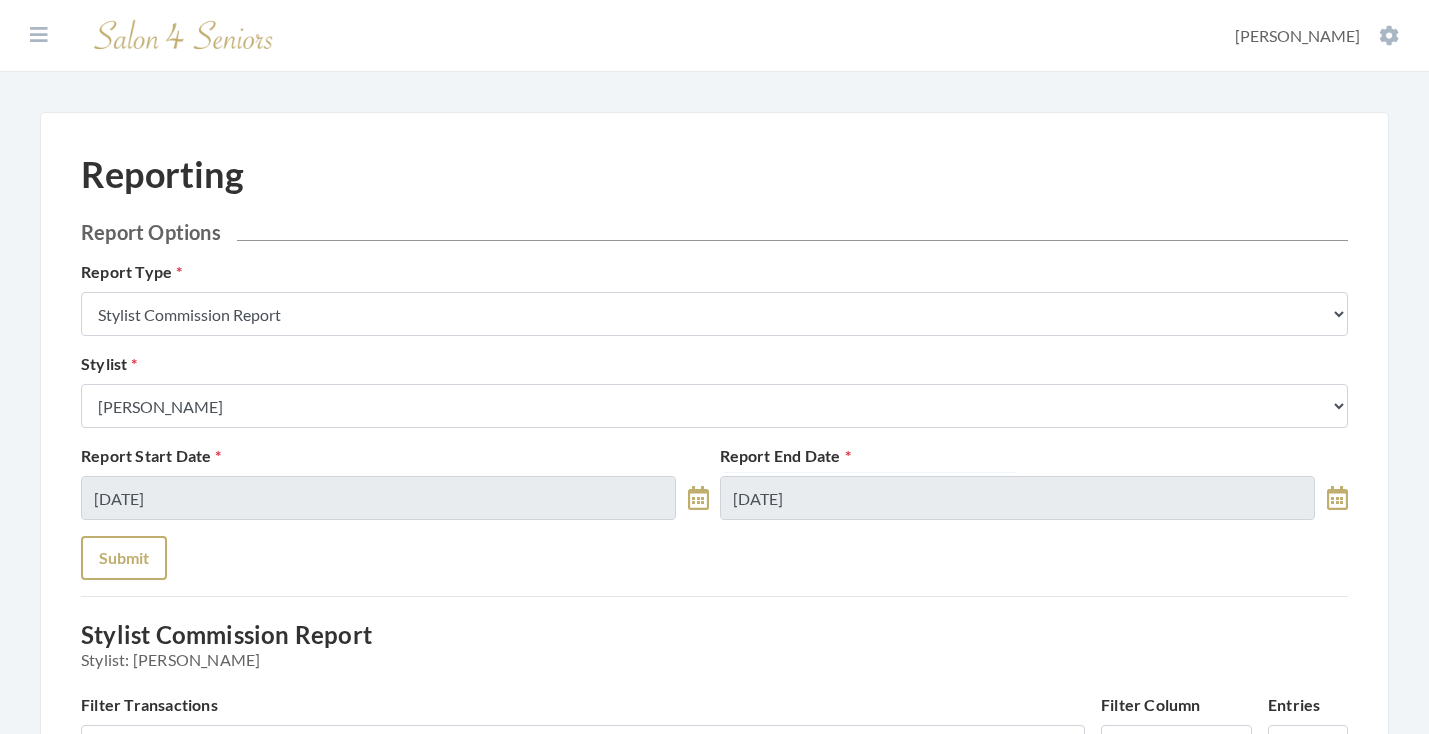 click on "Submit" at bounding box center (124, 558) 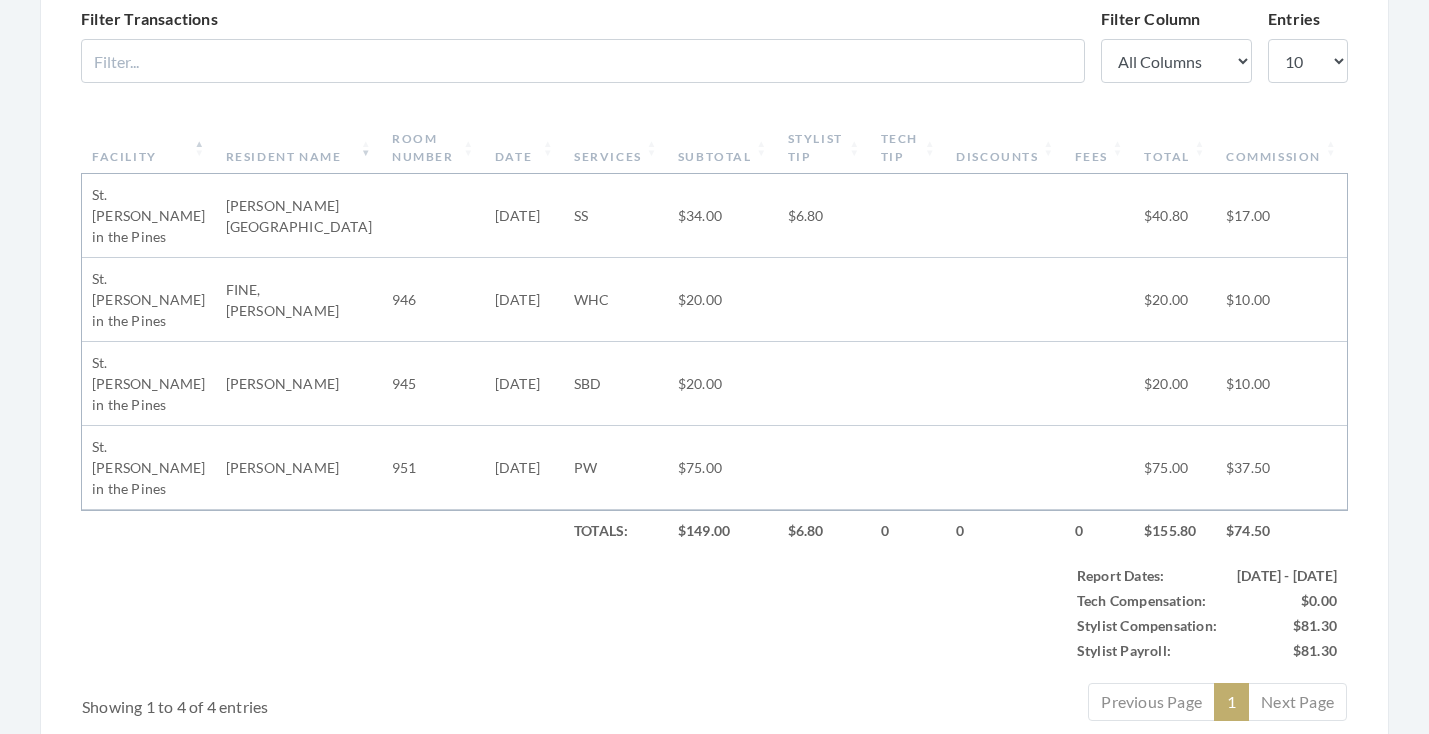 scroll, scrollTop: 662, scrollLeft: 0, axis: vertical 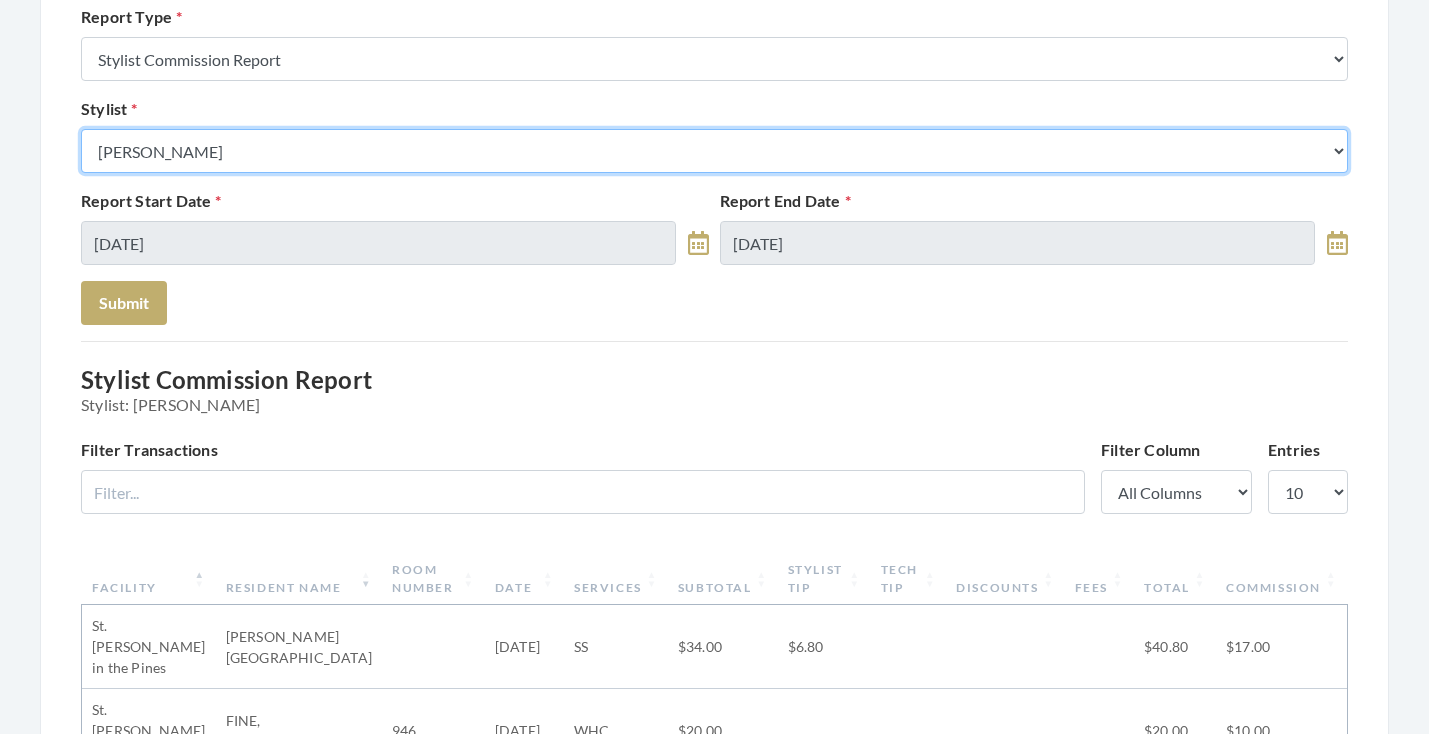 select on "43" 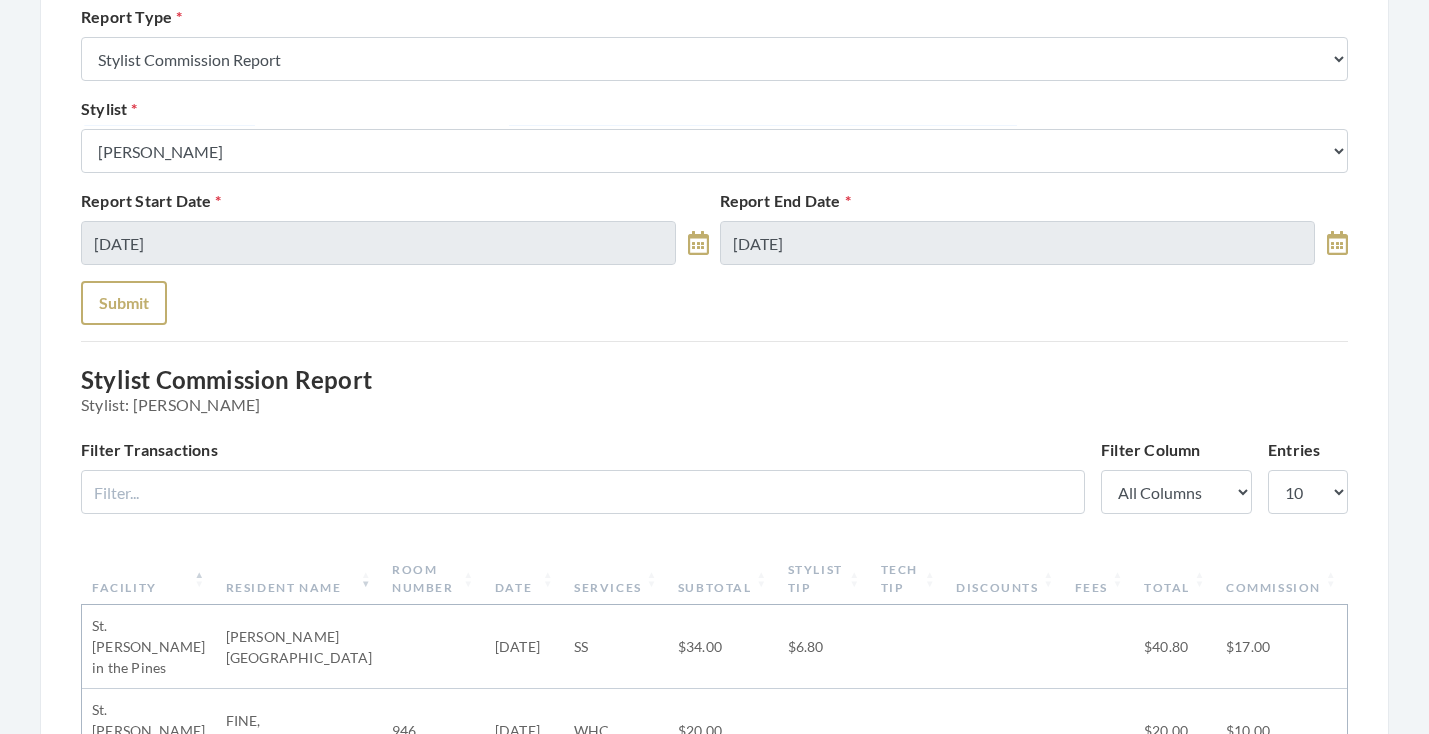 click on "Submit" at bounding box center [124, 303] 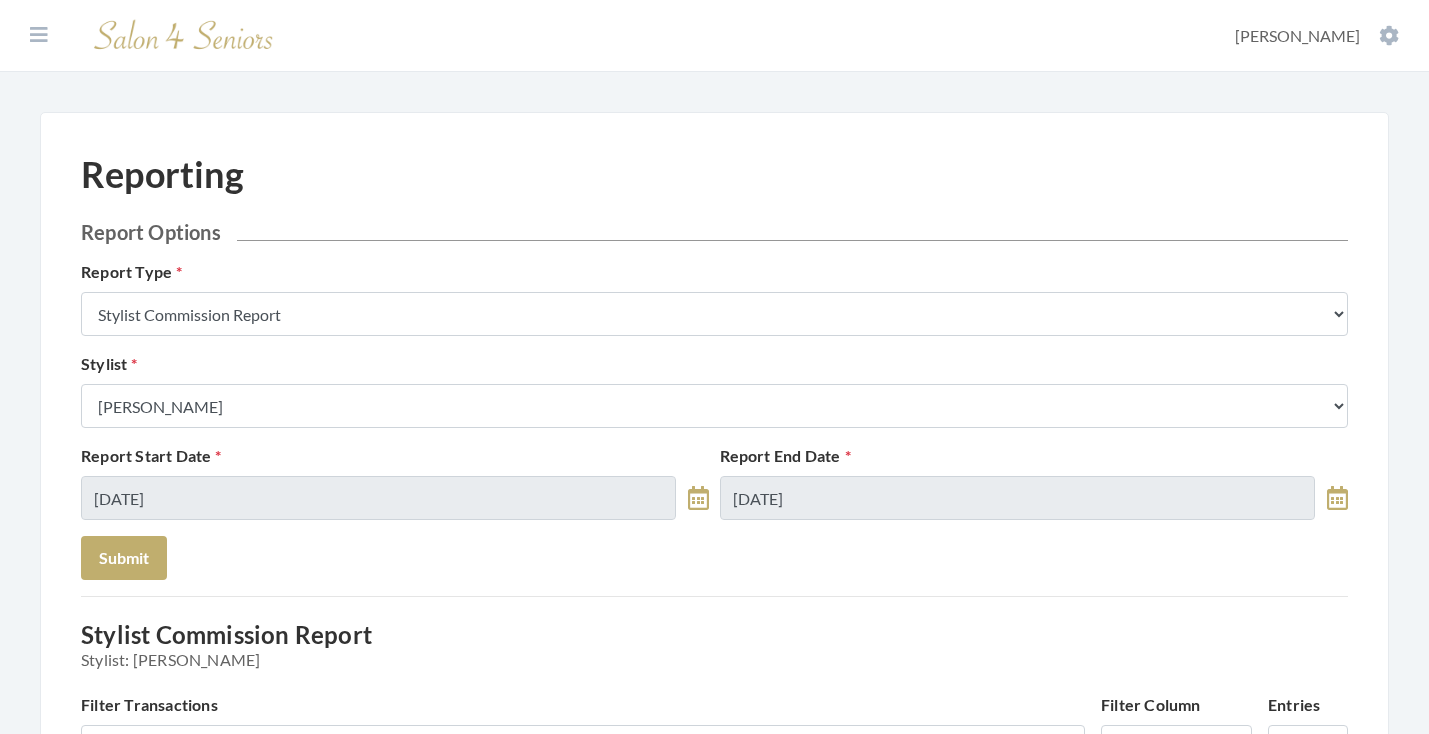 scroll, scrollTop: 0, scrollLeft: 0, axis: both 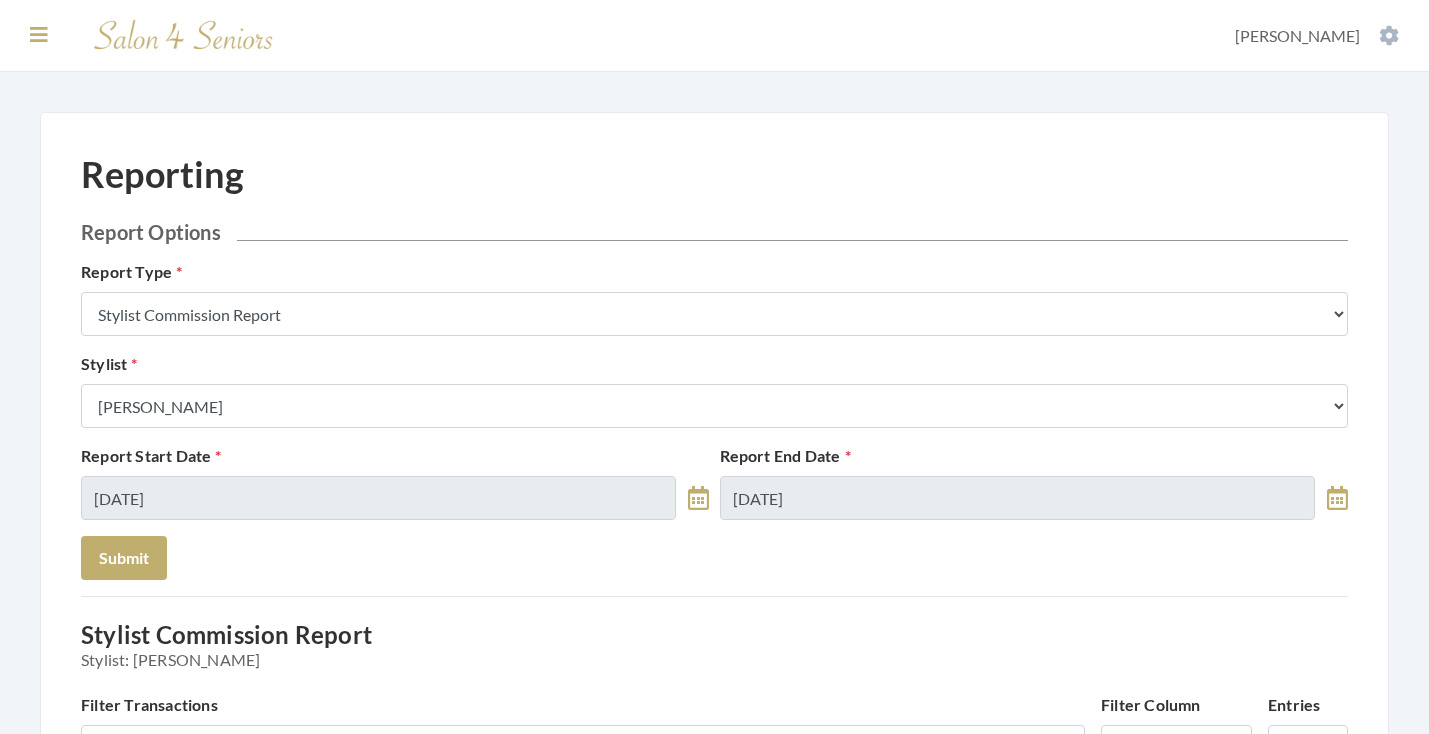 click at bounding box center (39, 35) 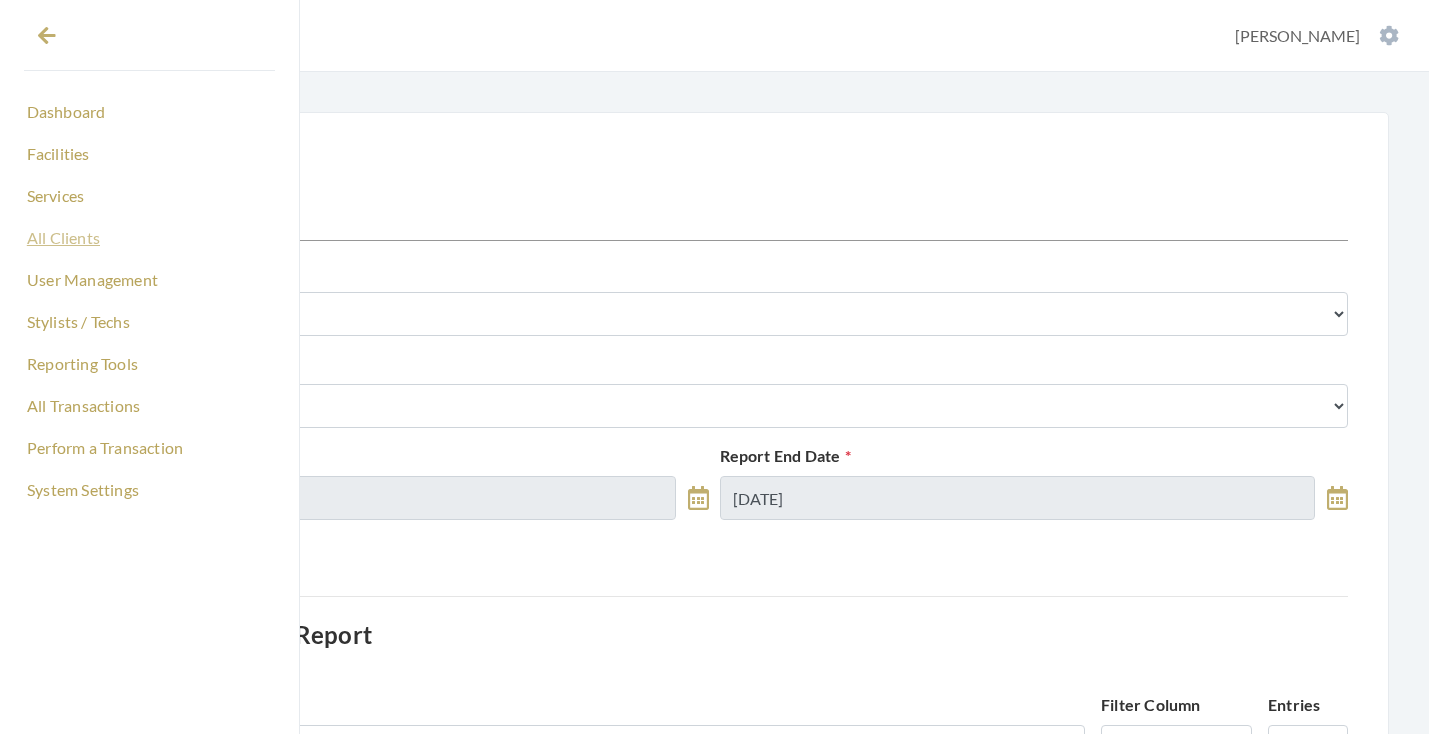 click on "All Clients" at bounding box center (149, 238) 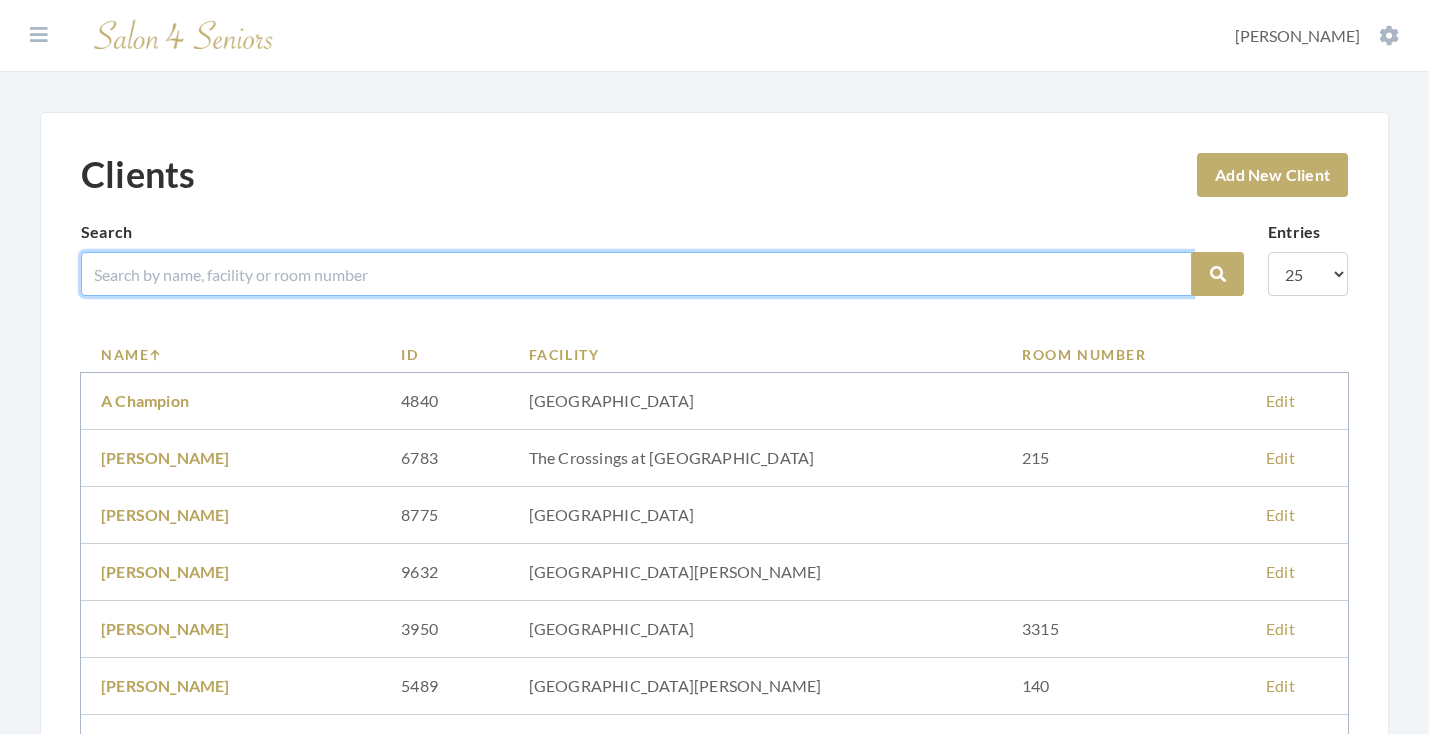 click at bounding box center (636, 274) 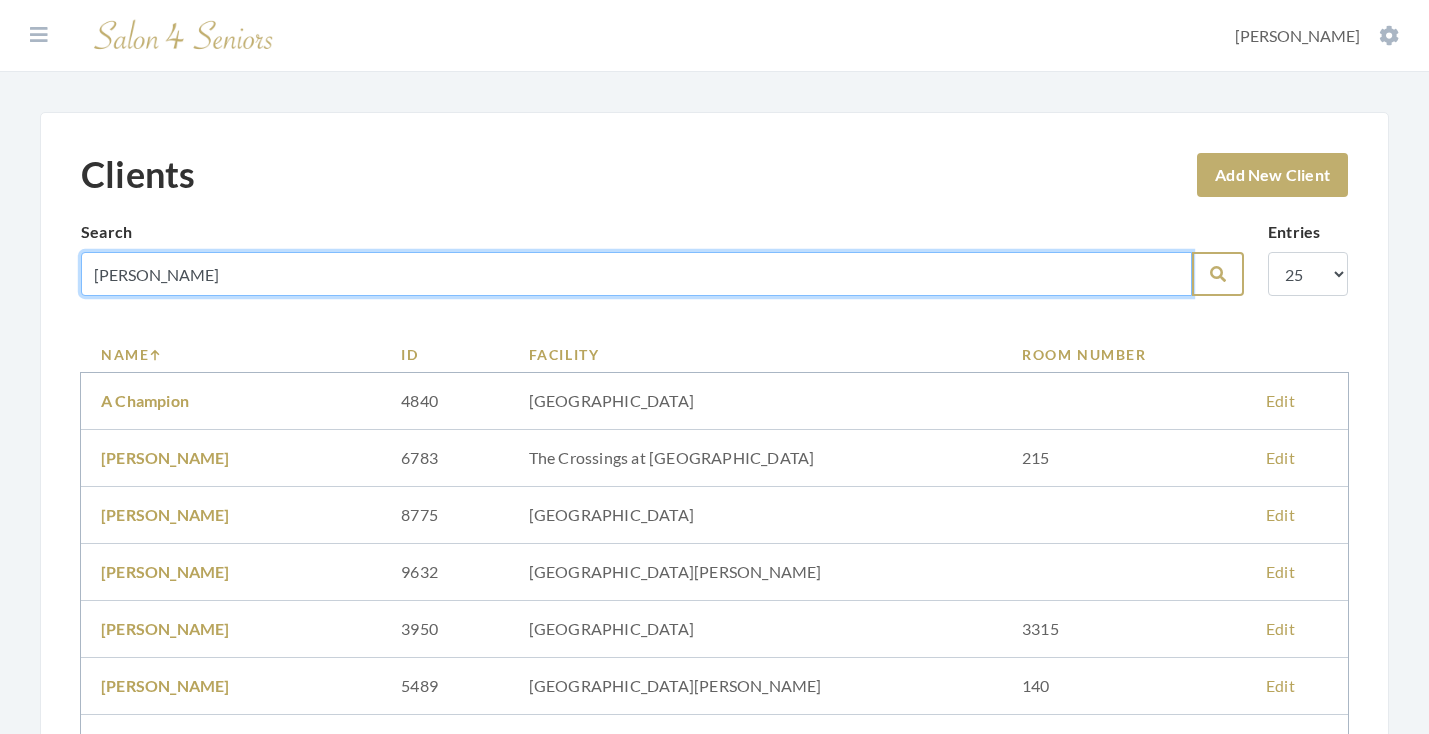 type on "williamson" 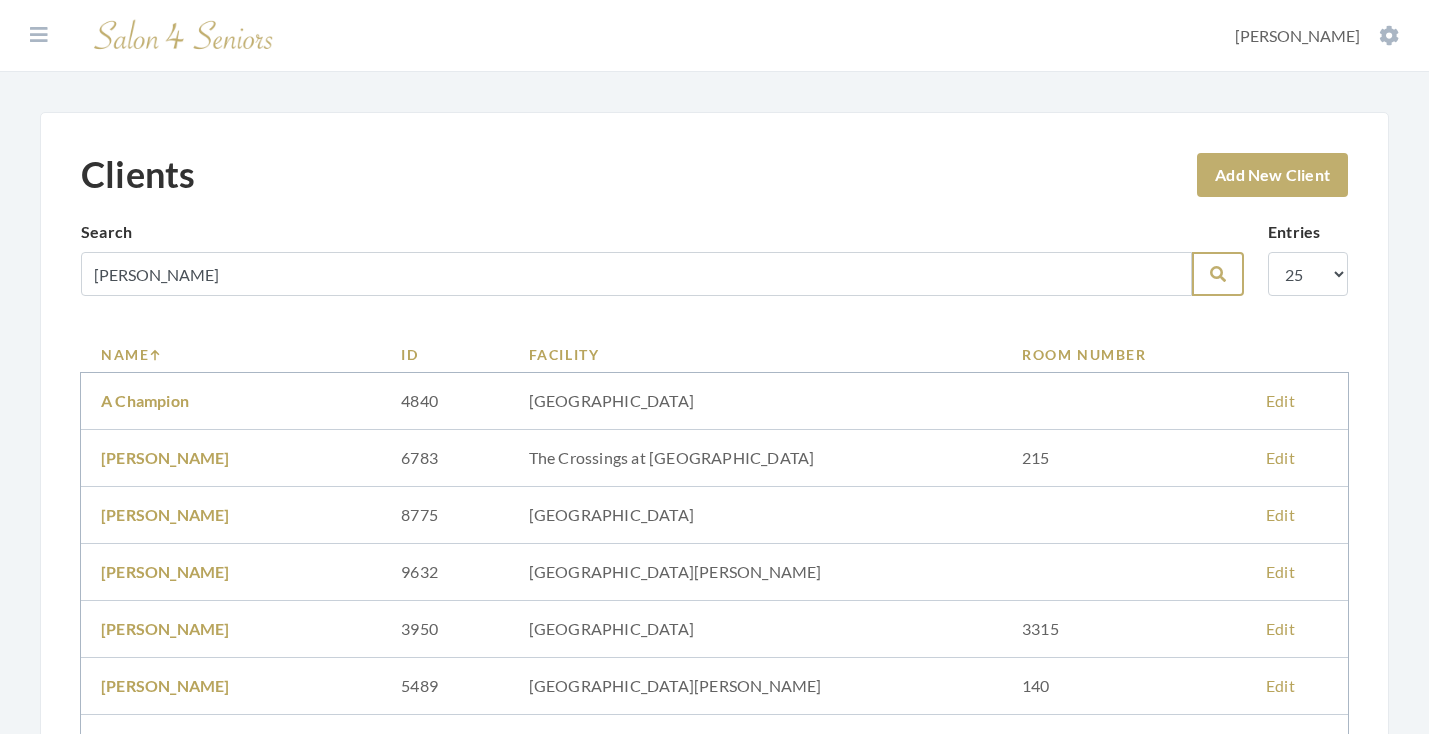 click at bounding box center [1218, 274] 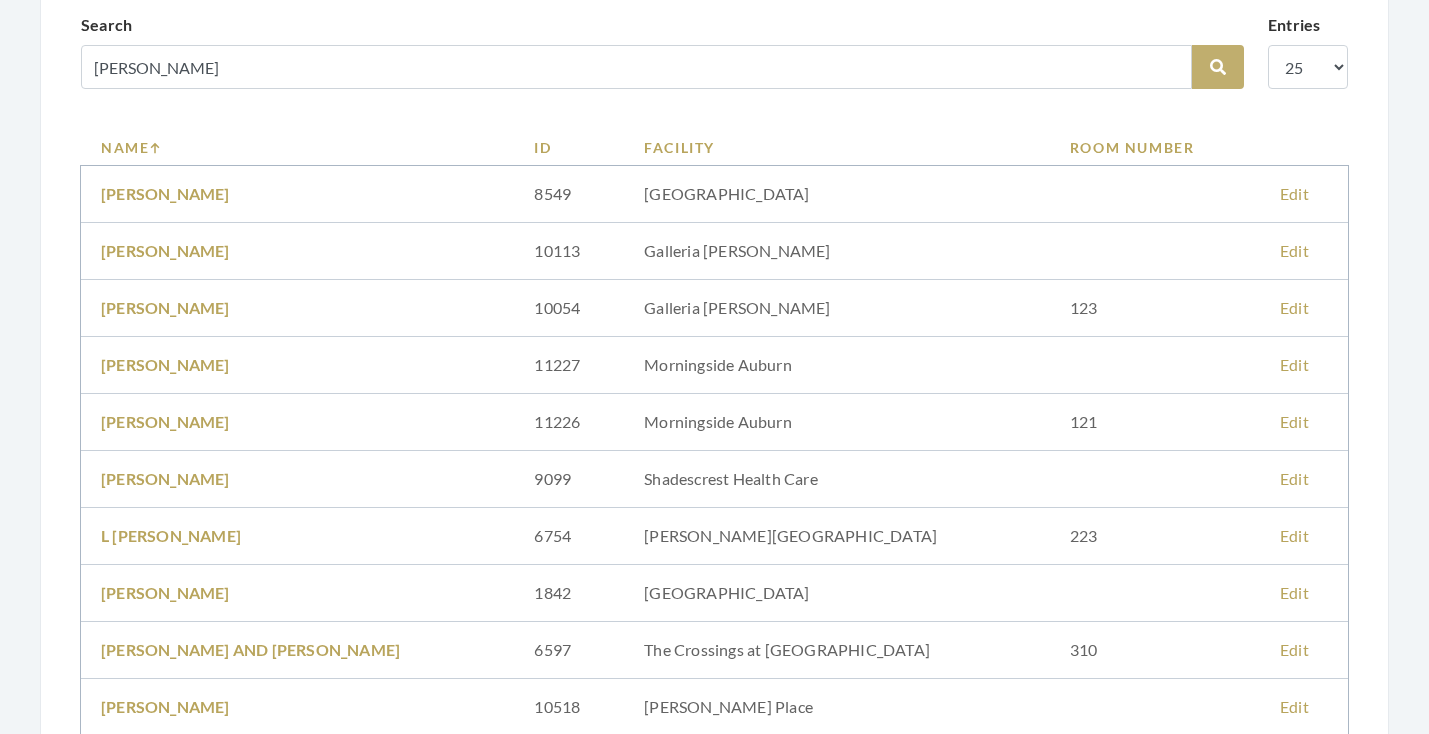 scroll, scrollTop: 210, scrollLeft: 0, axis: vertical 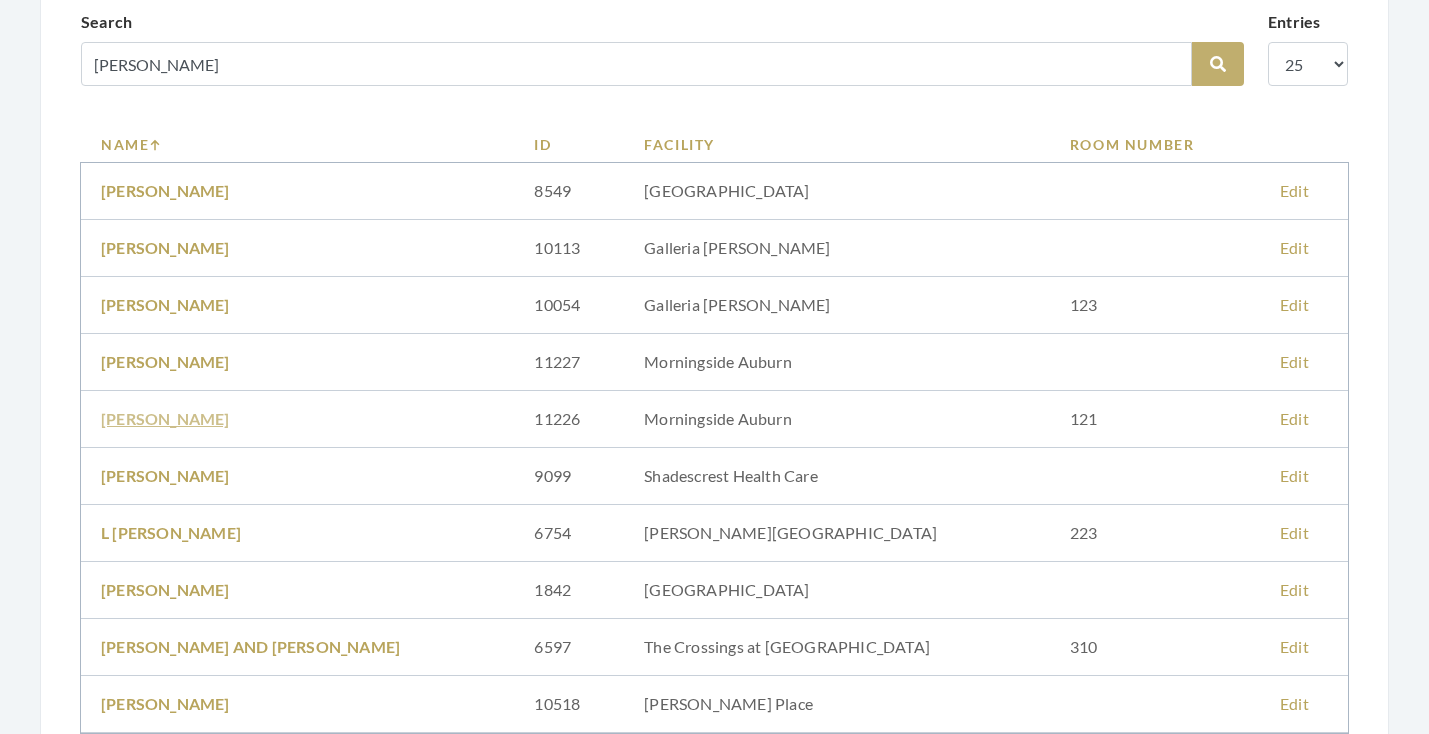 click on "[PERSON_NAME]" at bounding box center [165, 418] 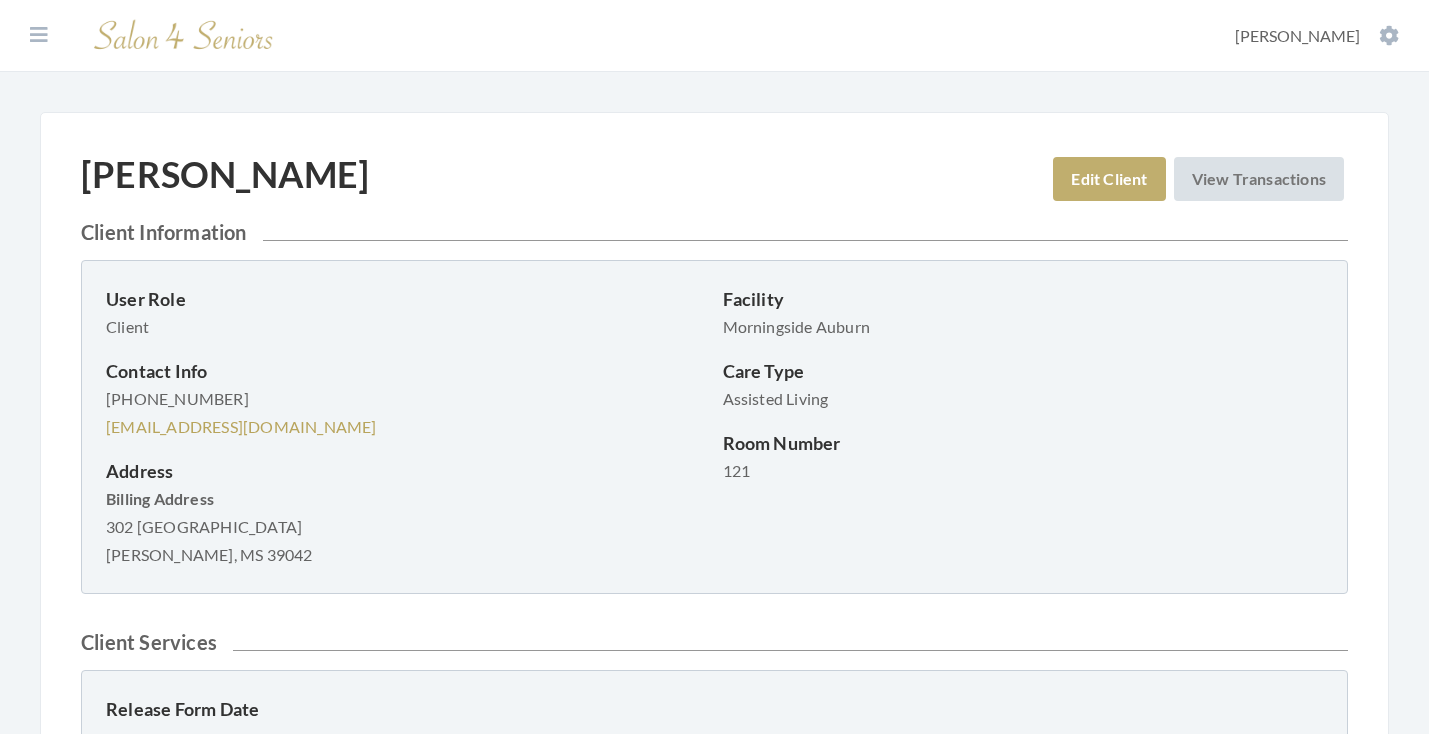 scroll, scrollTop: 0, scrollLeft: 0, axis: both 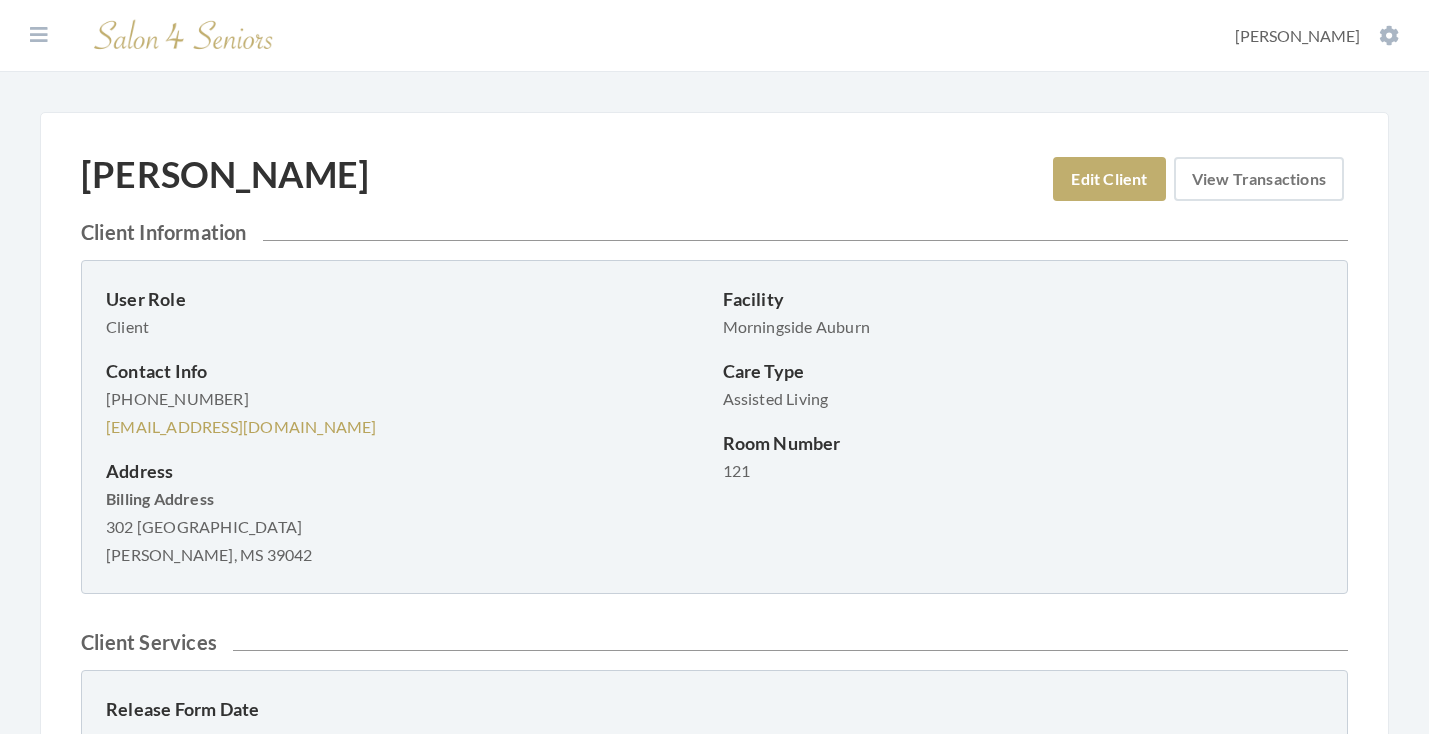 click on "View Transactions" at bounding box center [1259, 179] 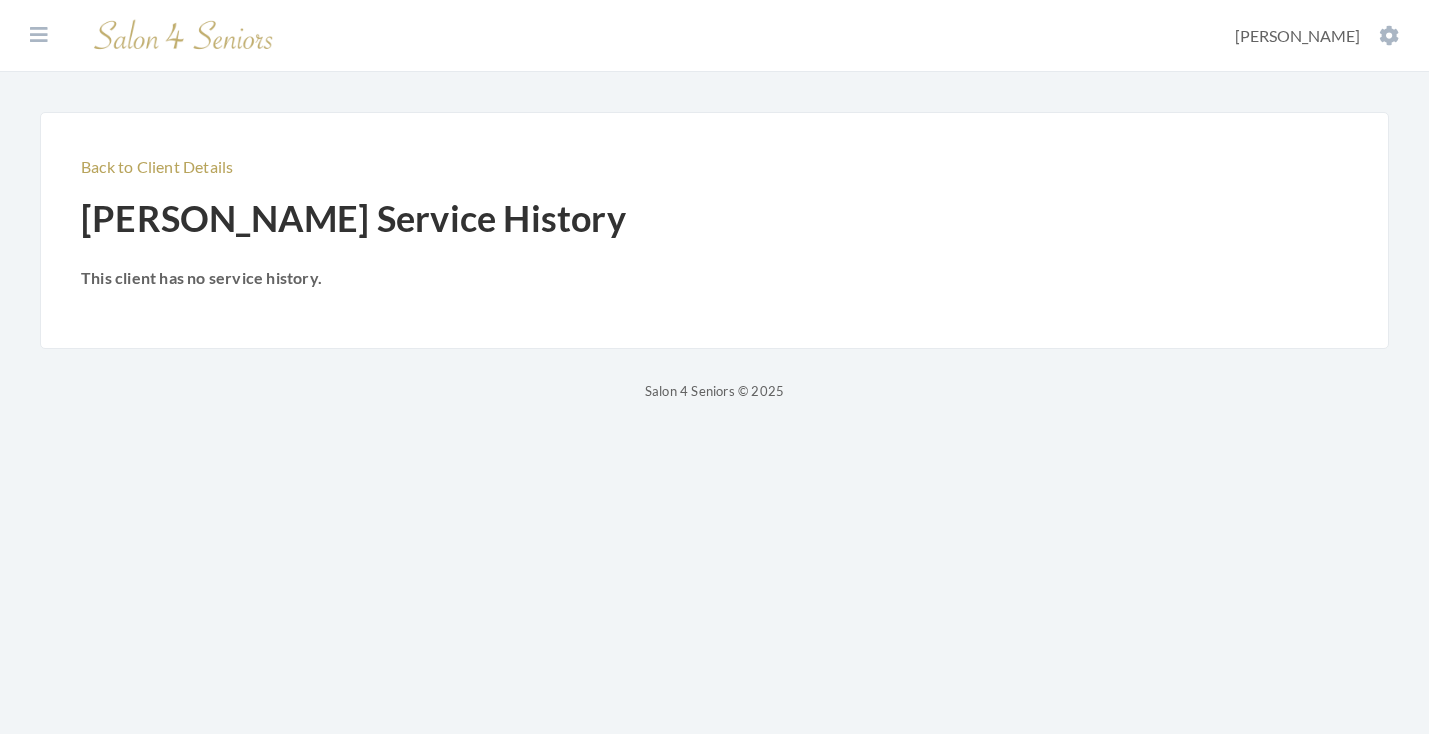 scroll, scrollTop: 0, scrollLeft: 0, axis: both 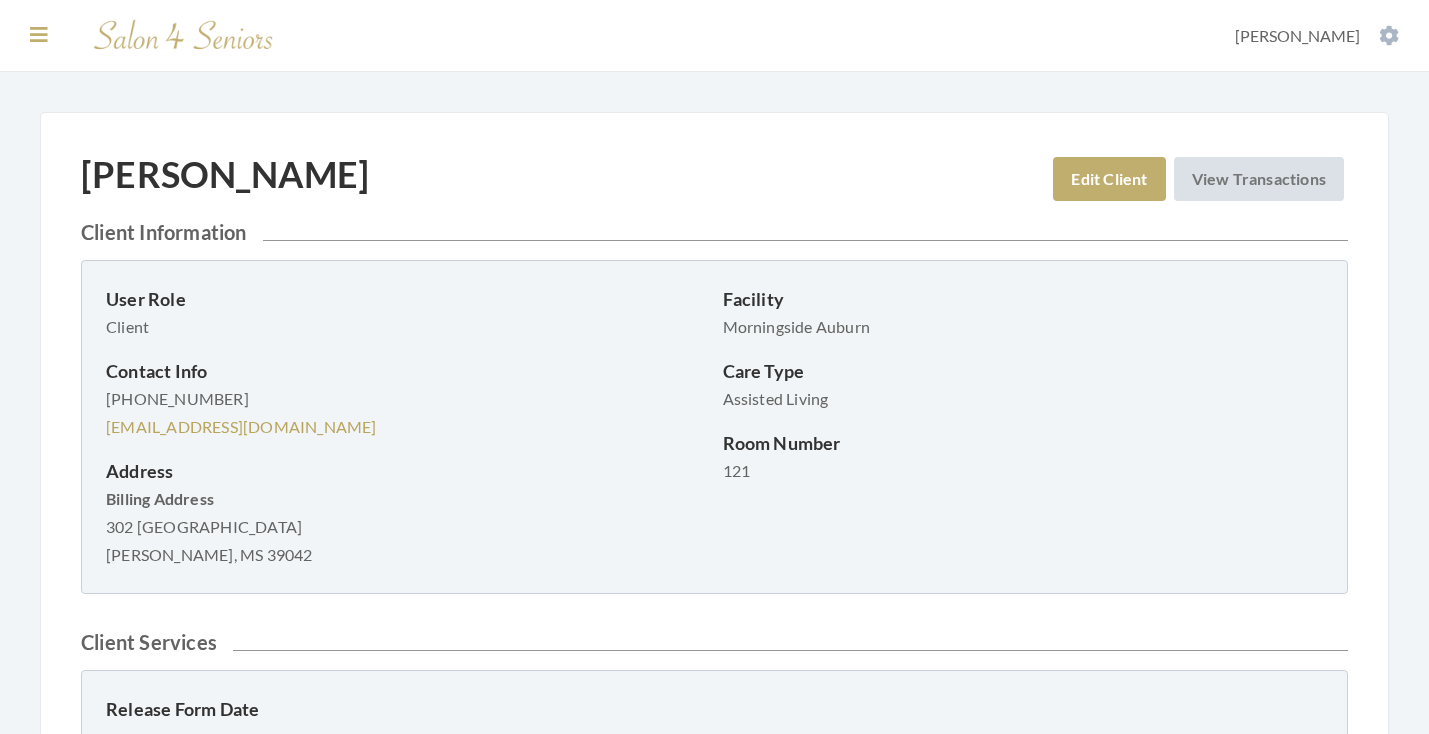 click at bounding box center (39, 35) 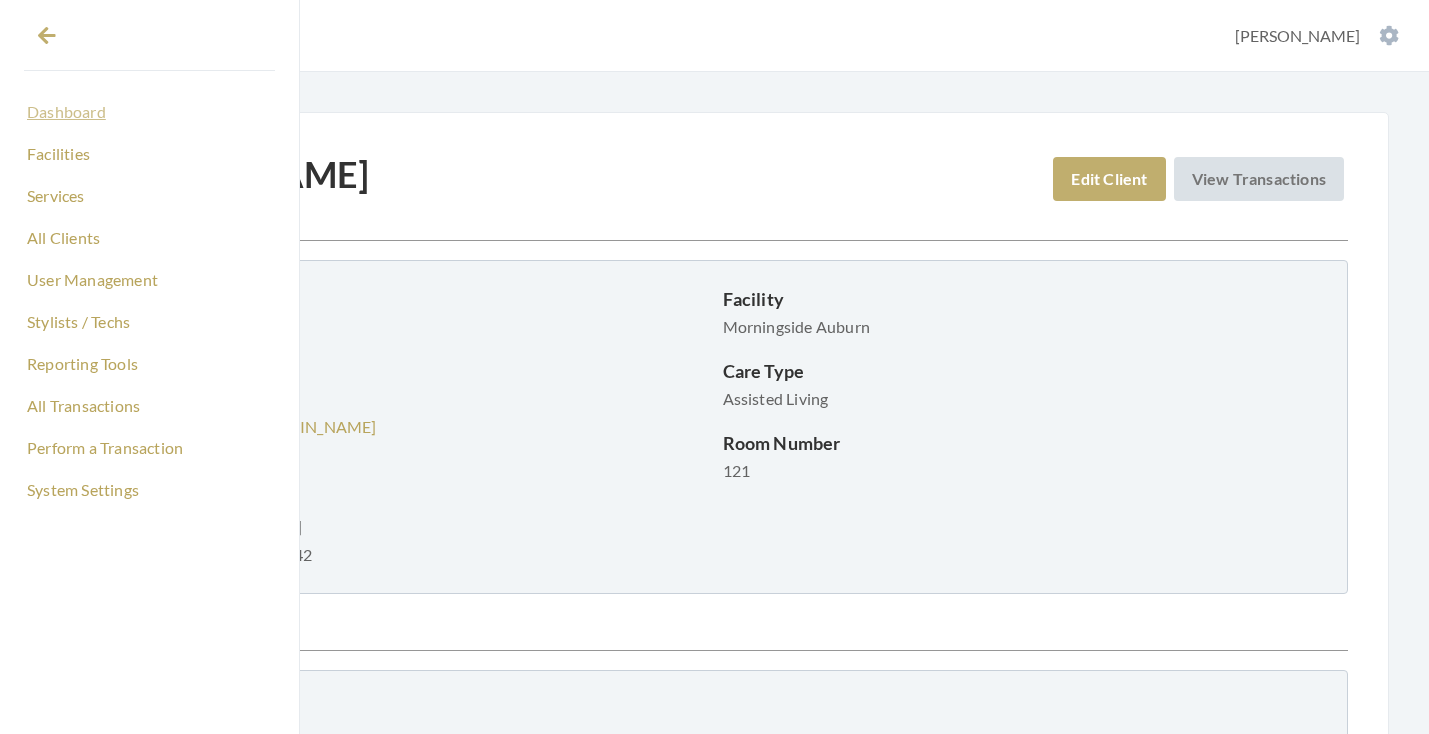 click on "Dashboard" at bounding box center (149, 112) 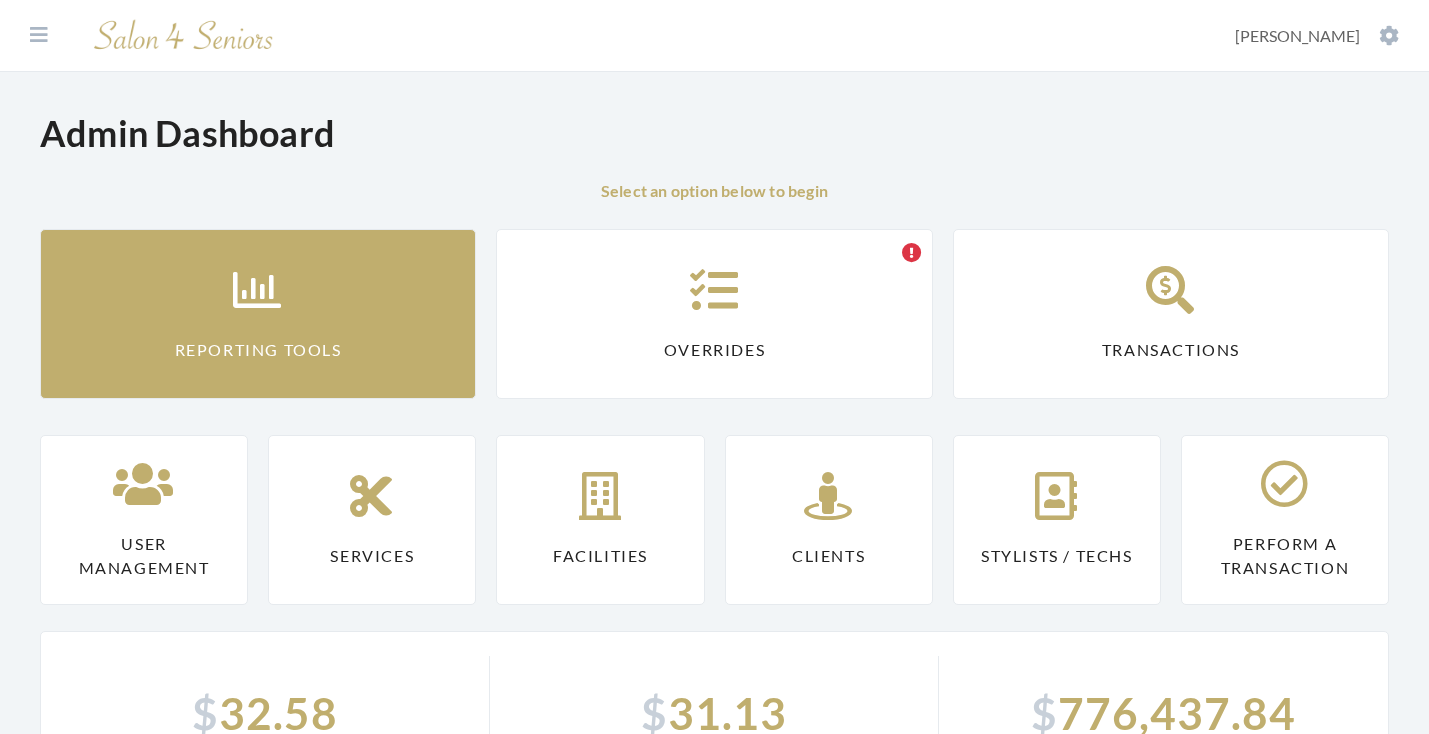 scroll, scrollTop: 0, scrollLeft: 0, axis: both 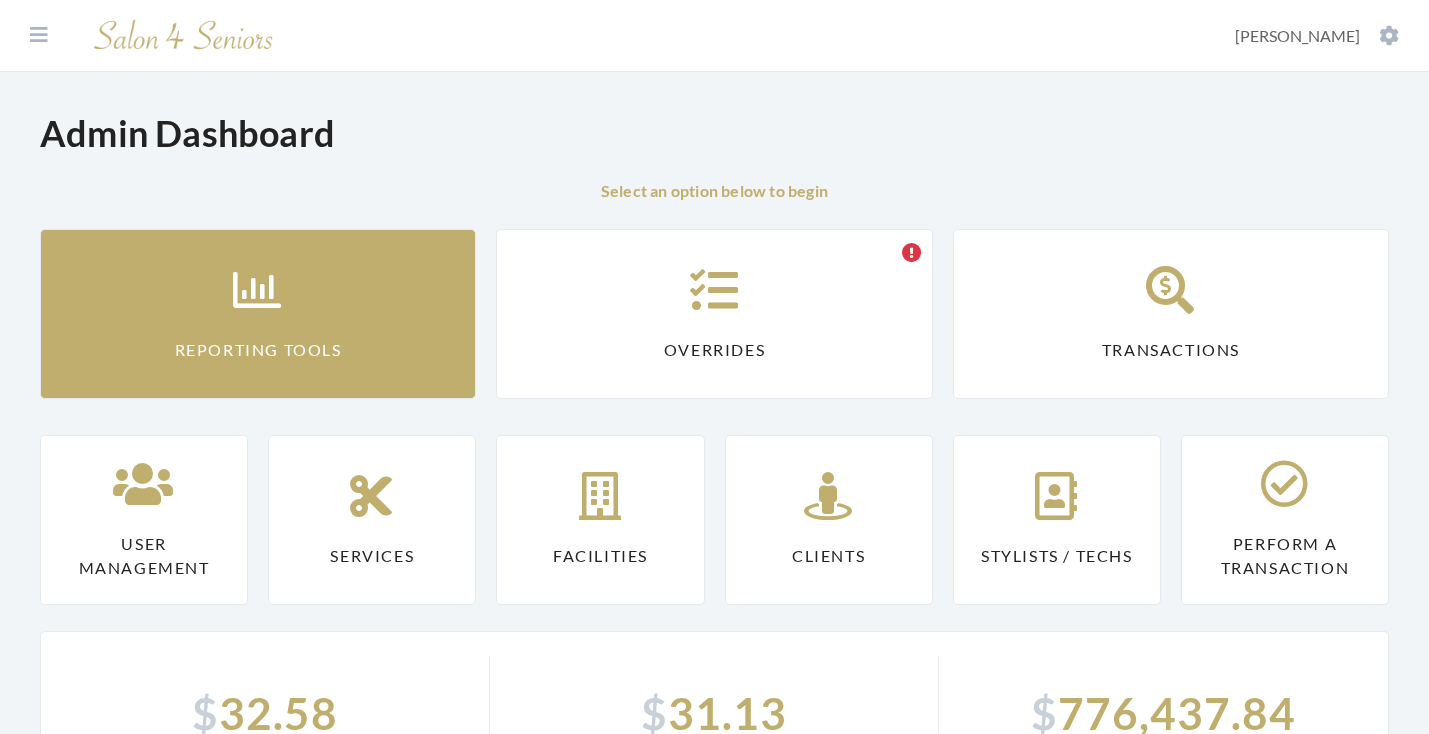 click on "Reporting Tools" at bounding box center (258, 314) 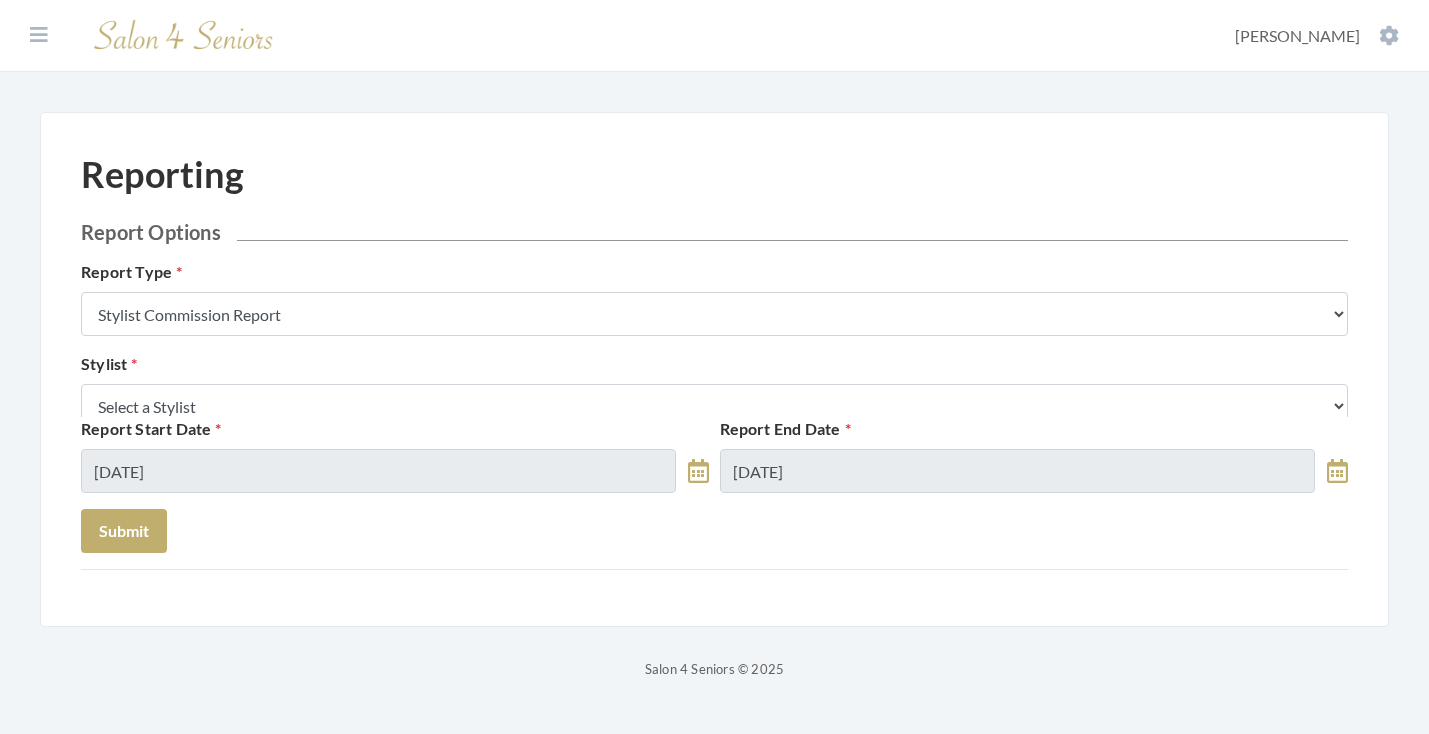 scroll, scrollTop: 0, scrollLeft: 0, axis: both 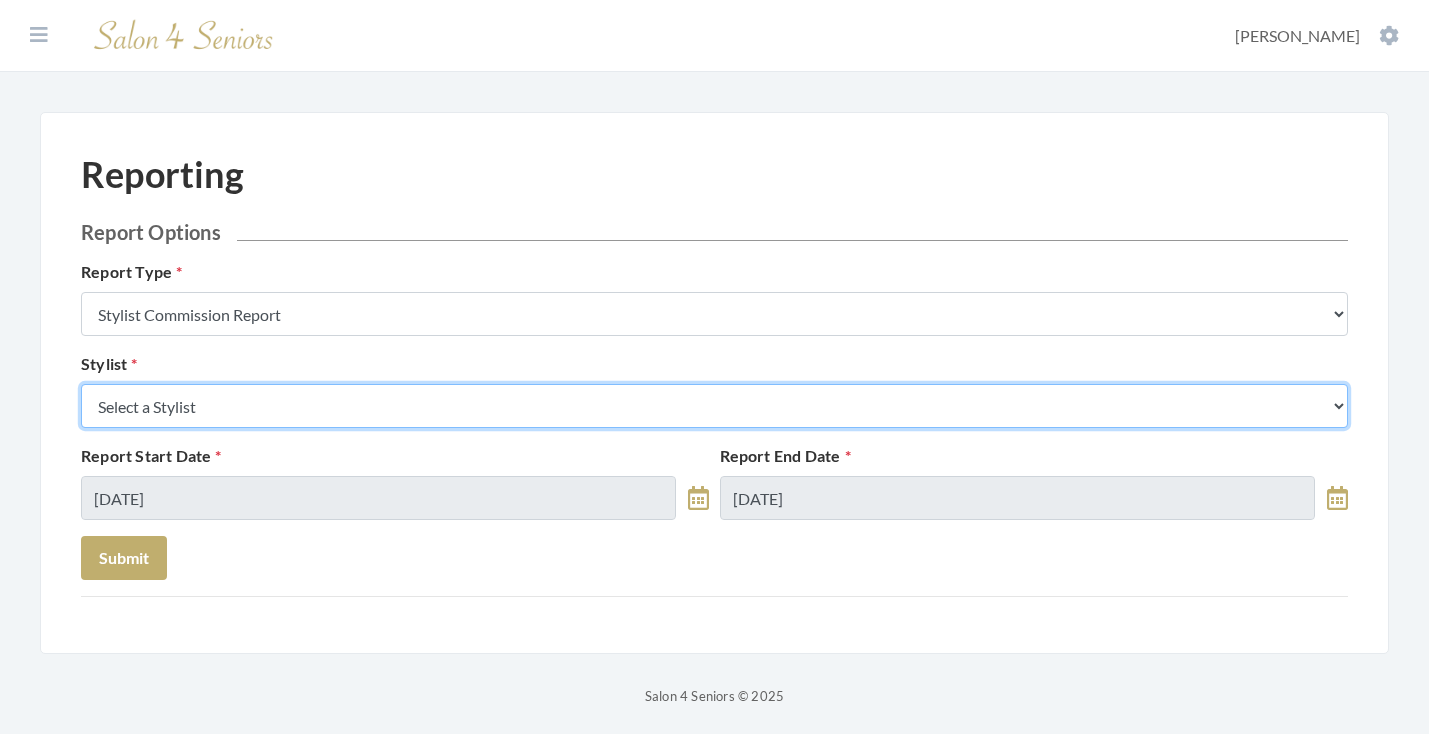 click on "Select a Stylist   Alaina Krumm   Alisha Teasley   April Dructor   Ashley Venable   Bonnie Pierce   Cassie Boyle   Charlie Kinetic   Cheryl Riches   Danielle Johnson   Diane Wilson   Donella Carter   Emilee Daly   Erika Sasser   Erika Carey   Greg Stylist   Jane Hunter   Jean McRee   Jennifer Hess   Jessica Brown   Jill Rodriguez   Kellye McCormick   Keri Simpson   Kinetic Stylist   Kristen Koci   Krystal Rutledge   Melisssa Hope Bonnemer   Mindy Dunn   Nat Thompson   Padricka Kinsey-Williams   Rose Randle   Roslyn Hudson   Shawnette Tucker   Shemeka Stephens   Stephanie Speights   Susan Marshall   Susie McCombs   Tamica Woods   Theresa Lindsey   Valerie Willis   Victoria Champion   WILSHUN FOWLER" at bounding box center [714, 406] 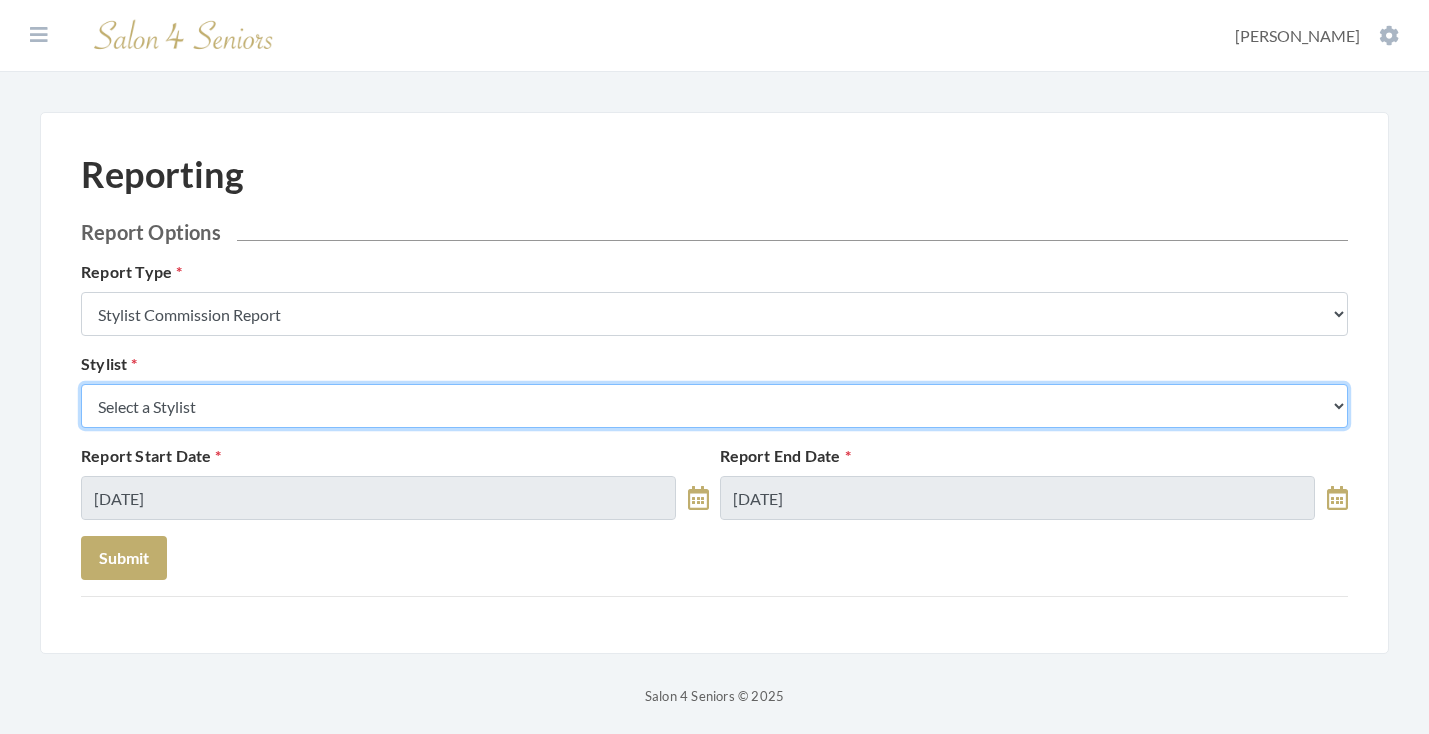 select on "24" 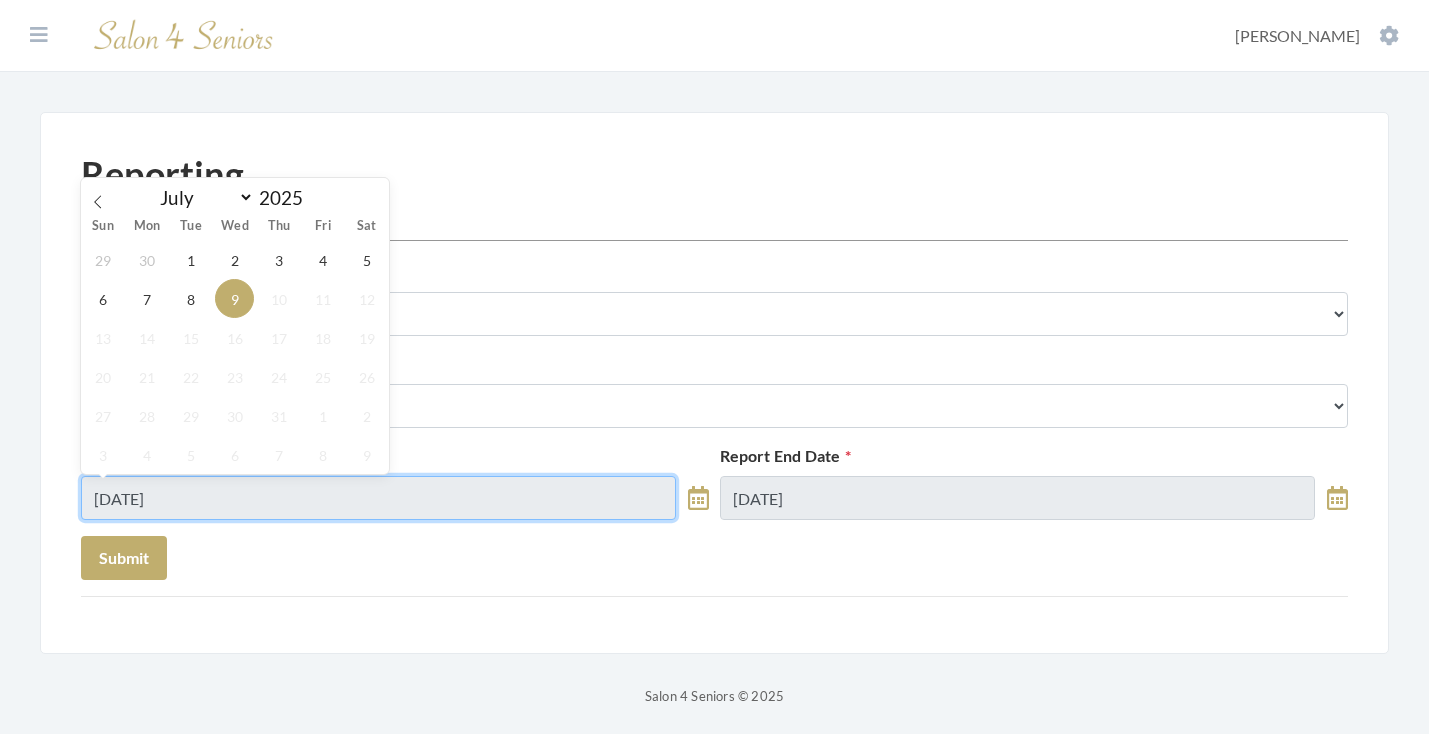 click on "07/09/2025" at bounding box center [378, 498] 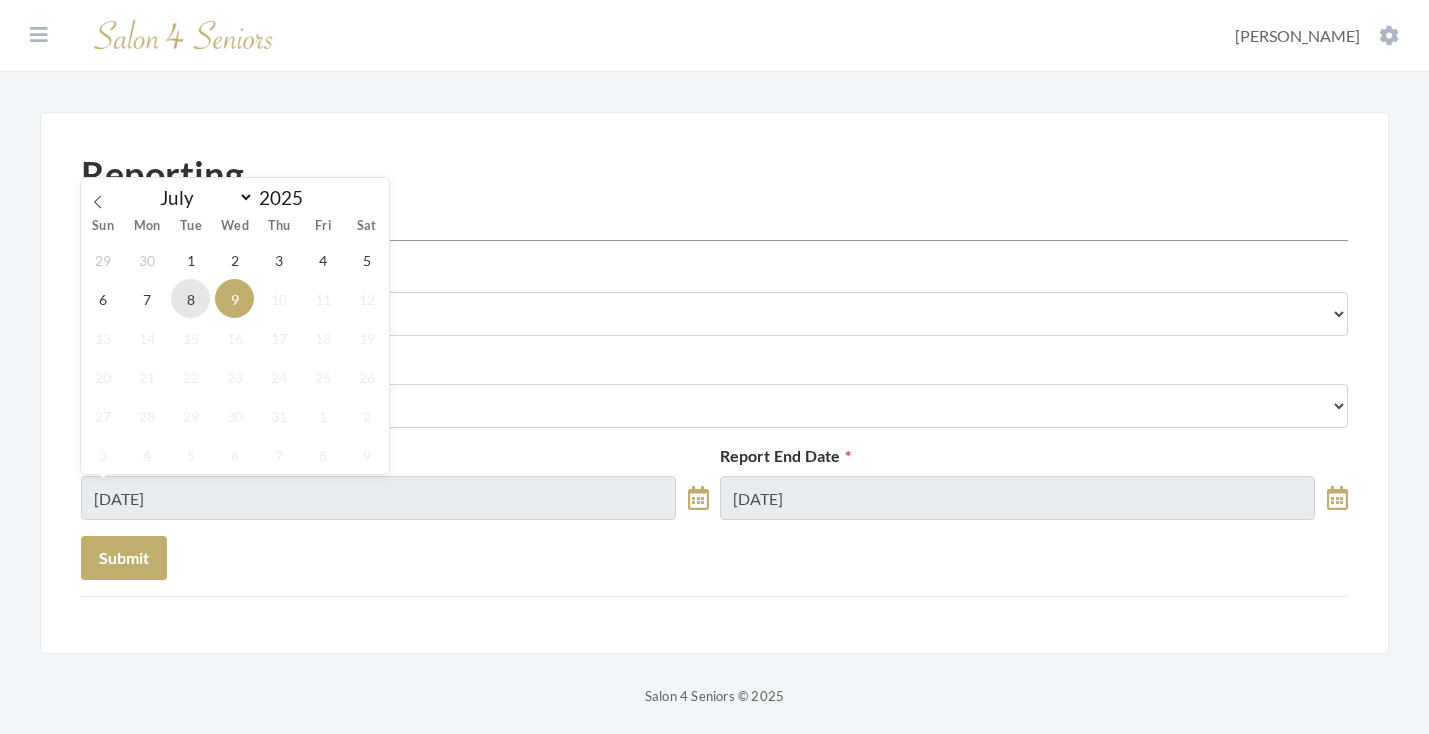 click on "8" at bounding box center (190, 298) 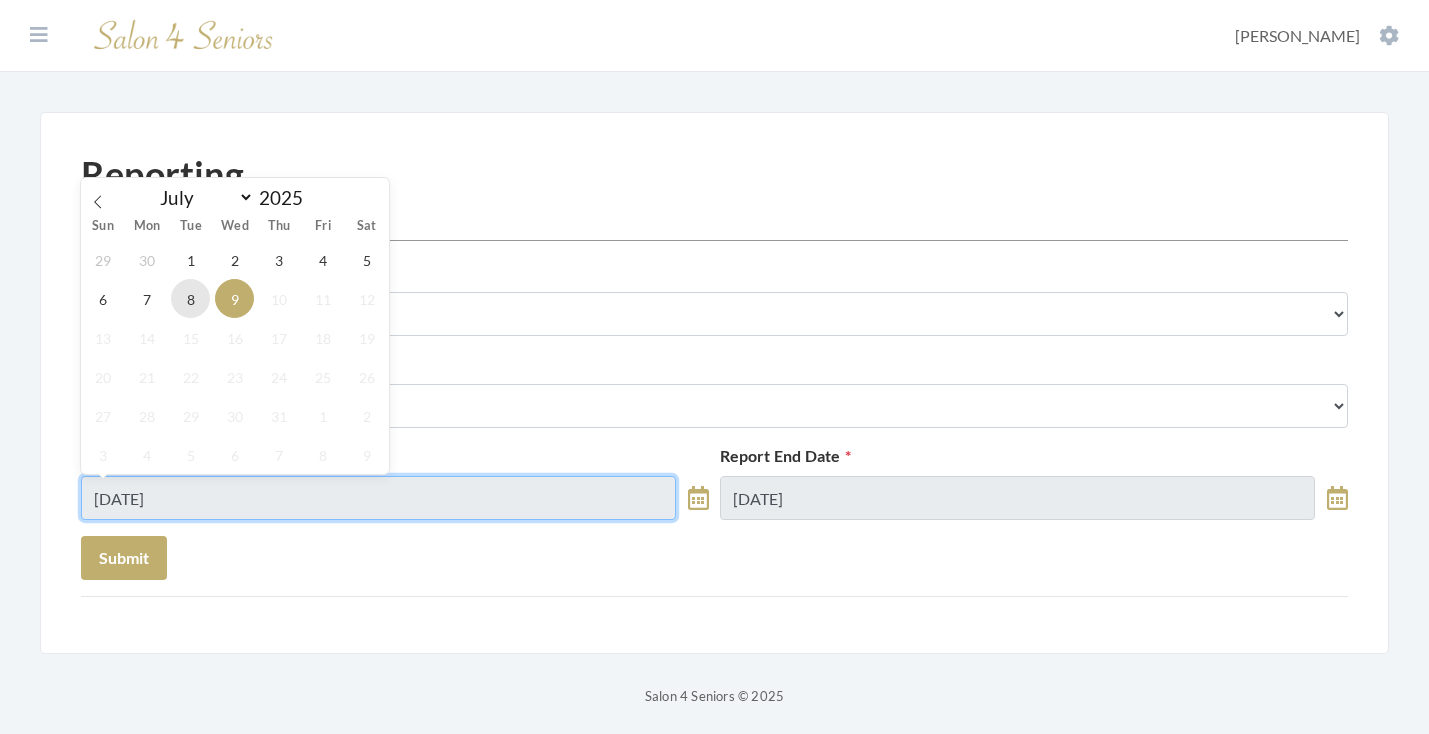 type on "[DATE]" 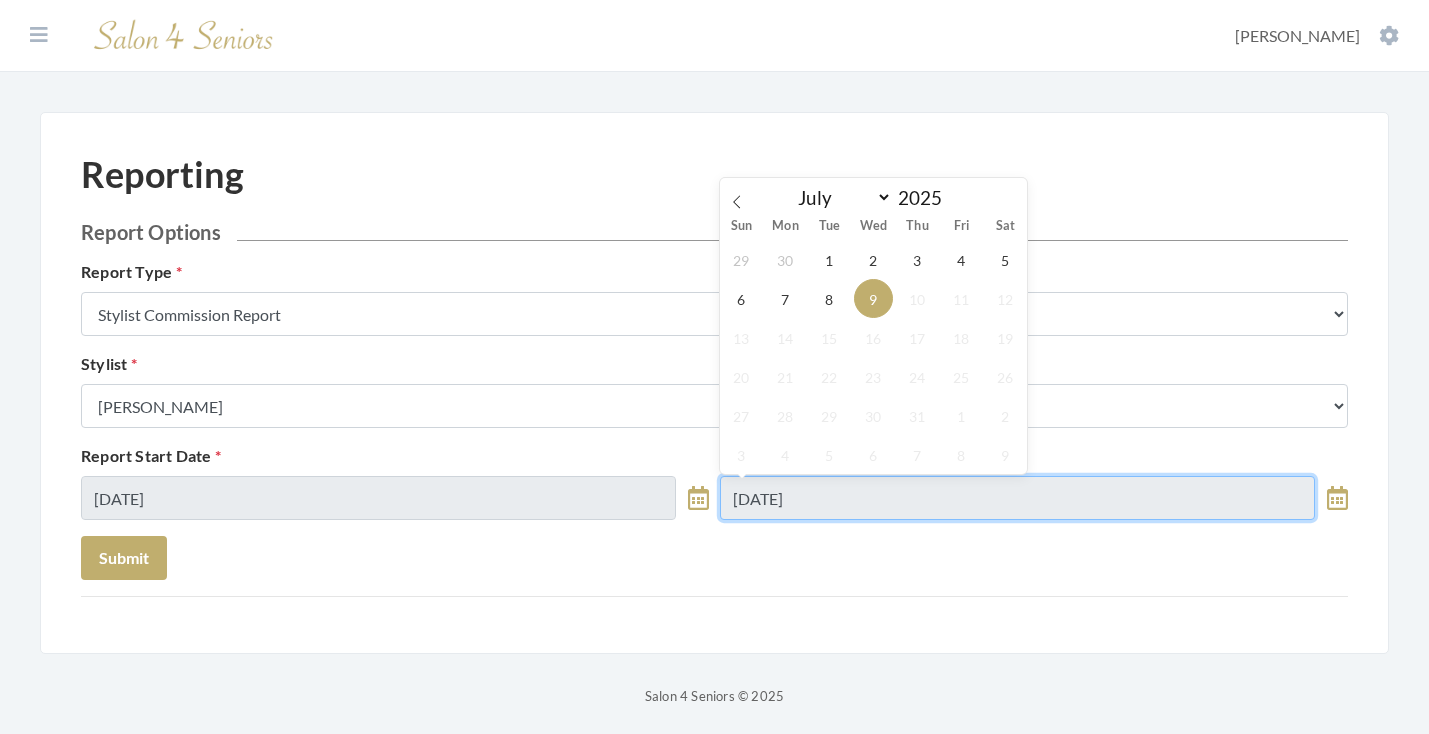 click on "07/09/2025" at bounding box center [1017, 498] 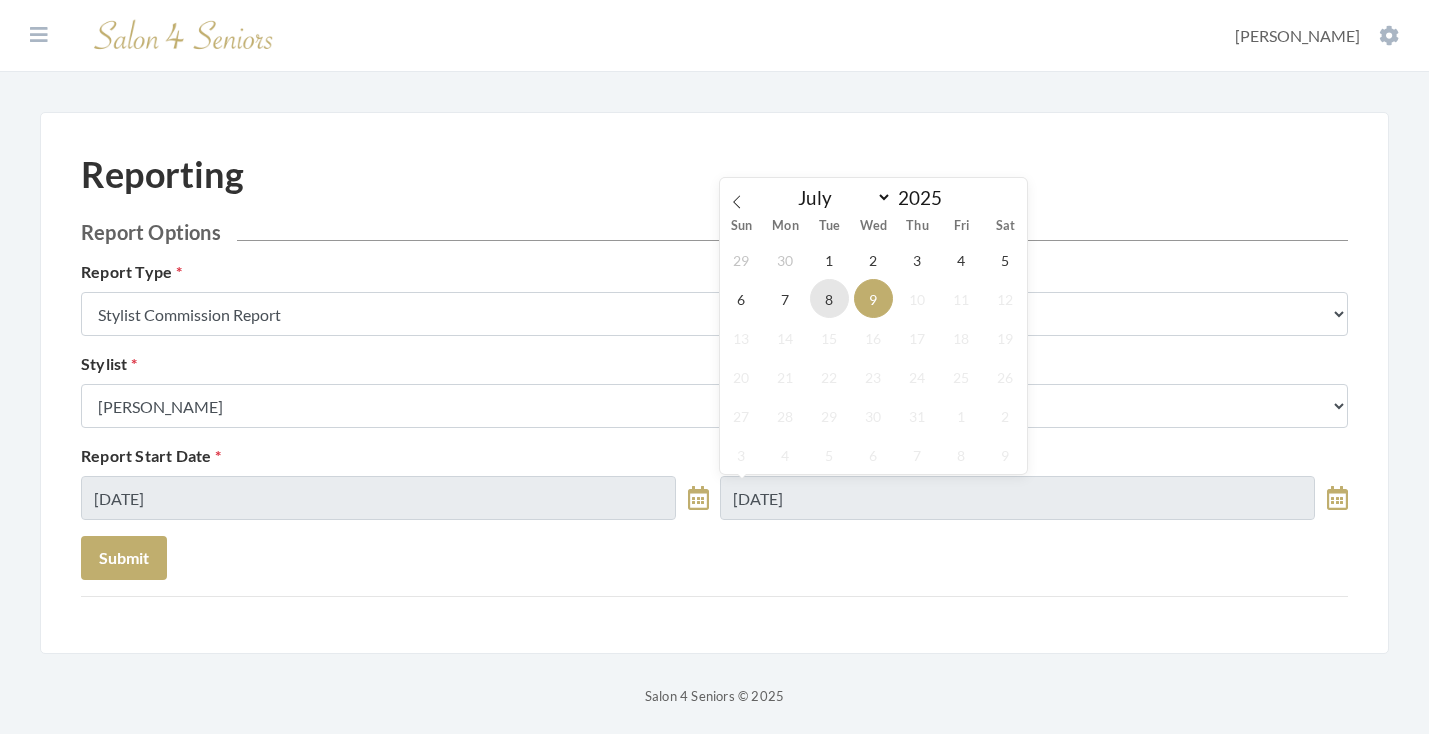click on "8" at bounding box center (829, 298) 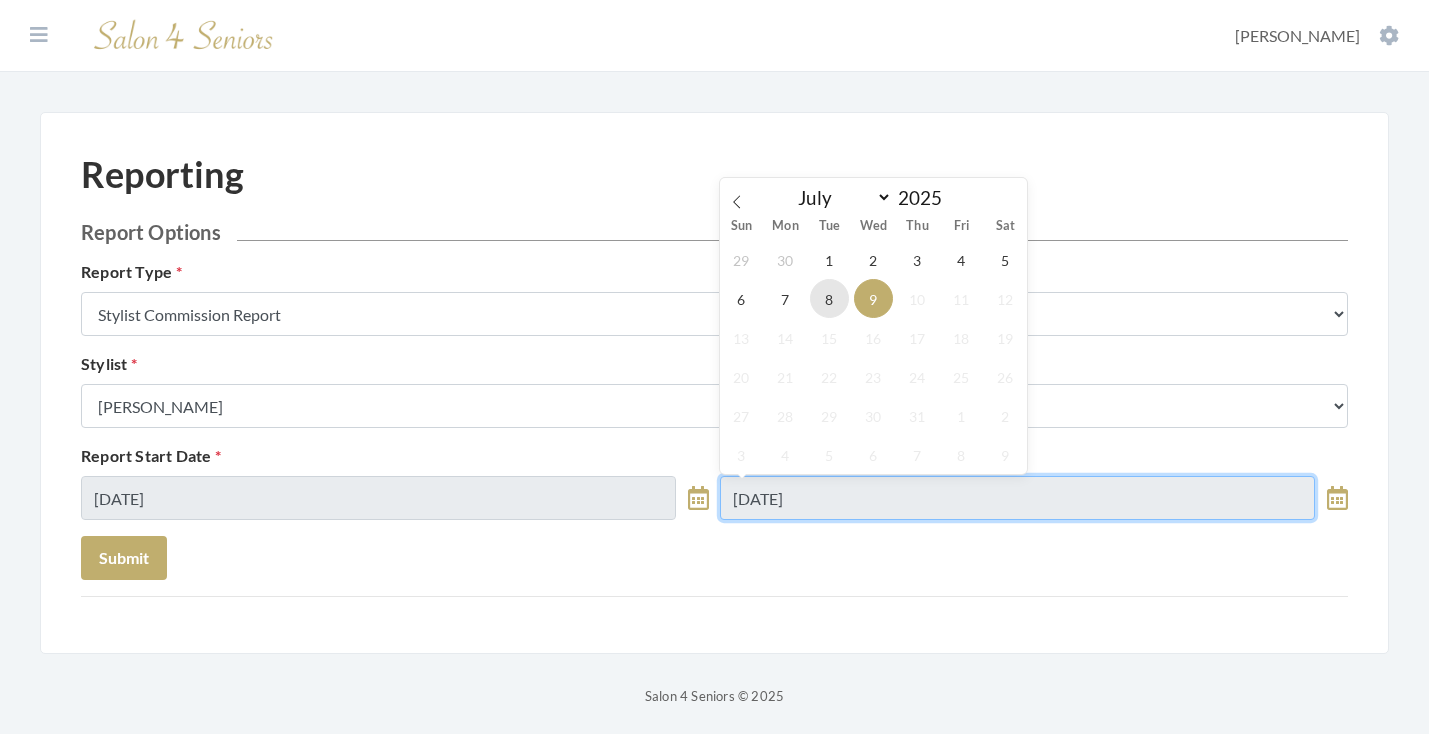 type on "[DATE]" 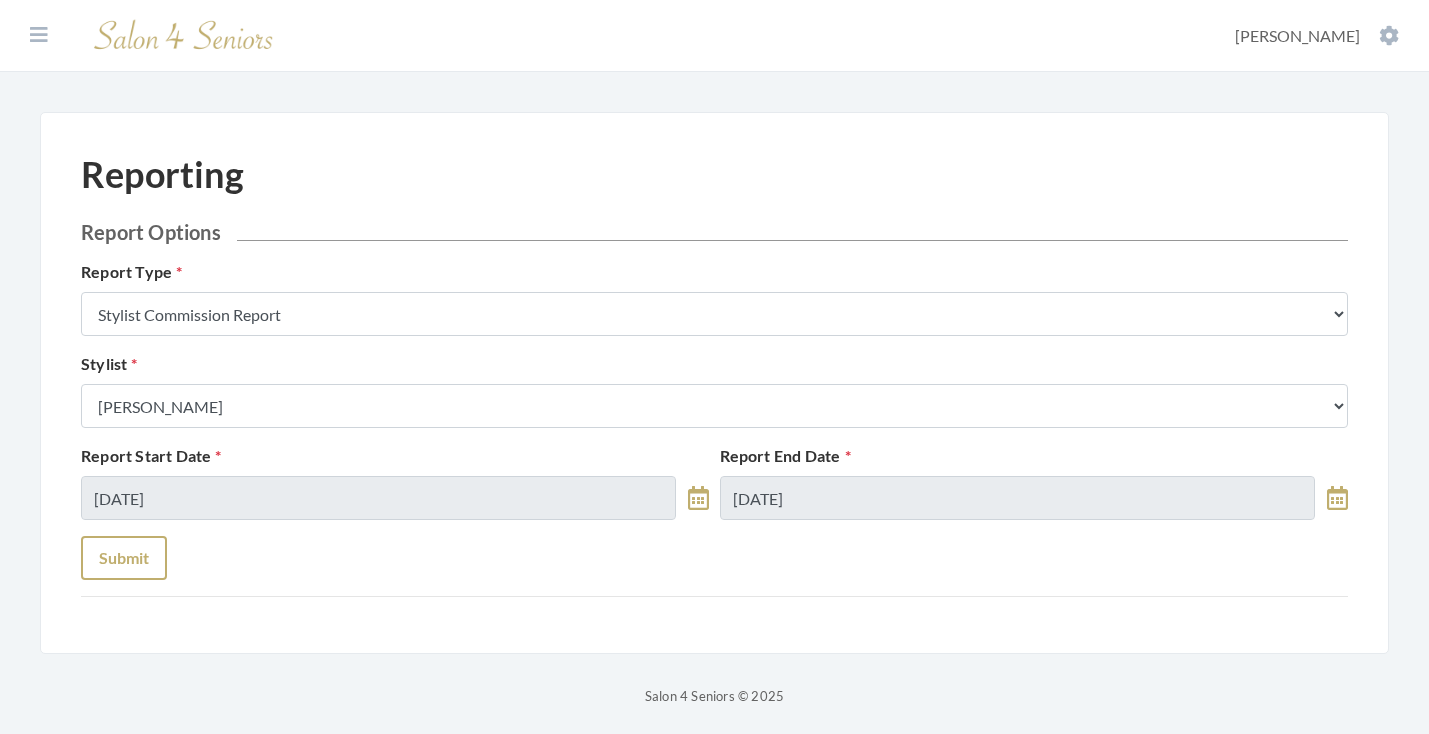 click on "Submit" at bounding box center [124, 558] 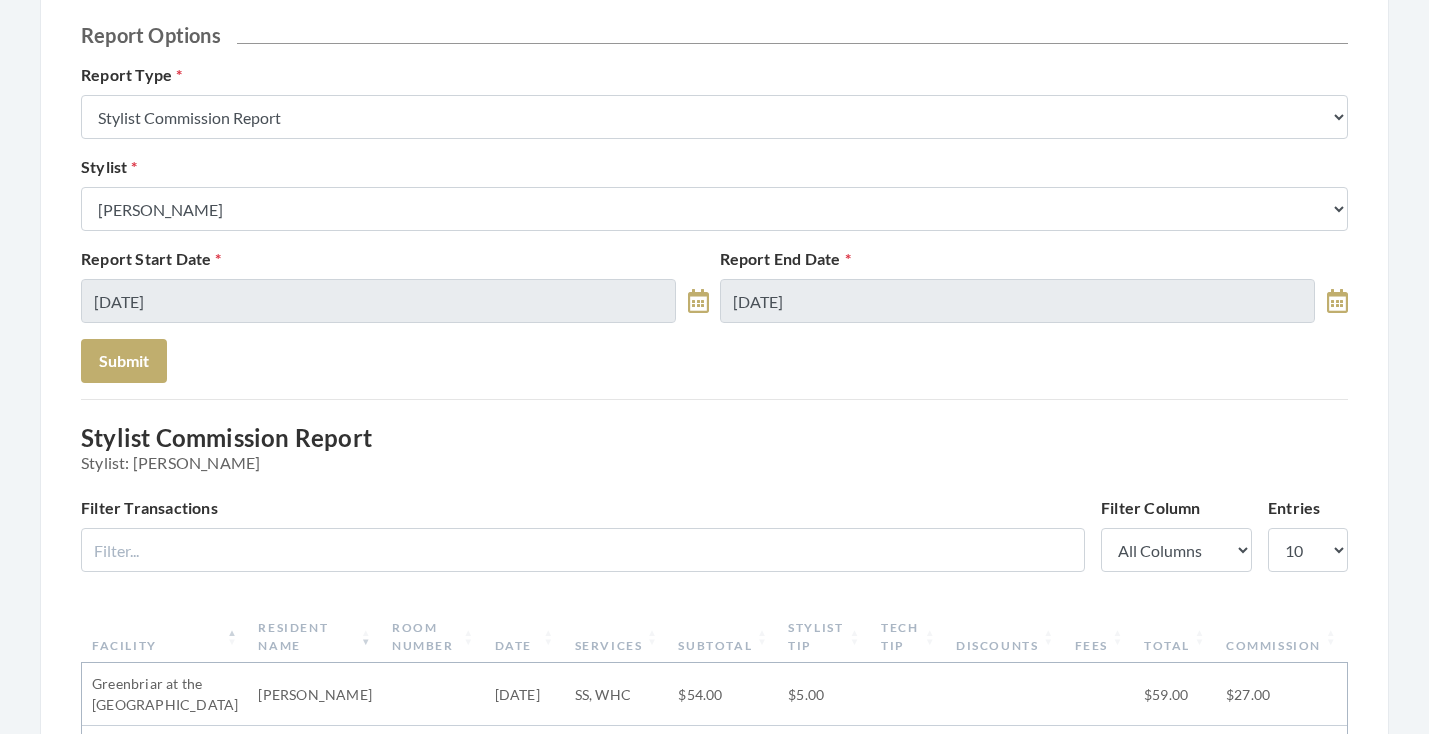 scroll, scrollTop: 107, scrollLeft: 0, axis: vertical 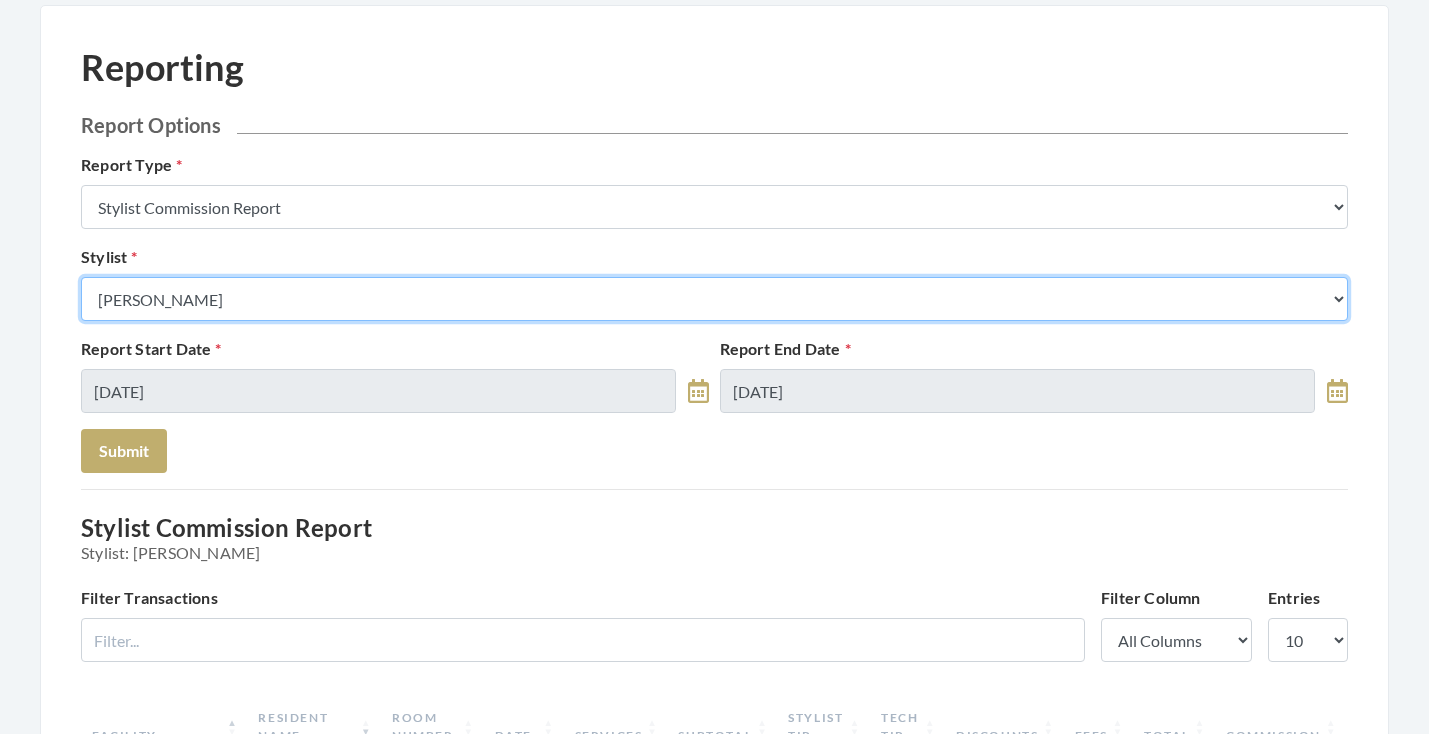 select on "26" 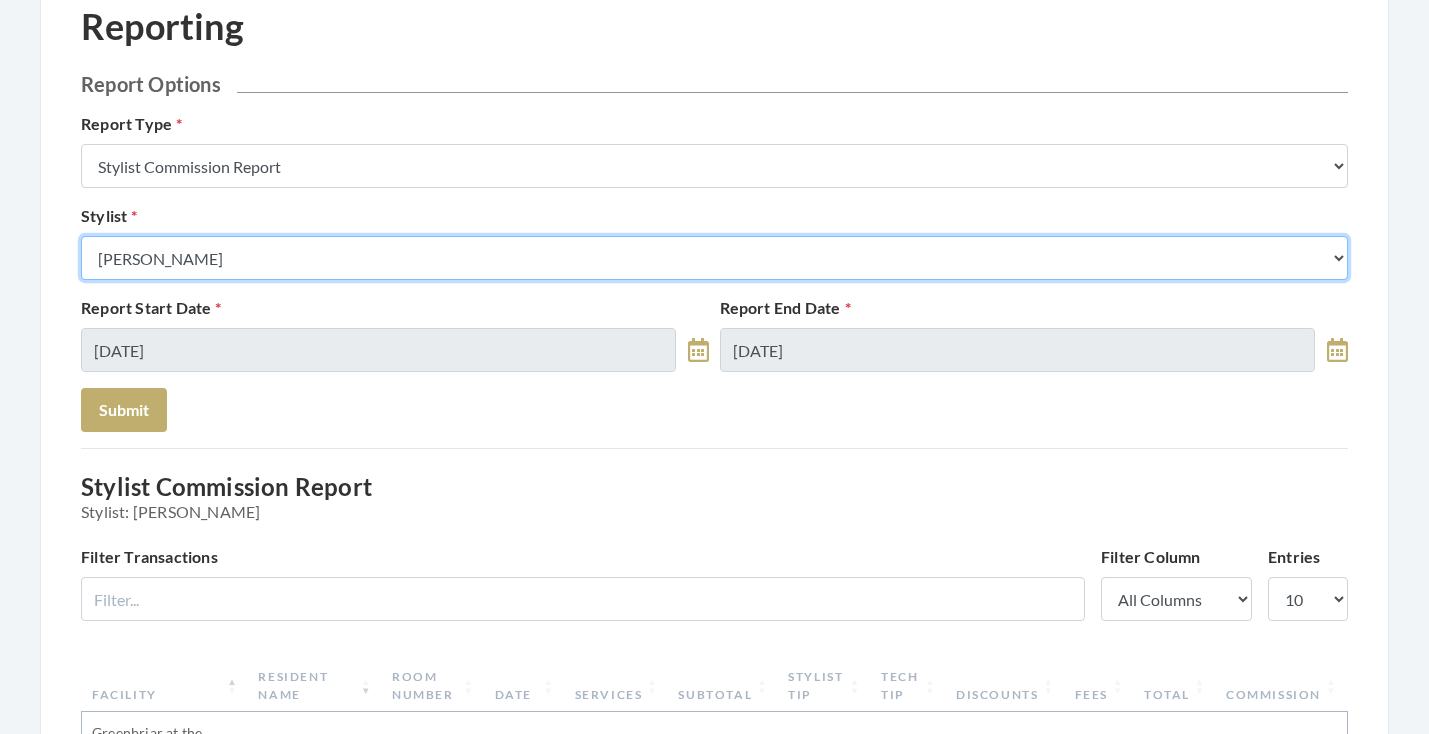 scroll, scrollTop: 151, scrollLeft: 0, axis: vertical 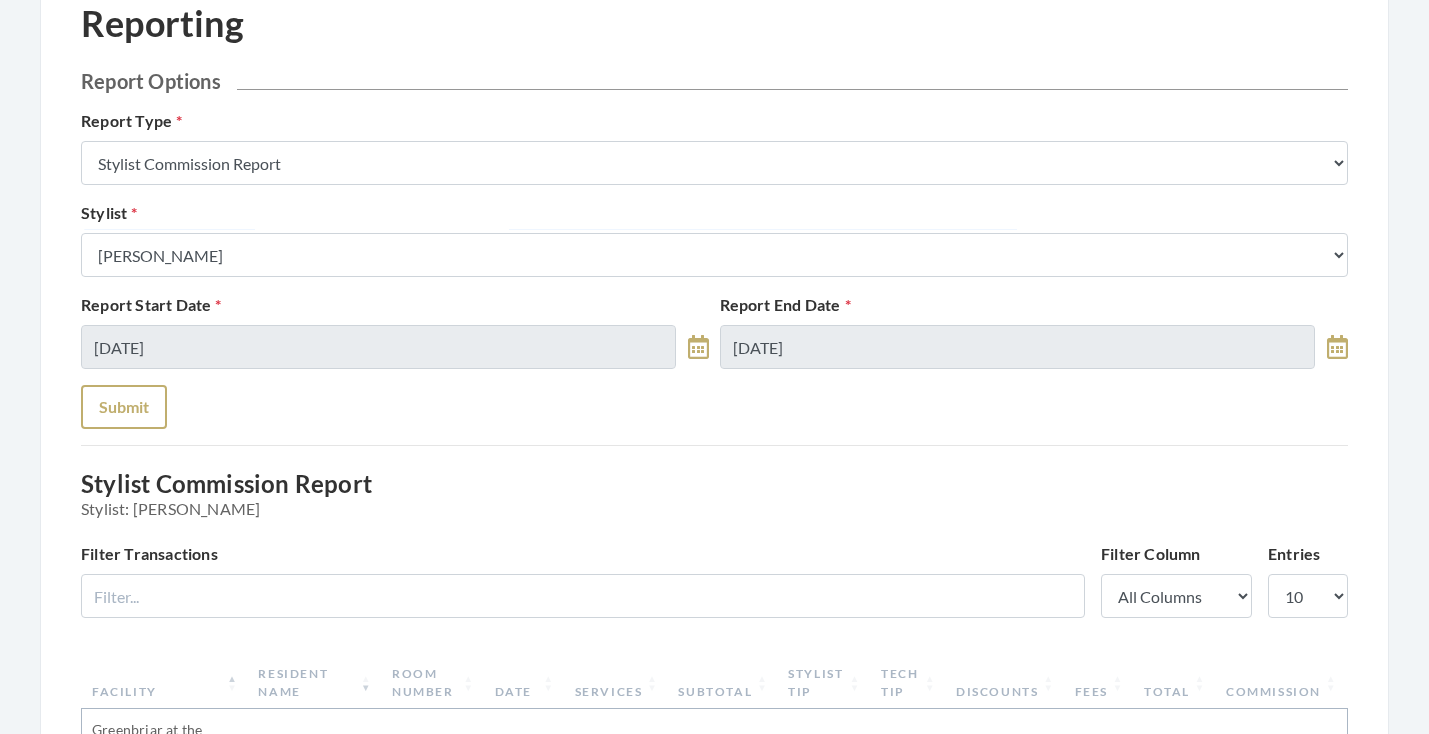 click on "Submit" at bounding box center (124, 407) 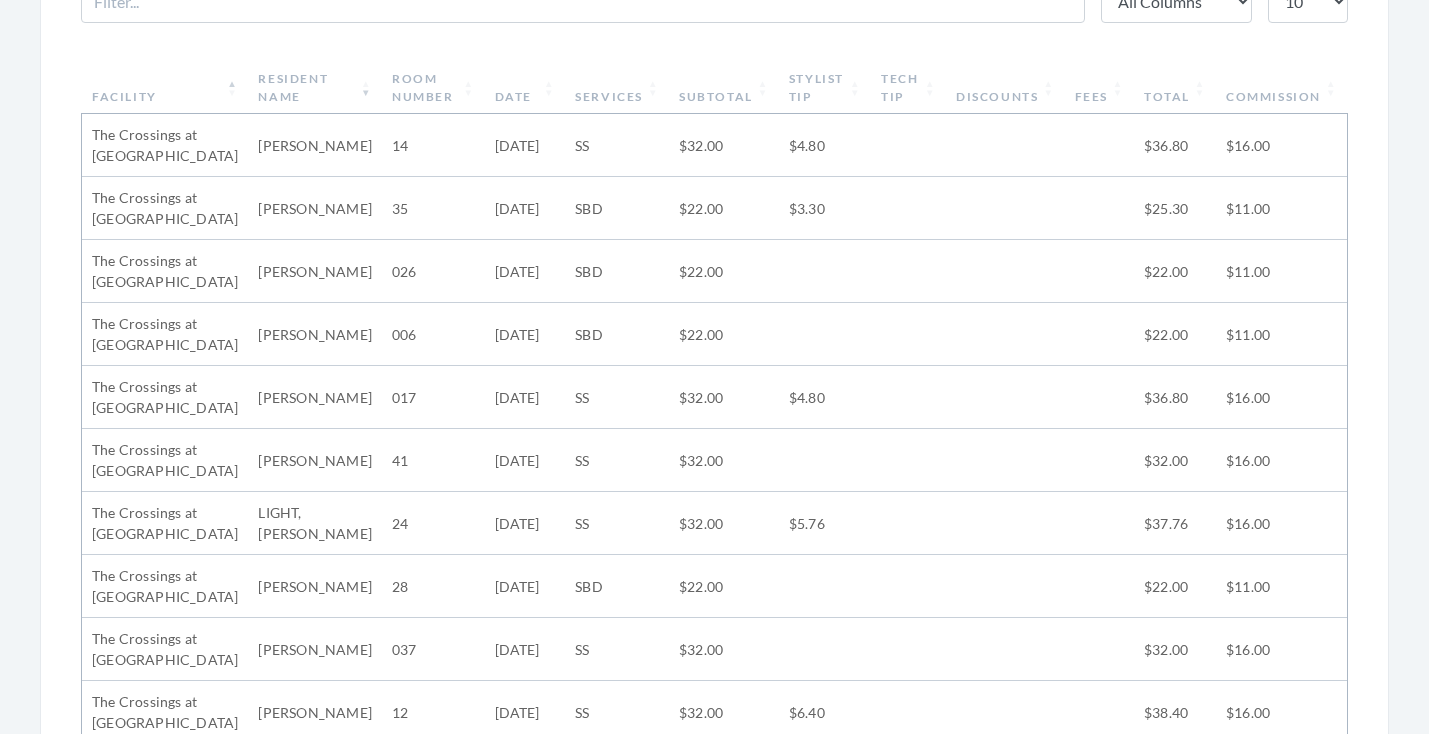 scroll, scrollTop: 745, scrollLeft: 0, axis: vertical 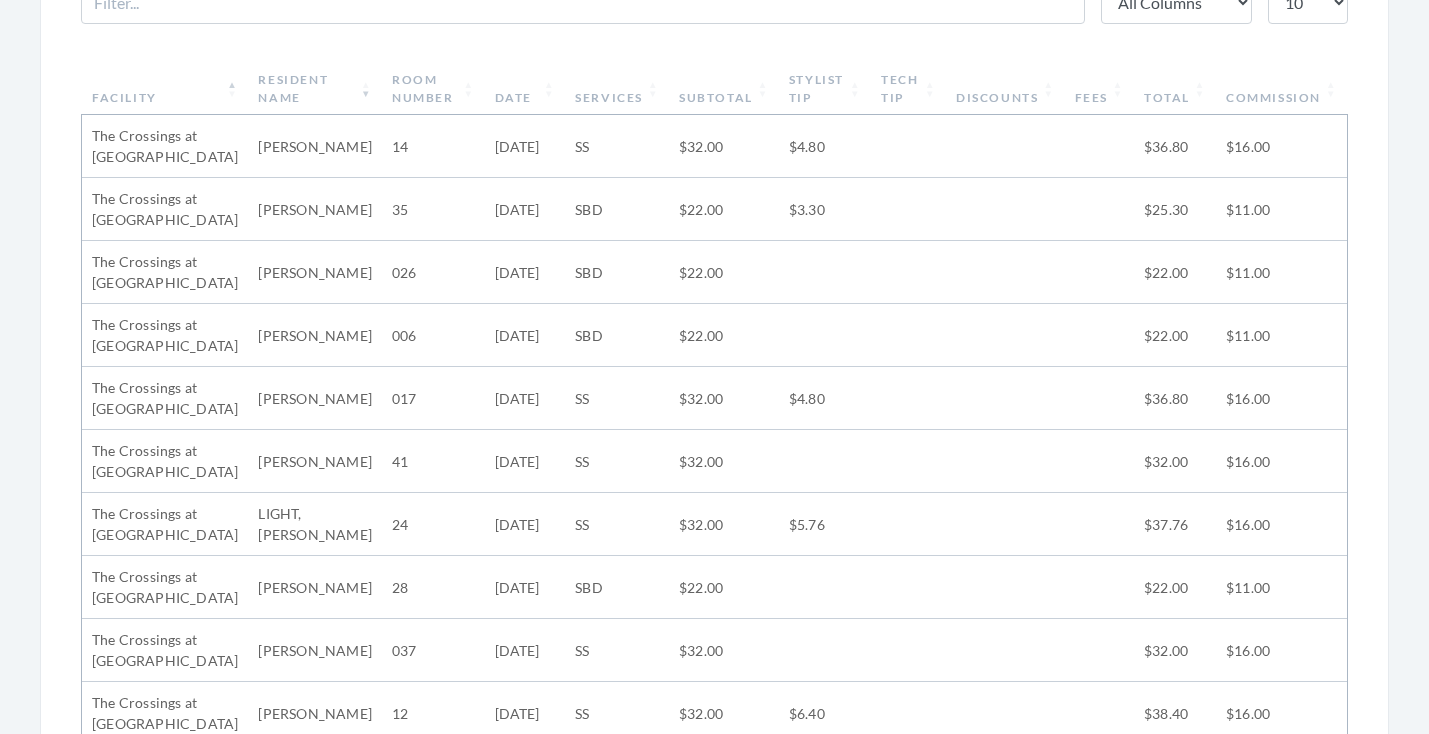 click on "Subtotal" at bounding box center [724, 89] 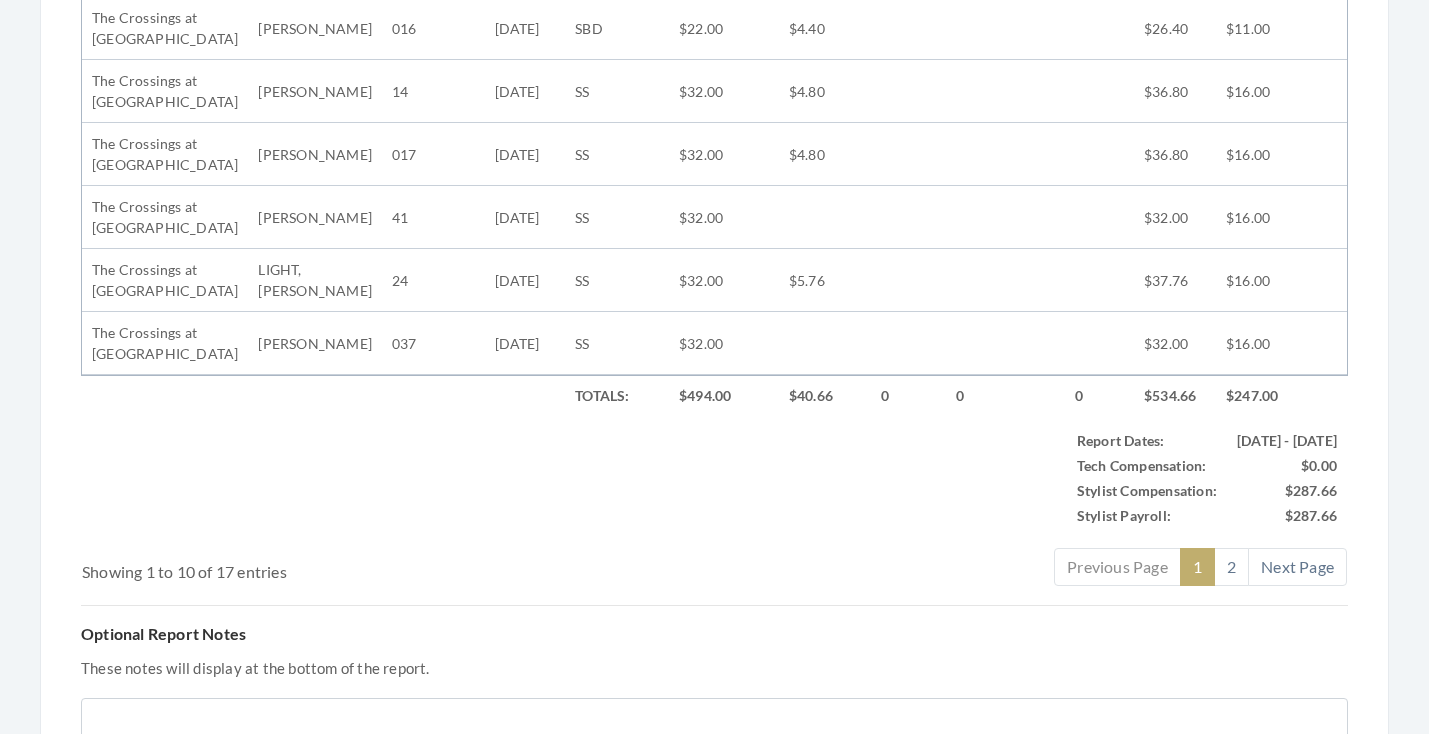 scroll, scrollTop: 1118, scrollLeft: 0, axis: vertical 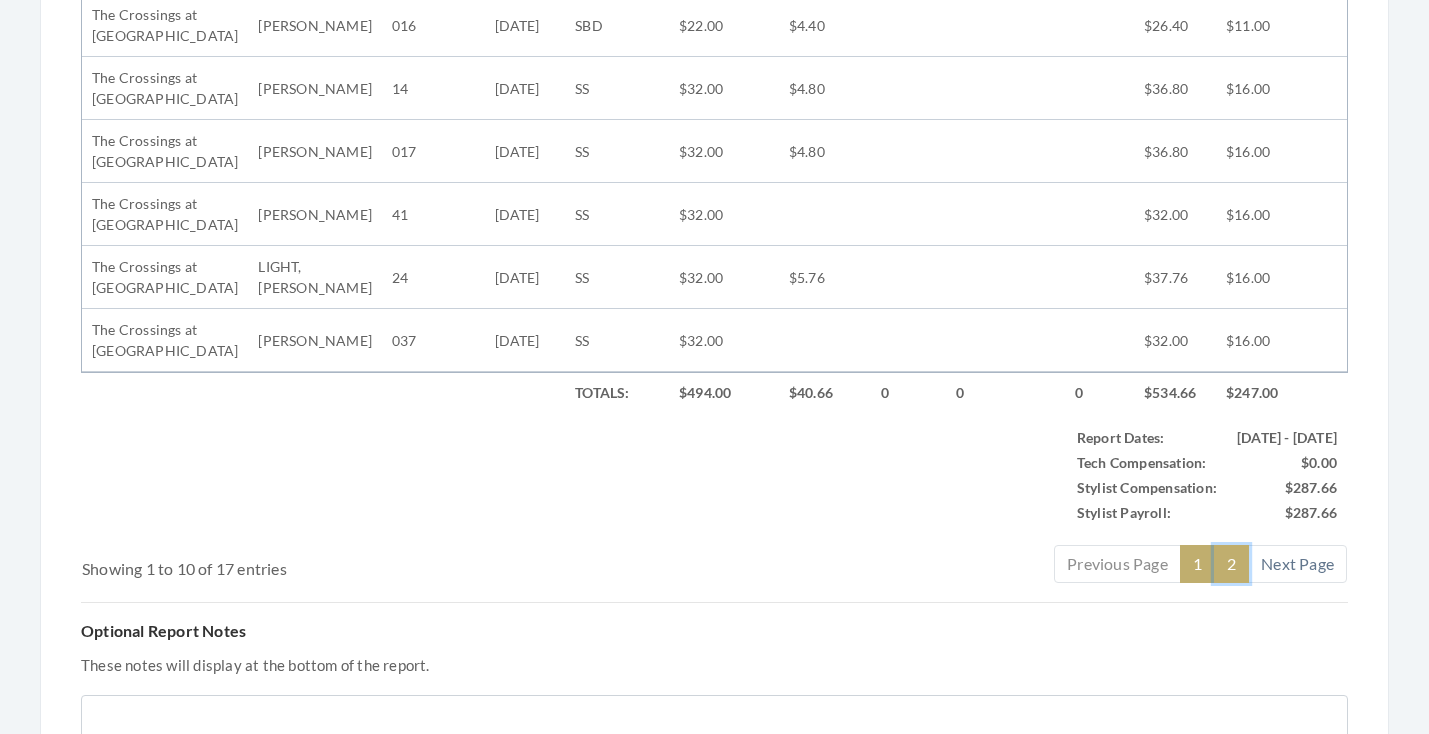 click on "2" at bounding box center [1231, 564] 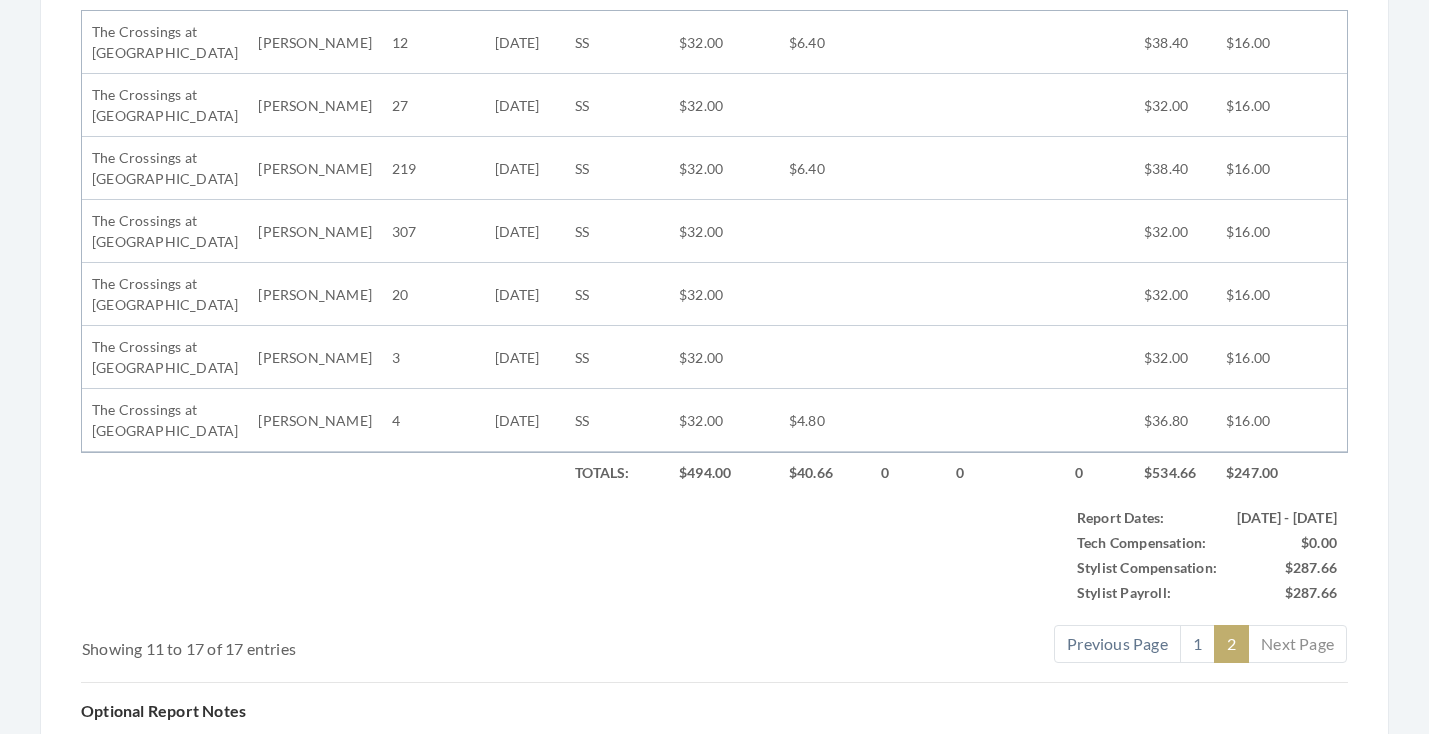 scroll, scrollTop: 850, scrollLeft: 0, axis: vertical 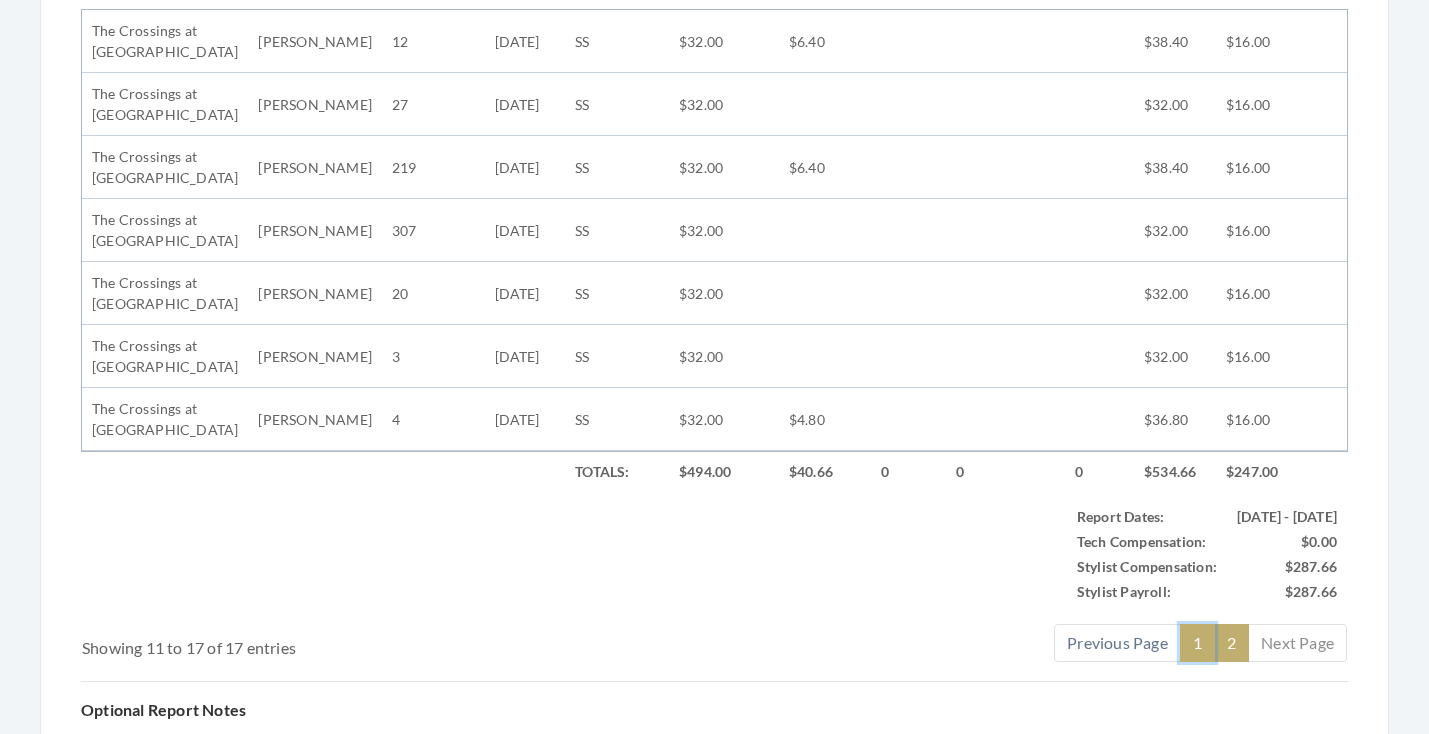 click on "1" at bounding box center (1197, 643) 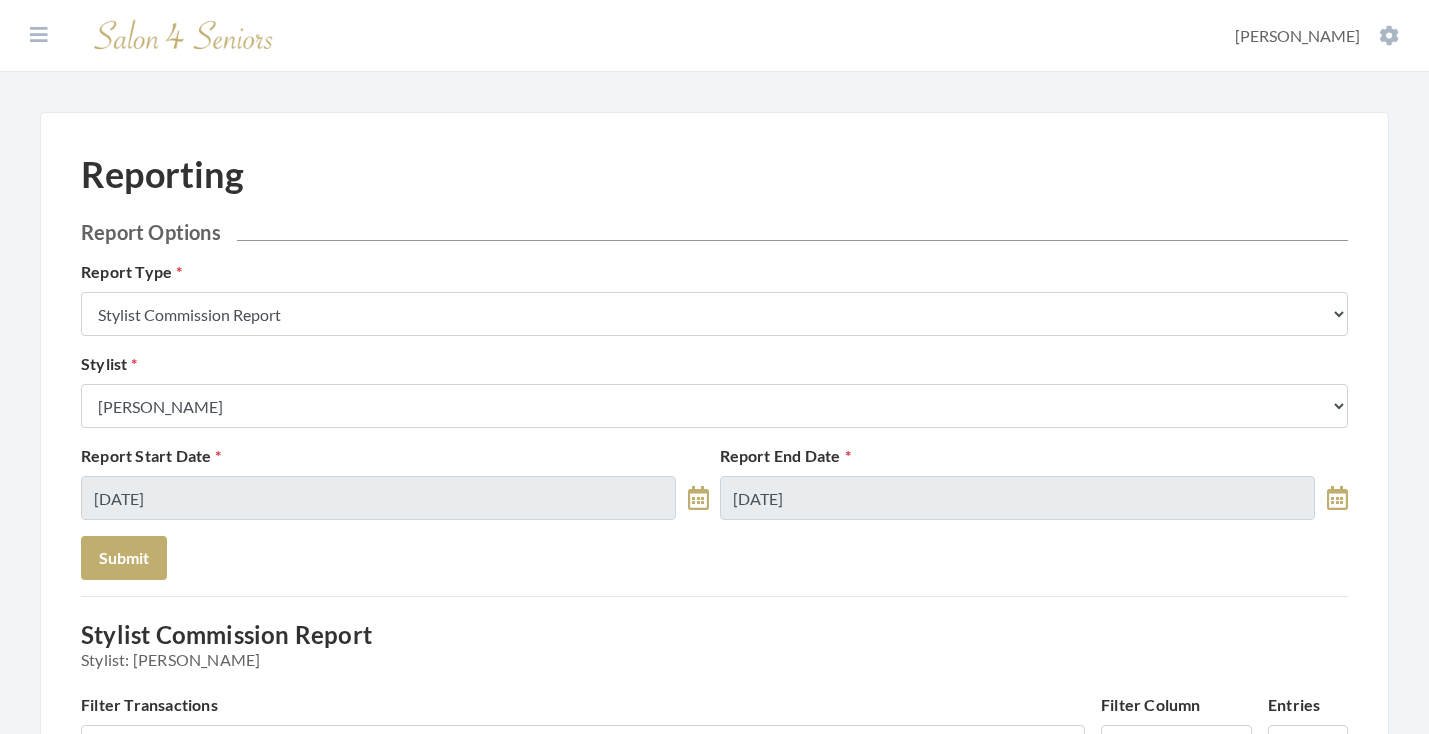 scroll, scrollTop: 0, scrollLeft: 0, axis: both 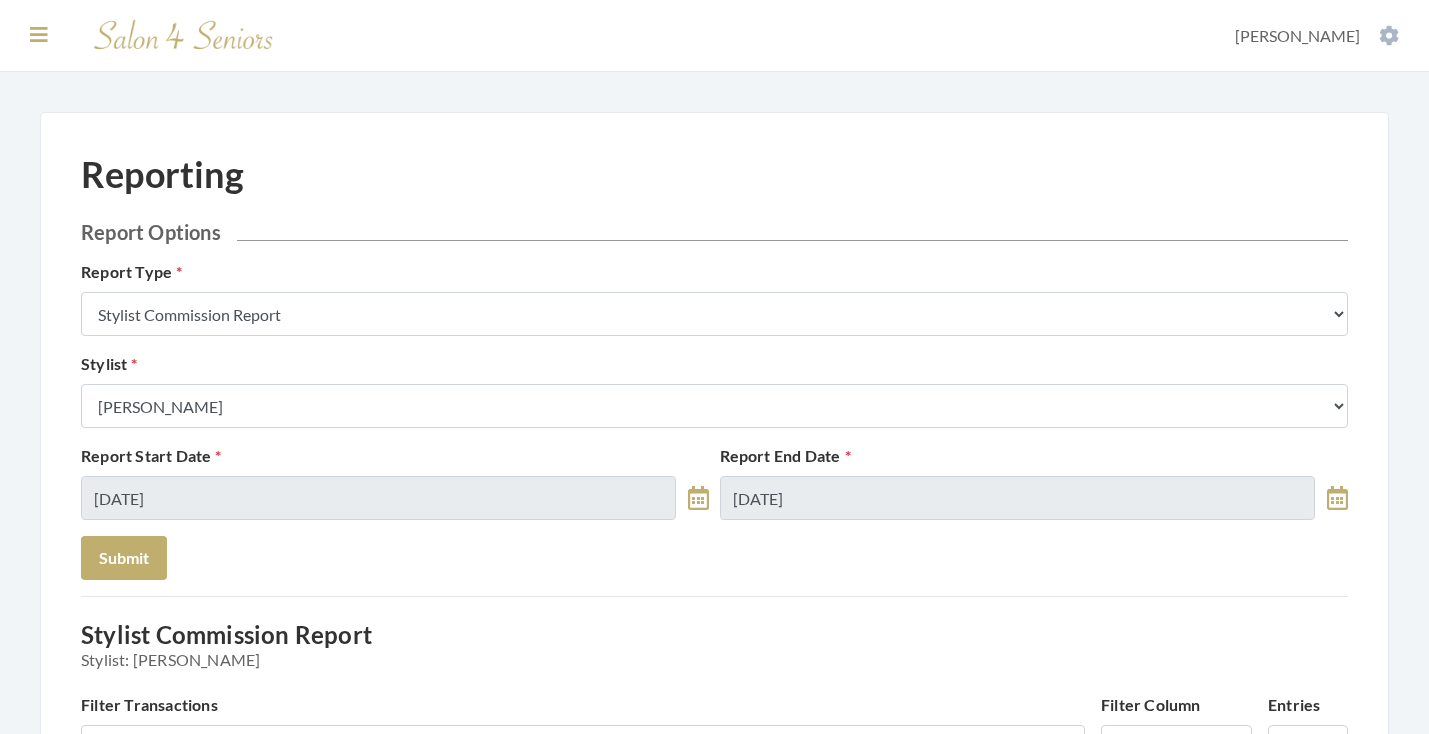 click at bounding box center (39, 35) 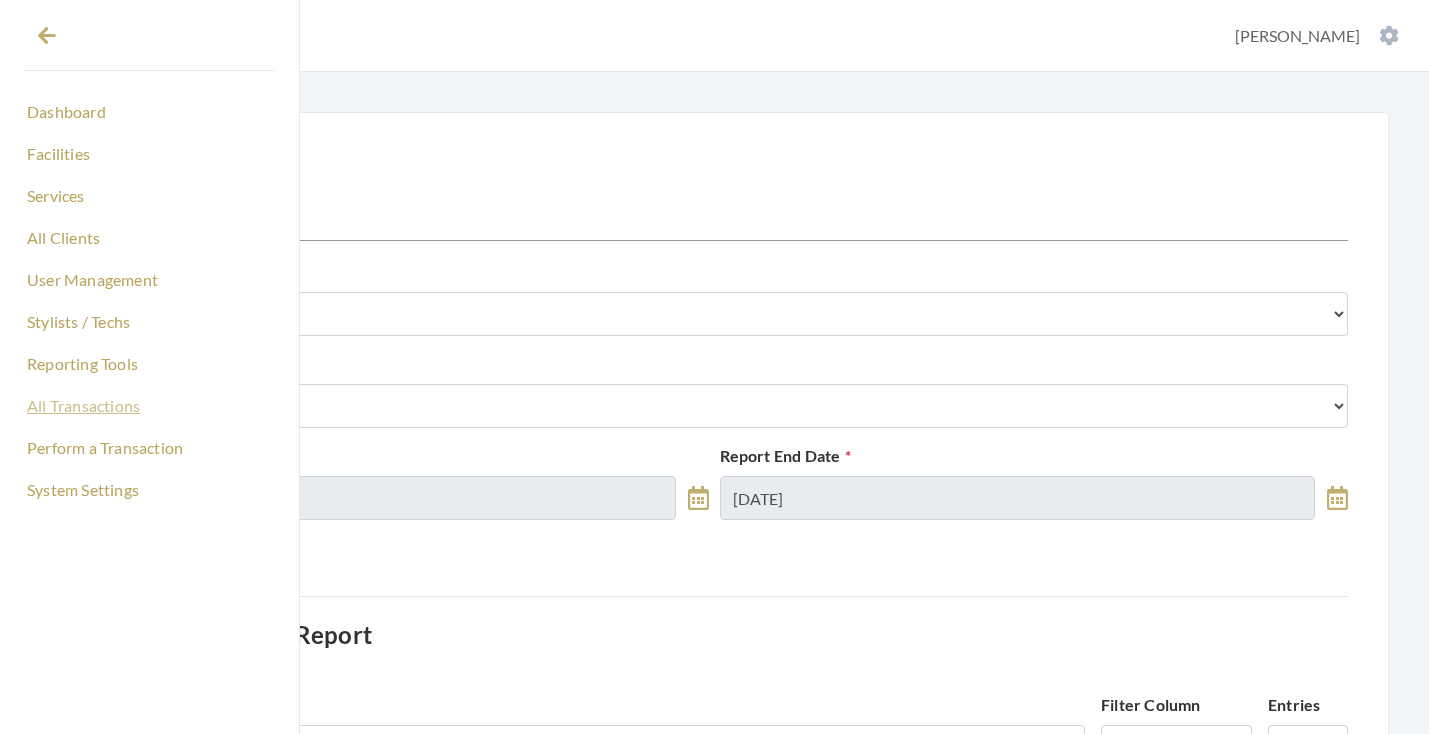 click on "All Transactions" at bounding box center (149, 406) 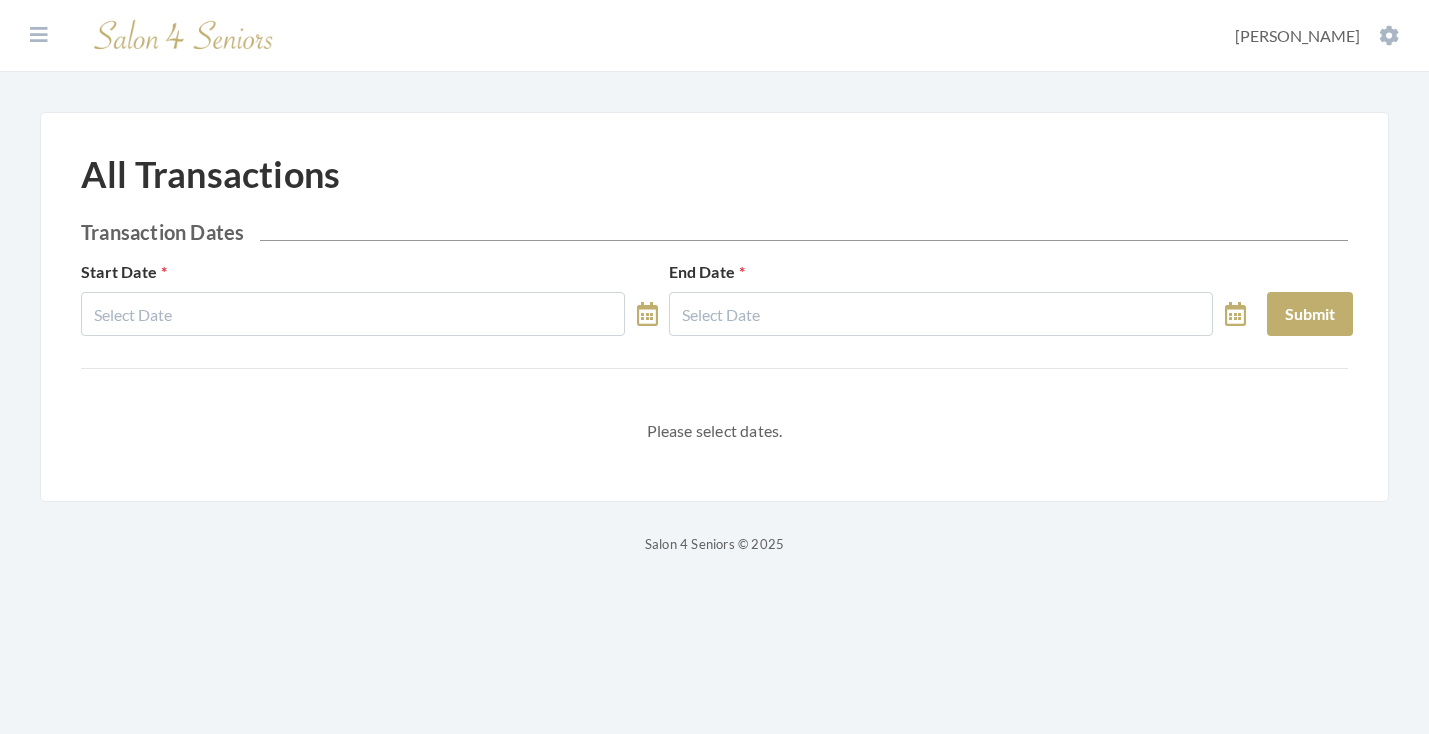 scroll, scrollTop: 0, scrollLeft: 0, axis: both 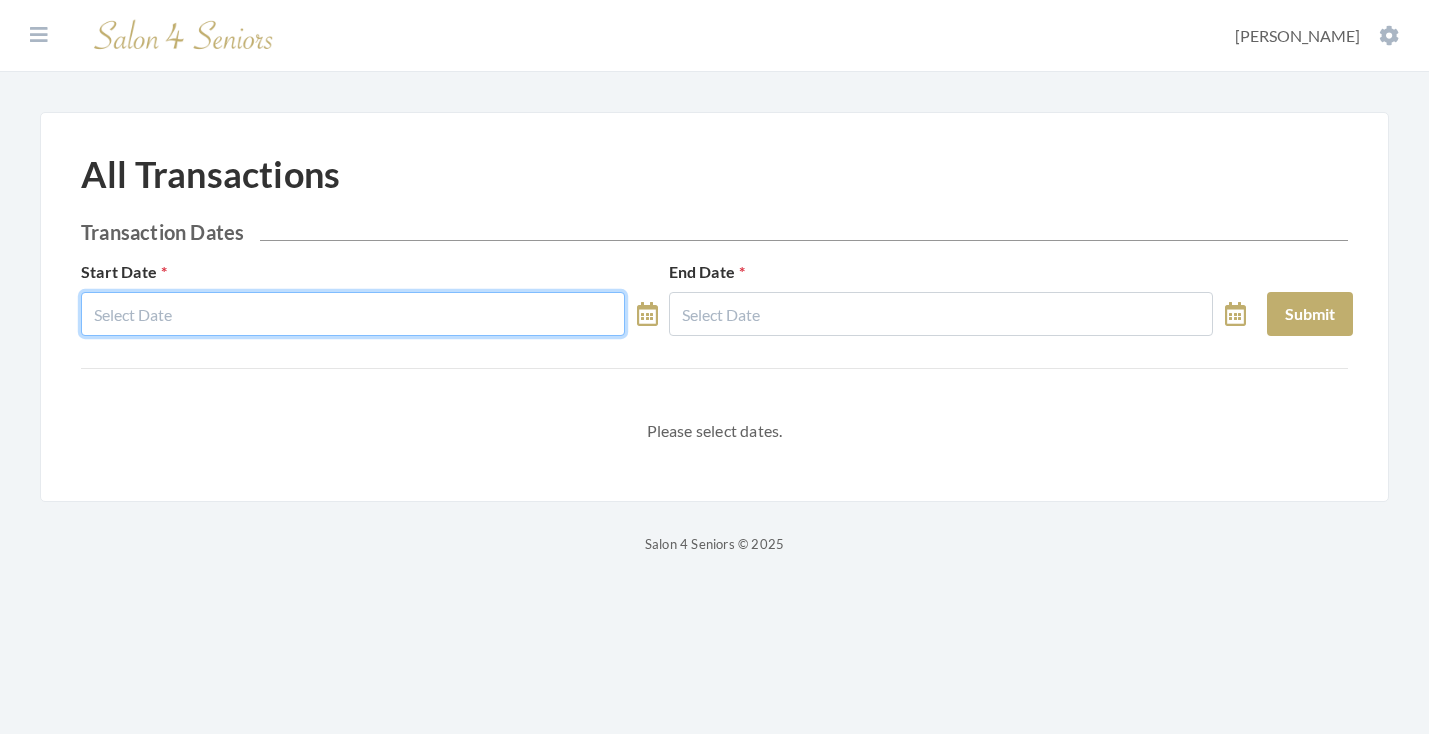 click at bounding box center [353, 314] 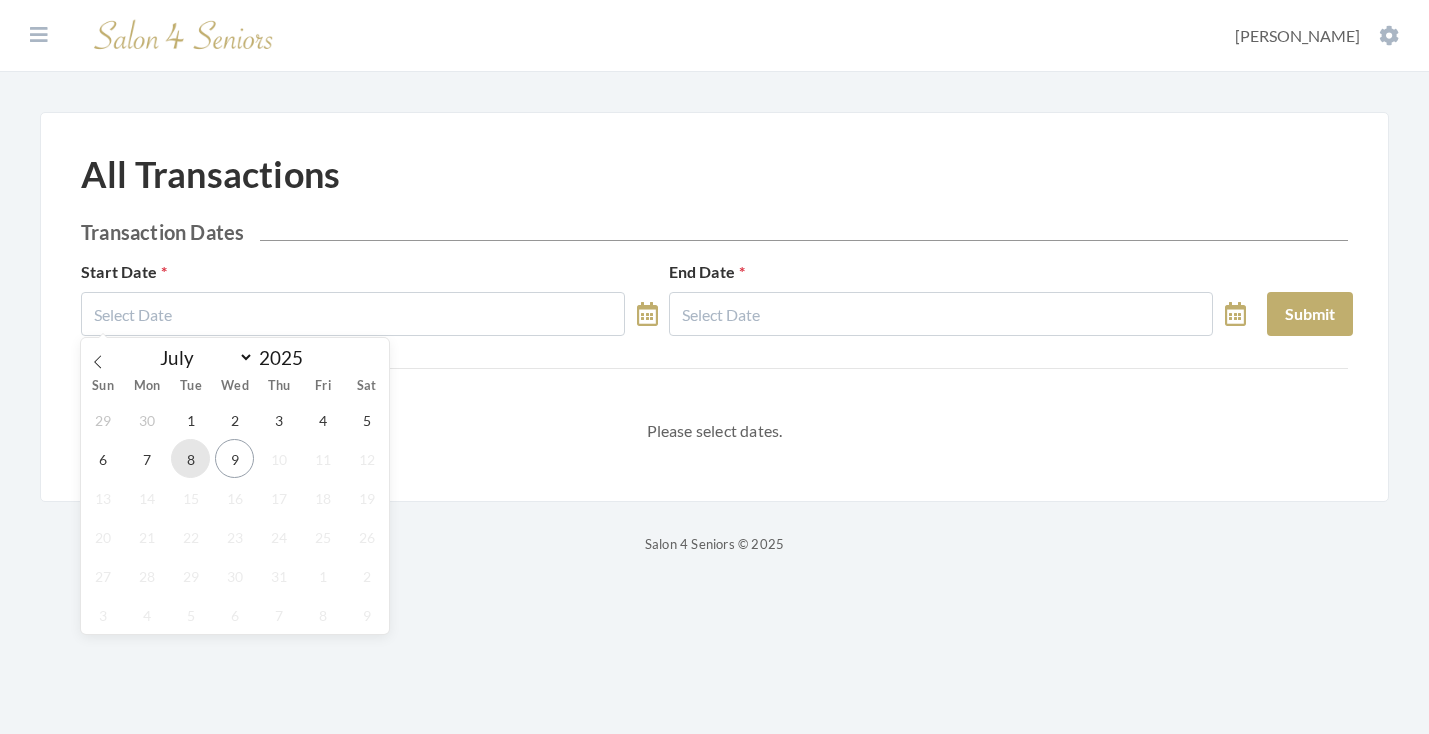 click on "8" at bounding box center (190, 458) 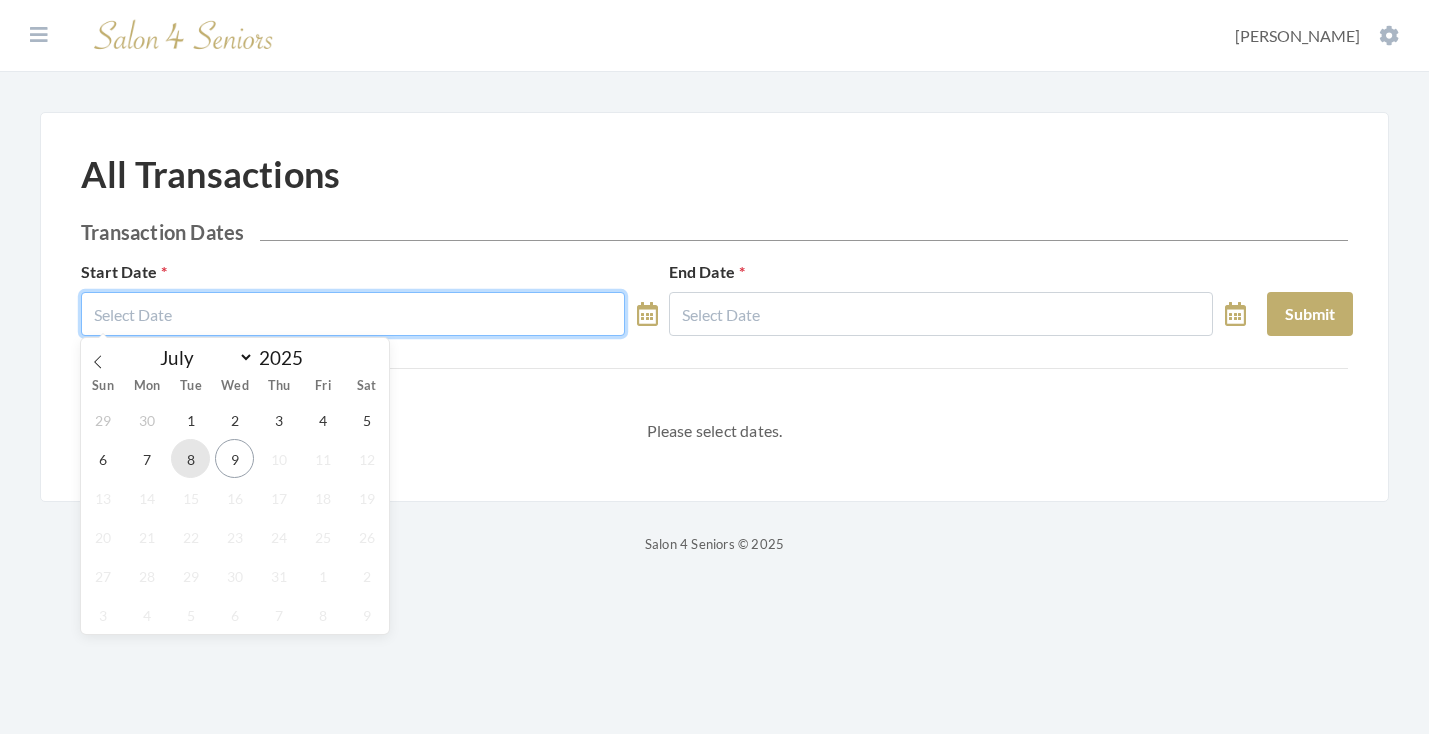 type on "[DATE]" 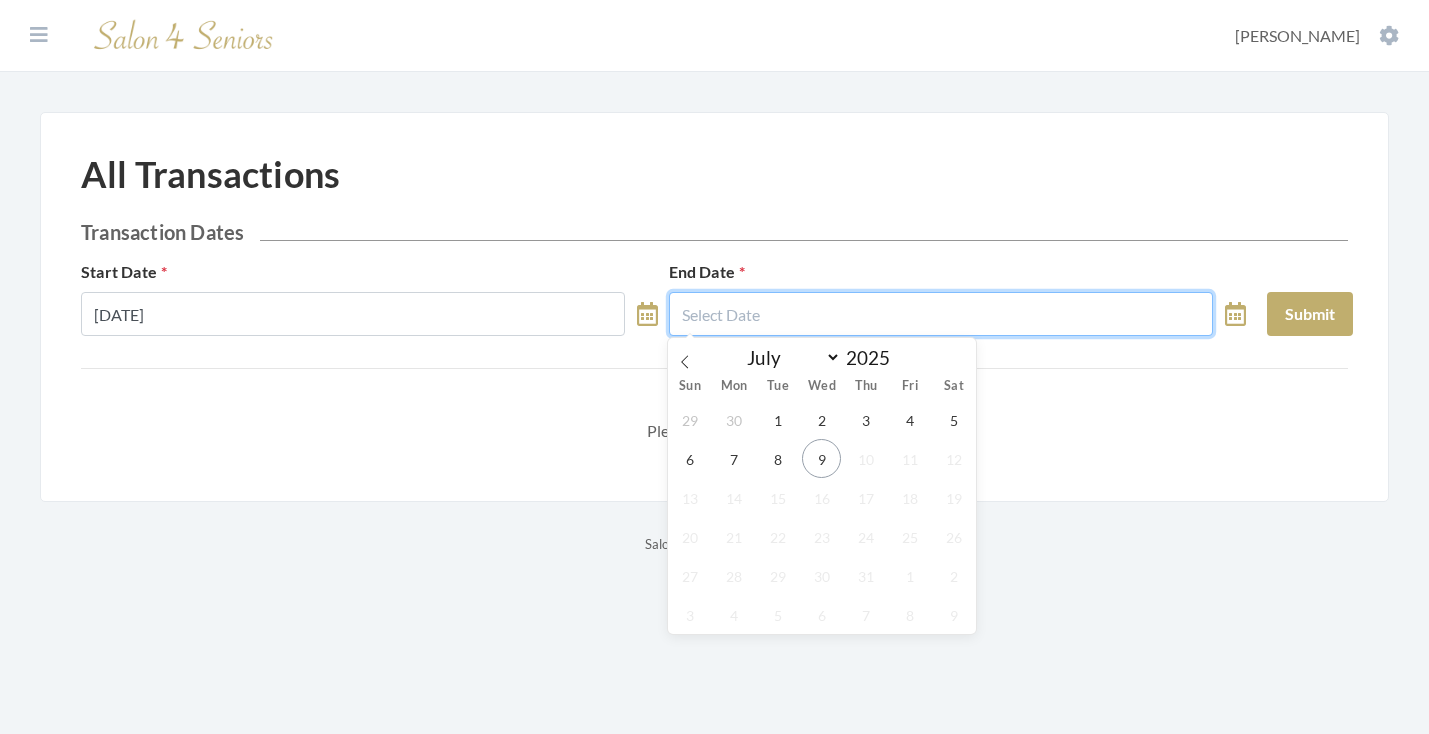 click at bounding box center [941, 314] 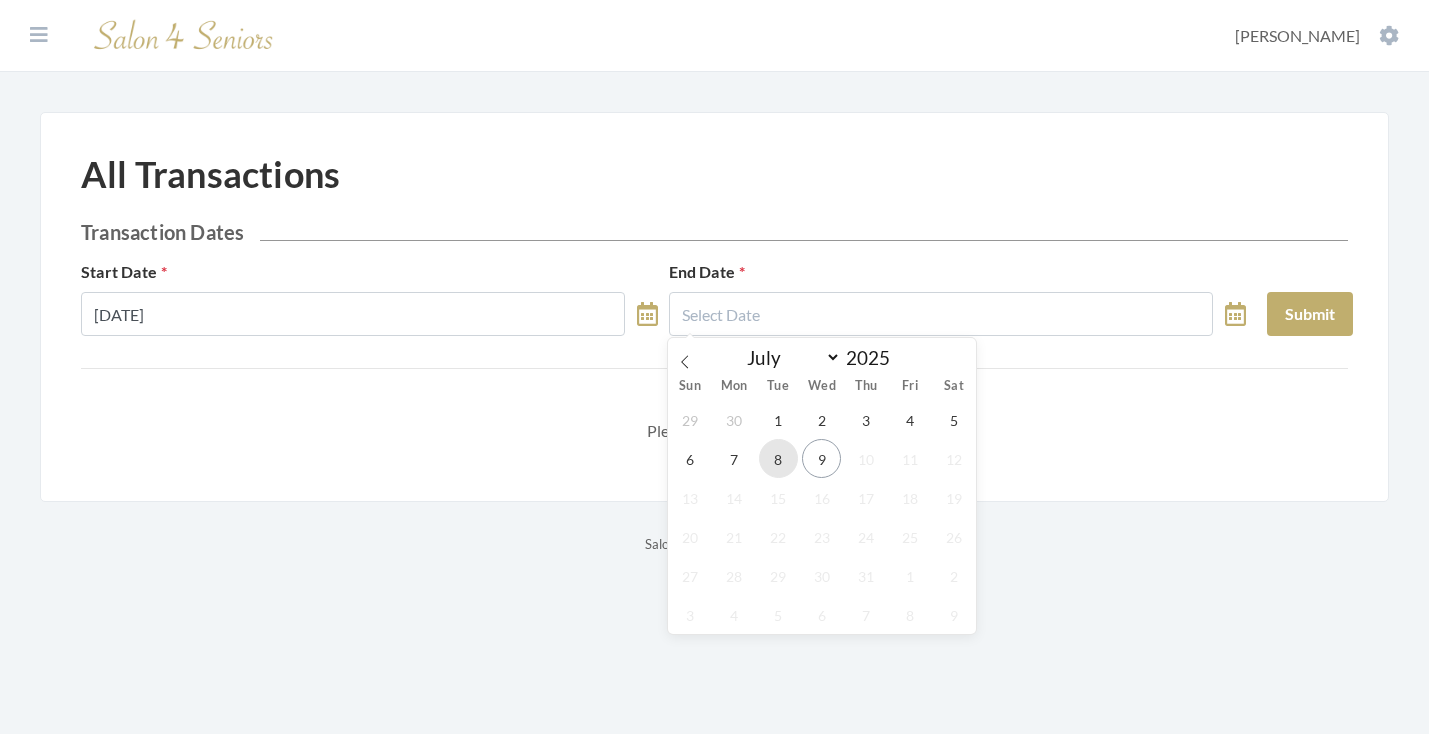 click on "8" at bounding box center (778, 458) 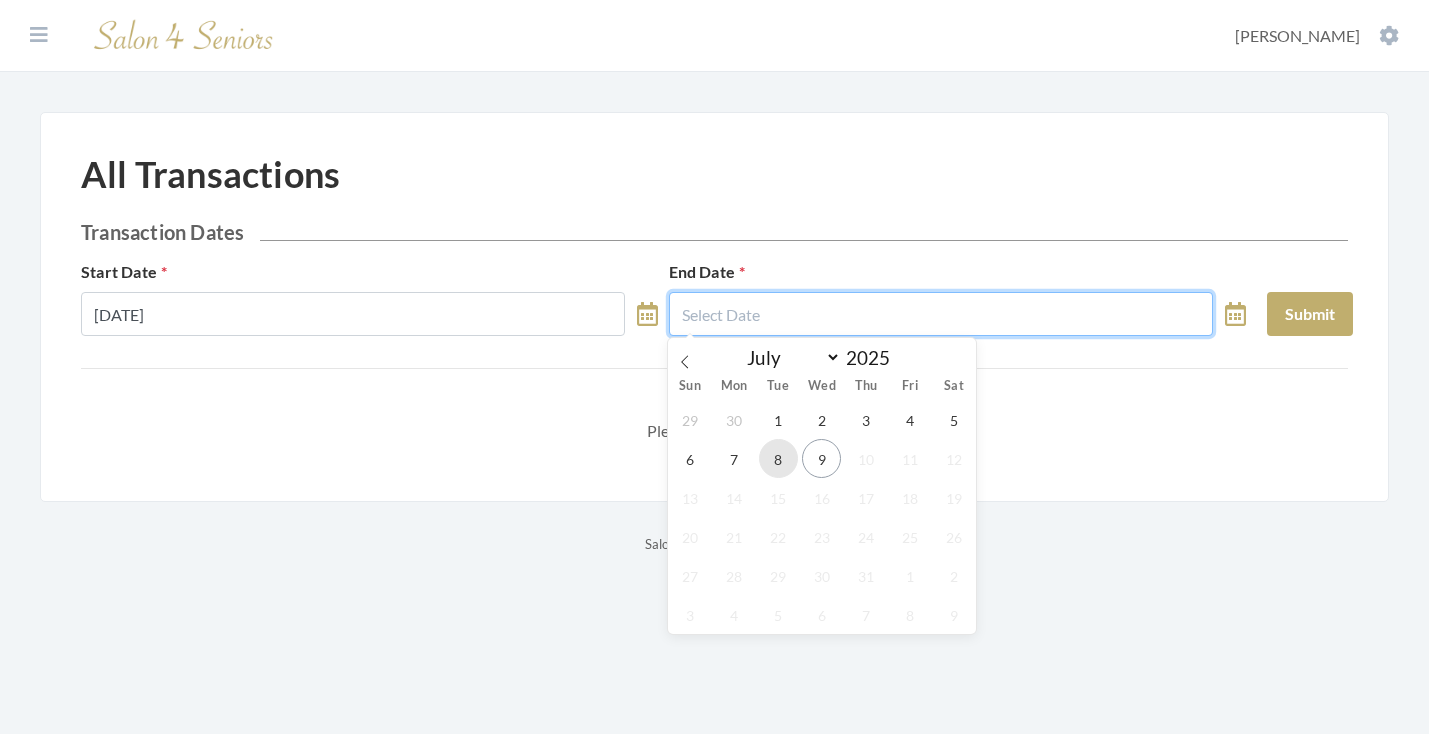 type on "[DATE]" 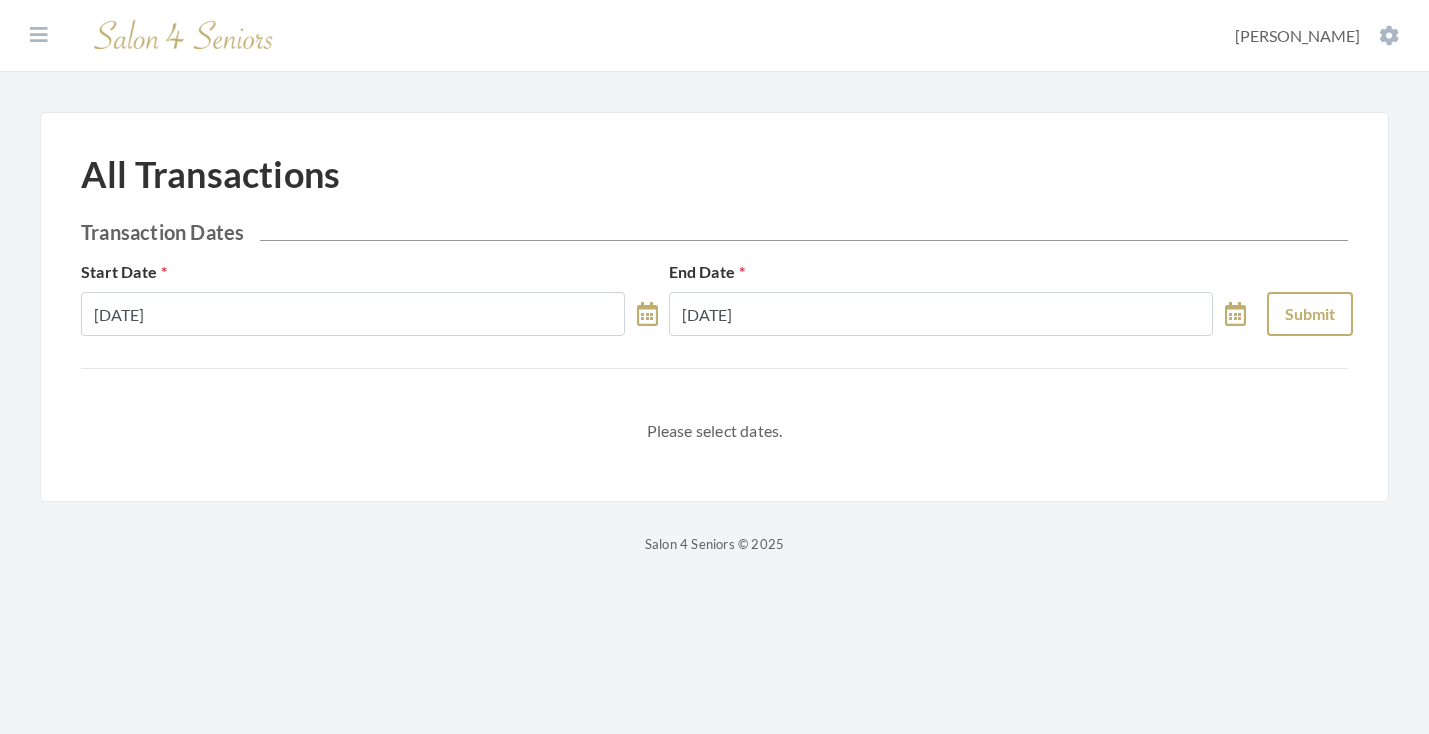 click on "Submit" at bounding box center (1310, 314) 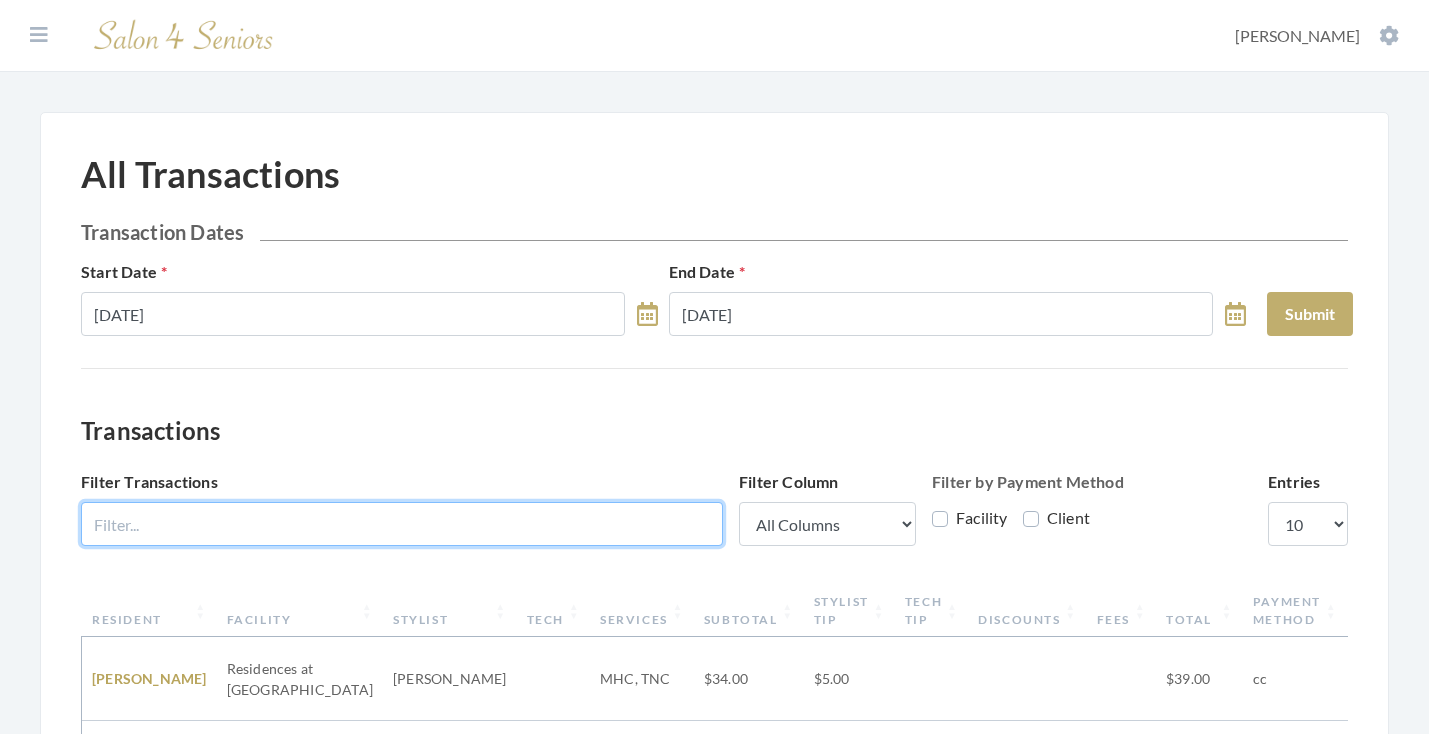 click on "Filter Transactions" at bounding box center (402, 524) 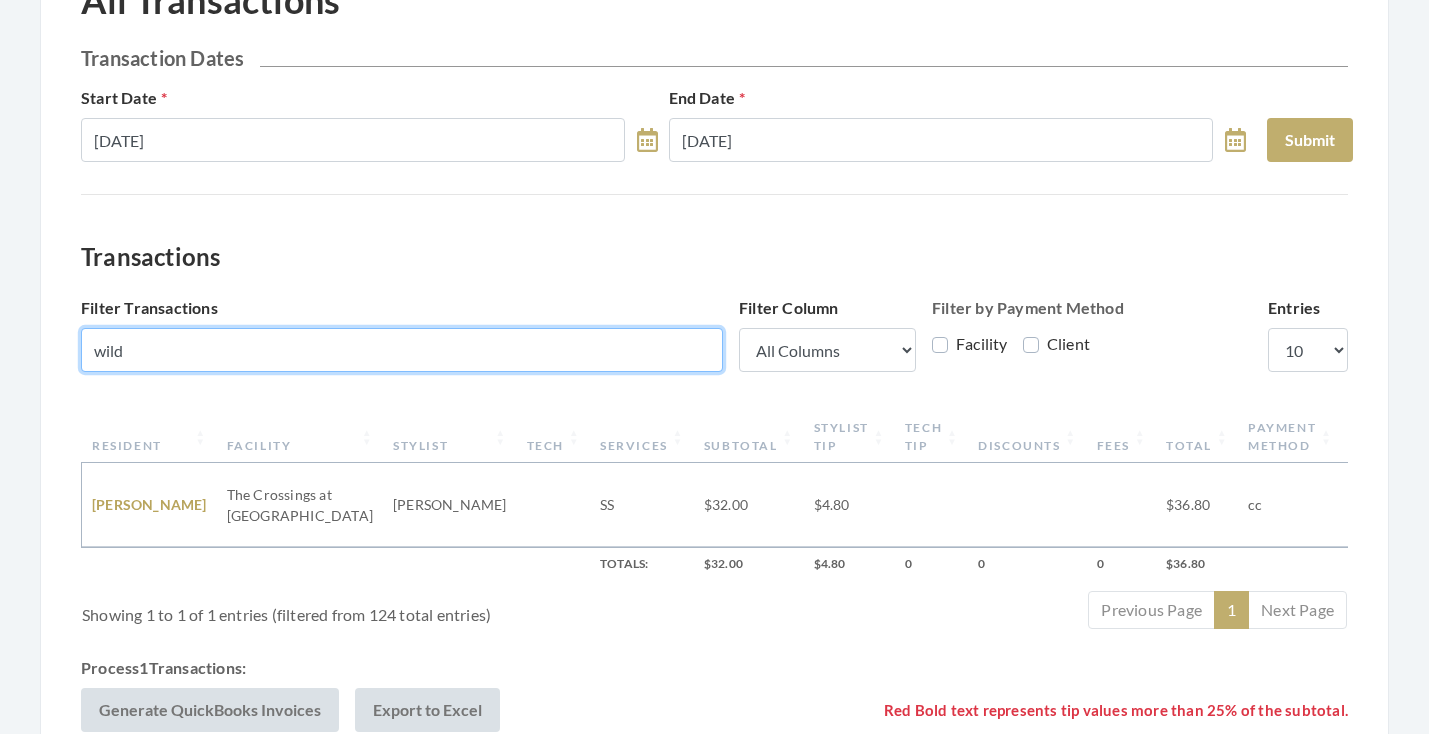 scroll, scrollTop: 182, scrollLeft: 0, axis: vertical 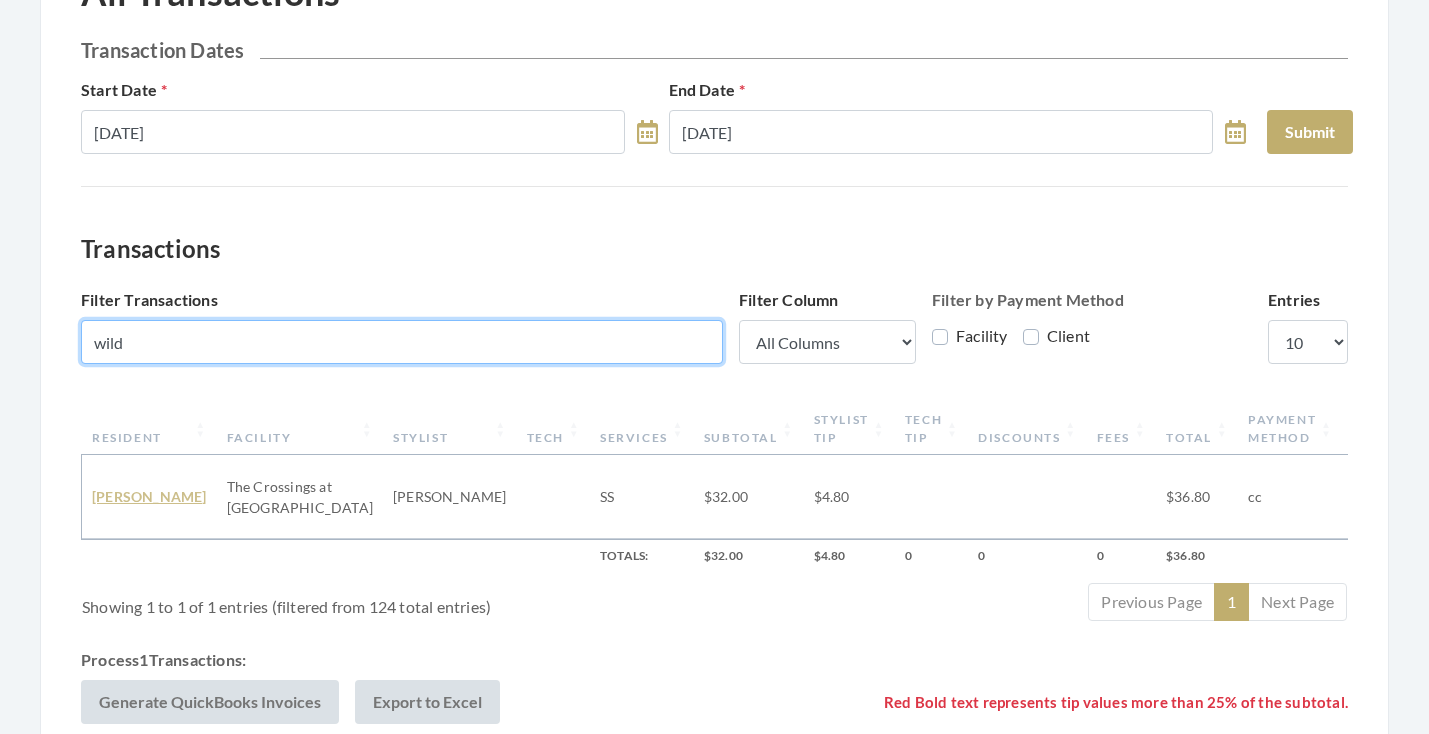 type on "wild" 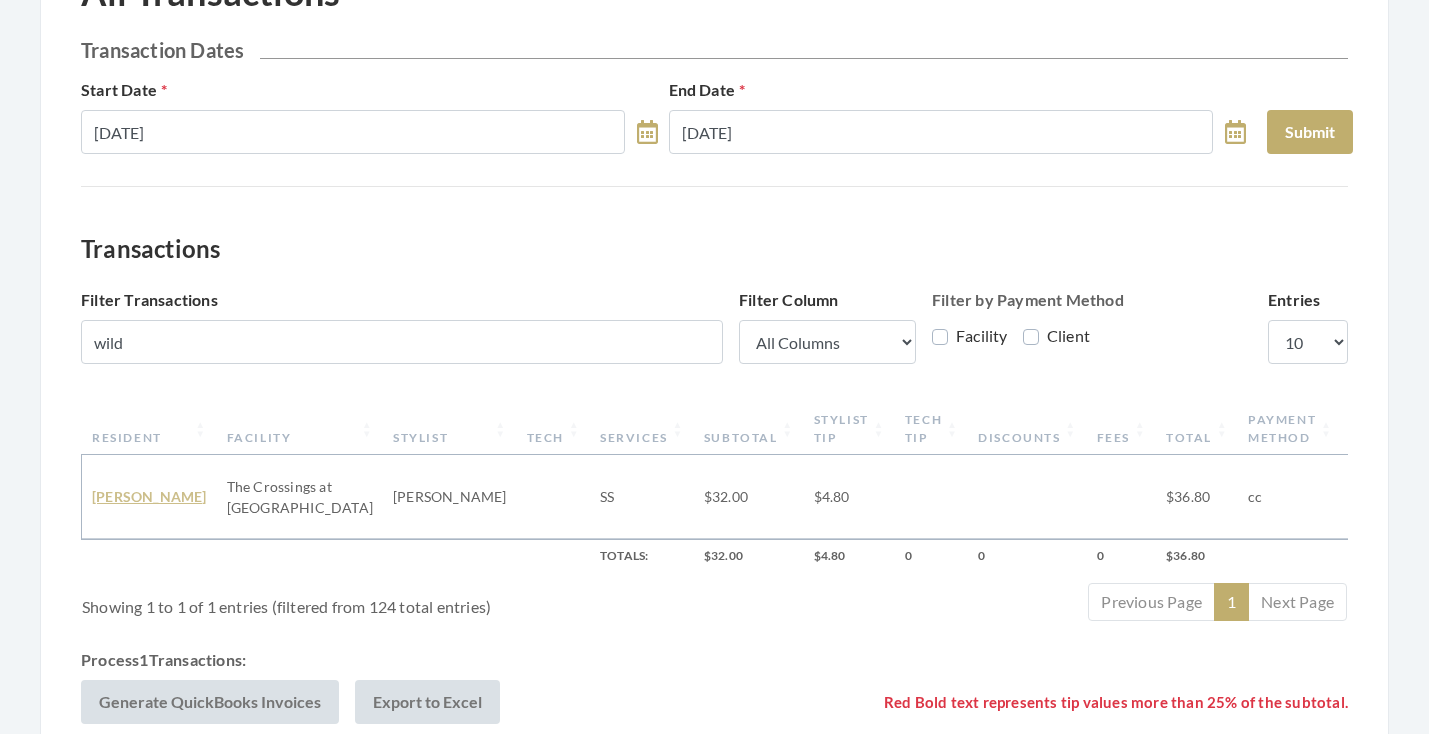 click on "KAY WILDMAN" at bounding box center (149, 496) 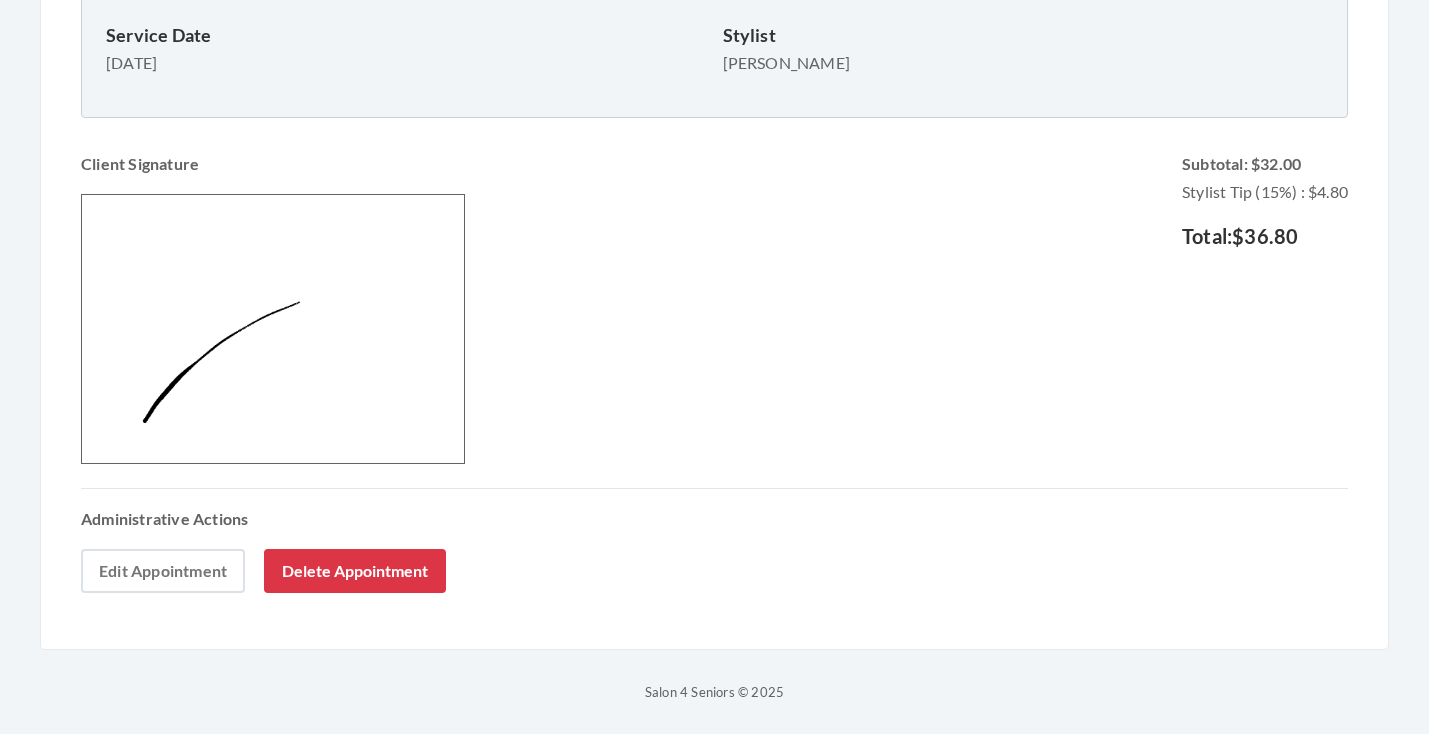 scroll, scrollTop: 781, scrollLeft: 0, axis: vertical 